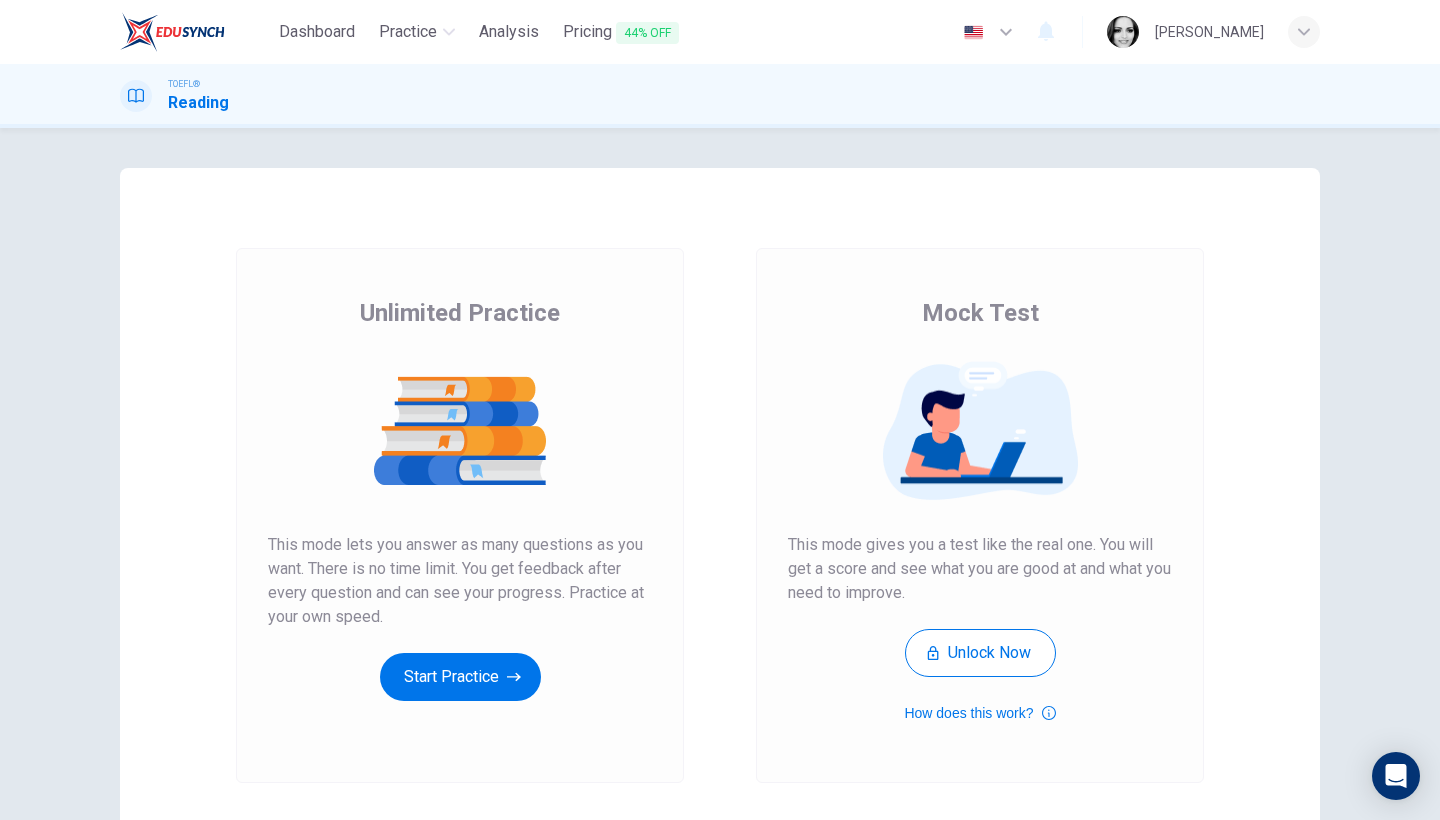 scroll, scrollTop: 0, scrollLeft: 0, axis: both 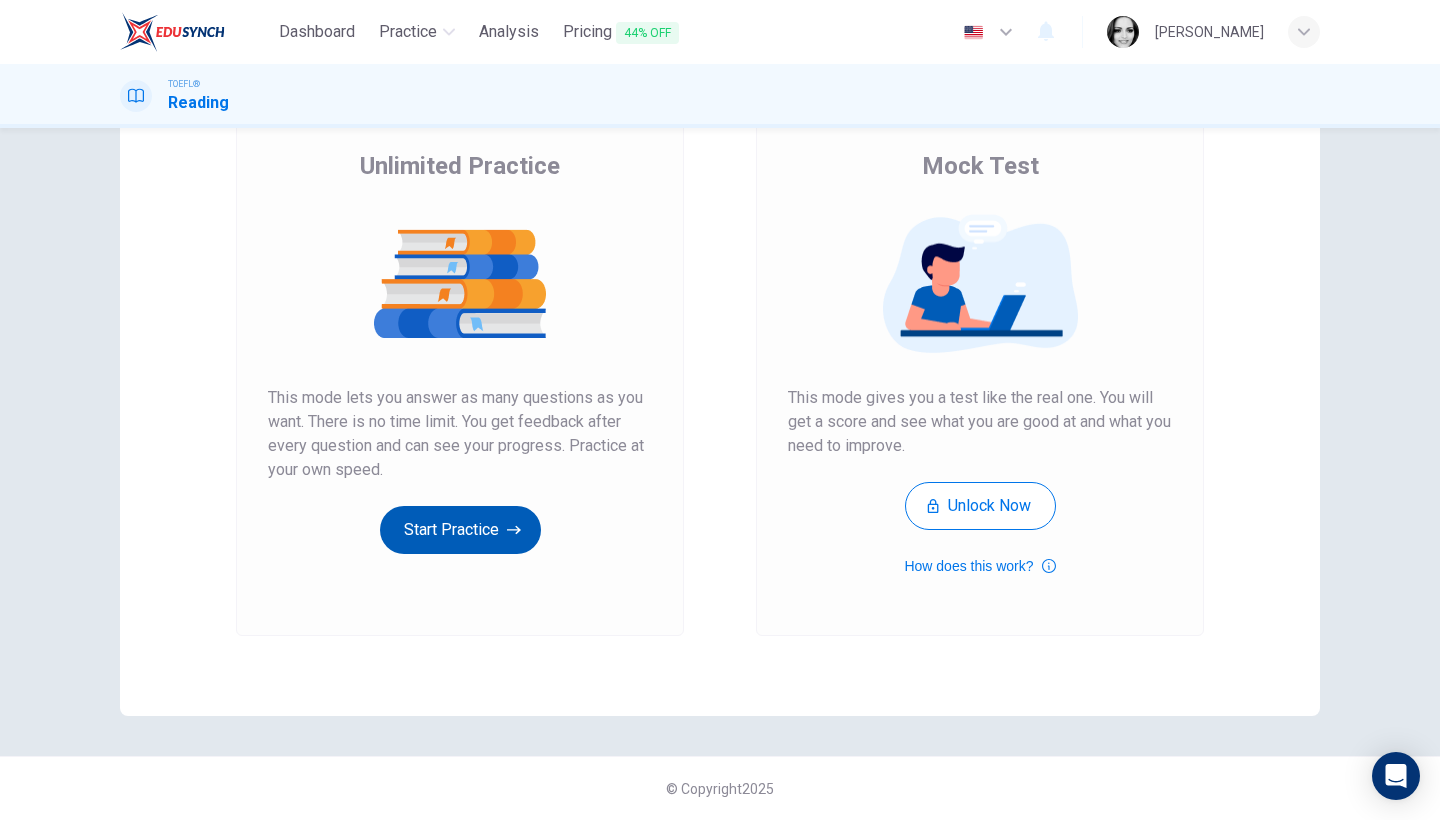 click on "Start Practice" at bounding box center [460, 530] 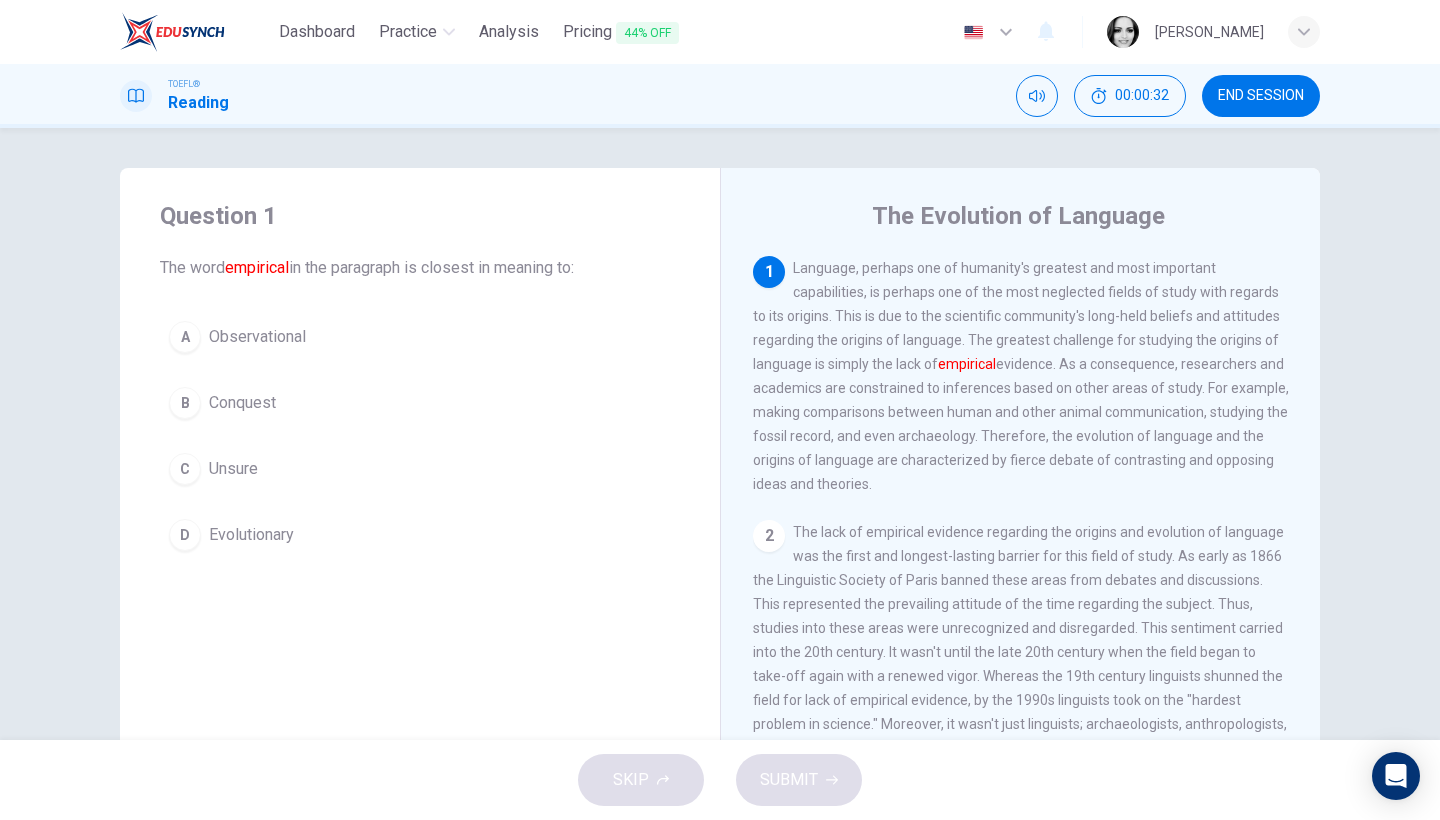 click on "Observational" at bounding box center [257, 337] 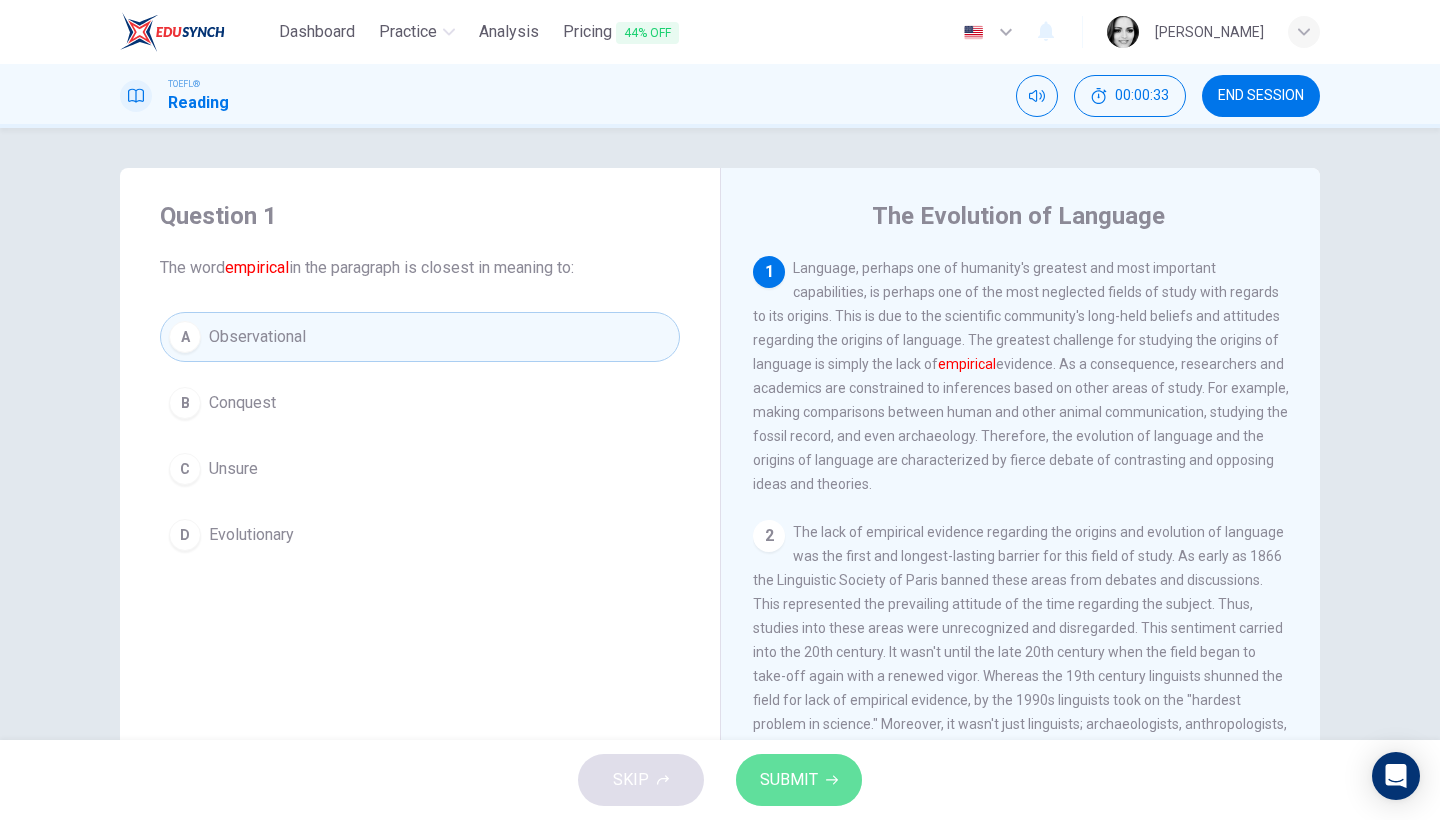 click on "SUBMIT" at bounding box center [799, 780] 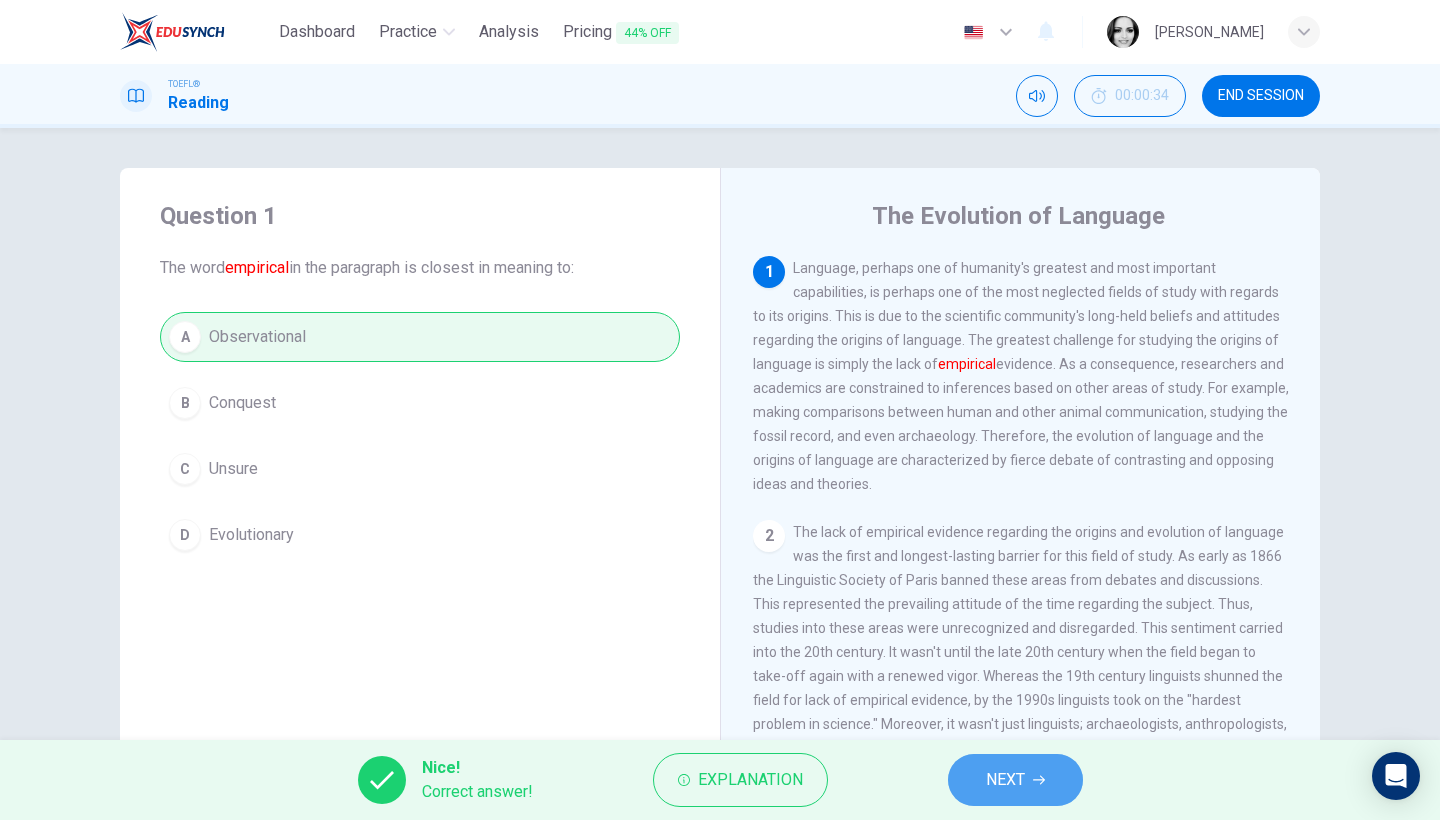 click on "NEXT" at bounding box center [1015, 780] 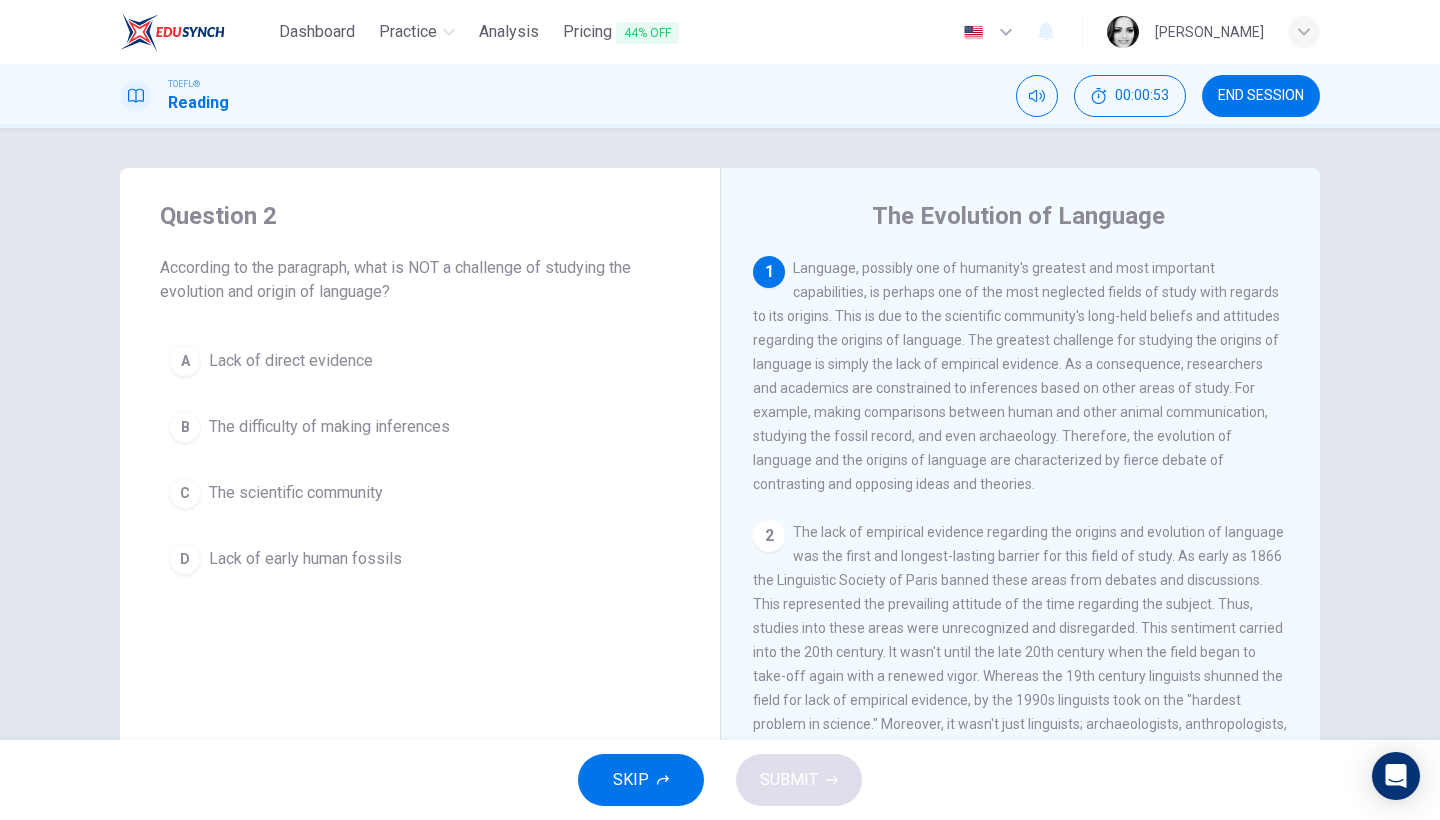 drag, startPoint x: 958, startPoint y: 342, endPoint x: 999, endPoint y: 356, distance: 43.32436 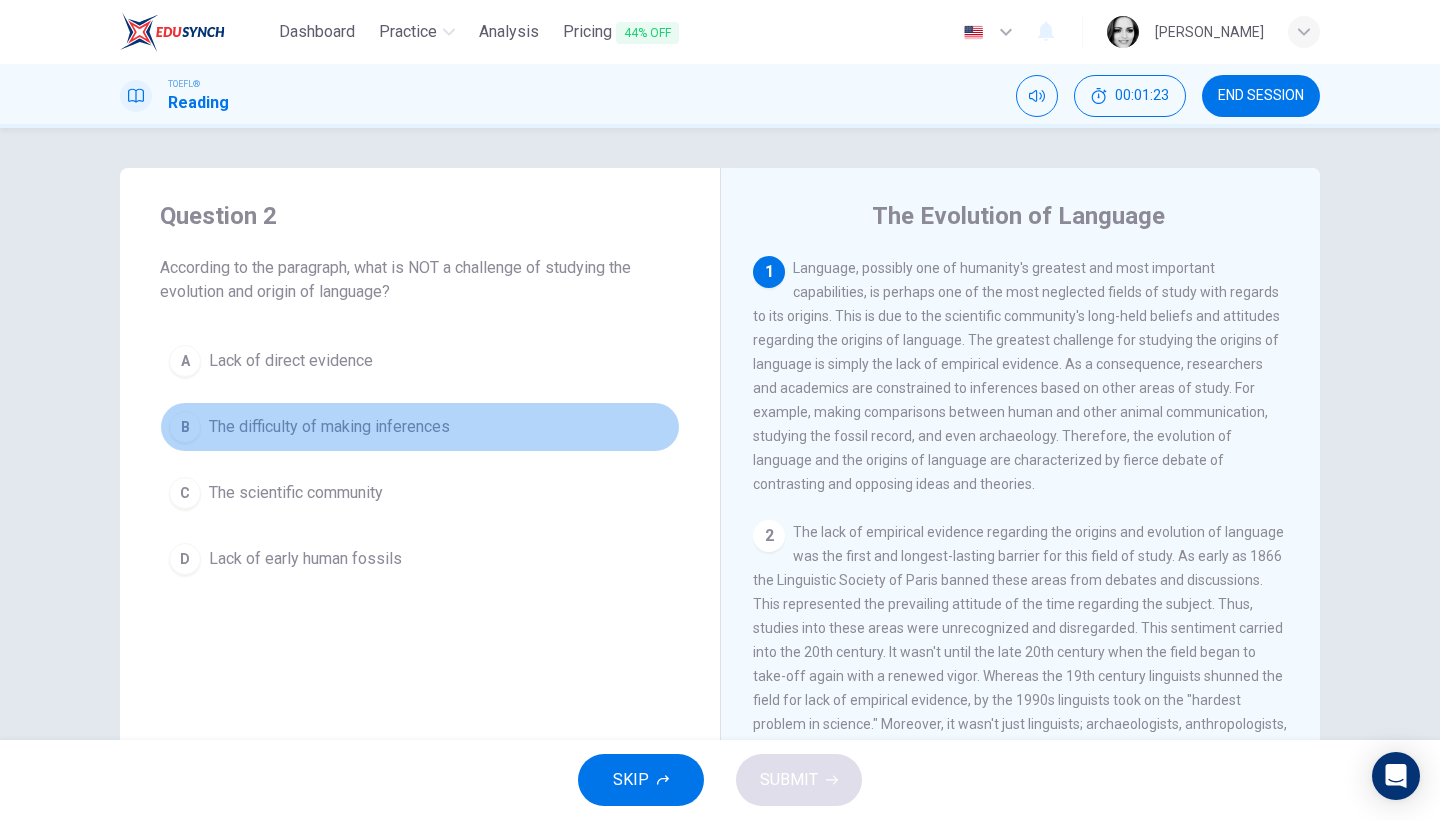 click on "The difficulty of making inferences" at bounding box center [329, 427] 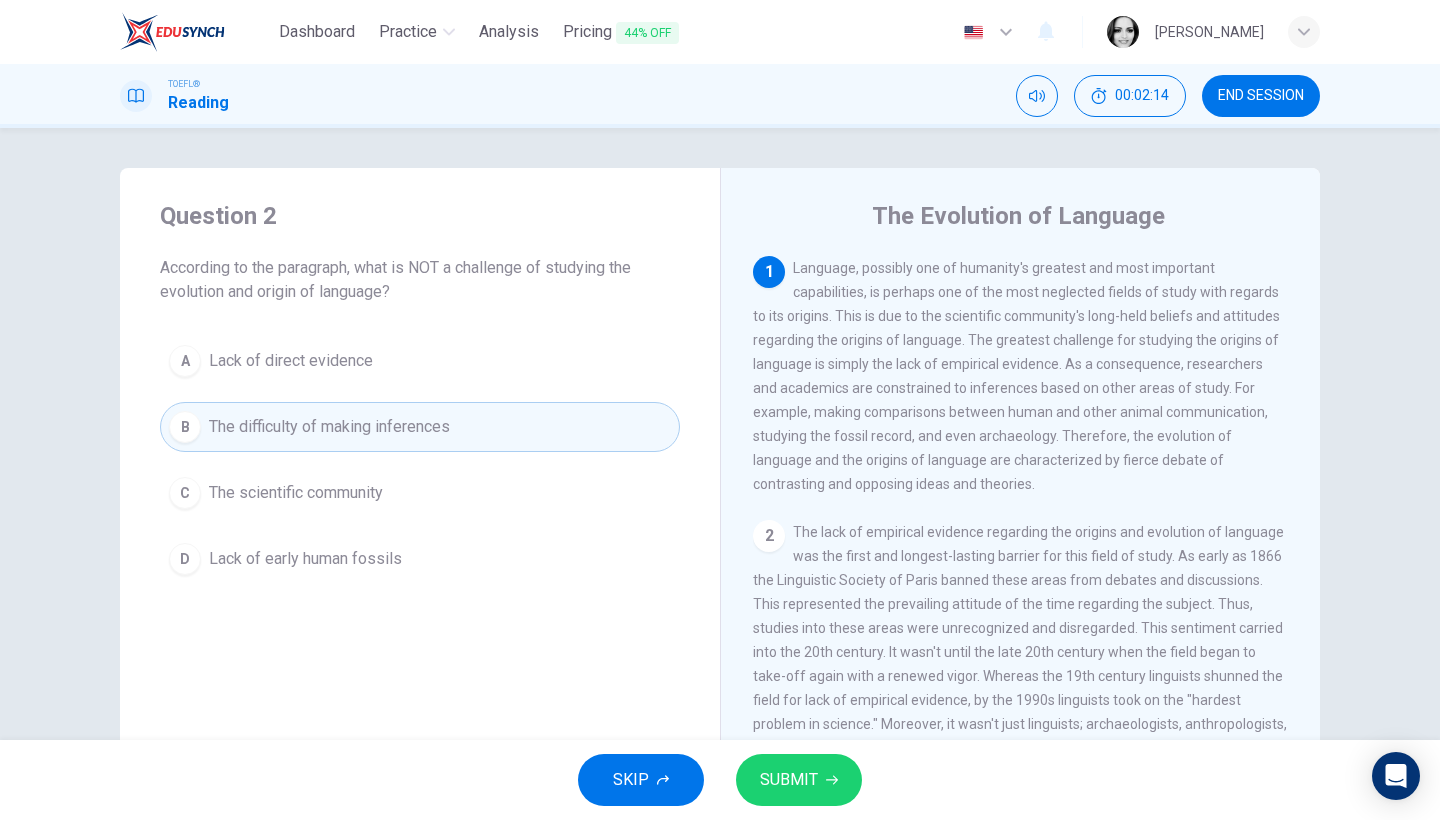 click on "SUBMIT" at bounding box center (789, 780) 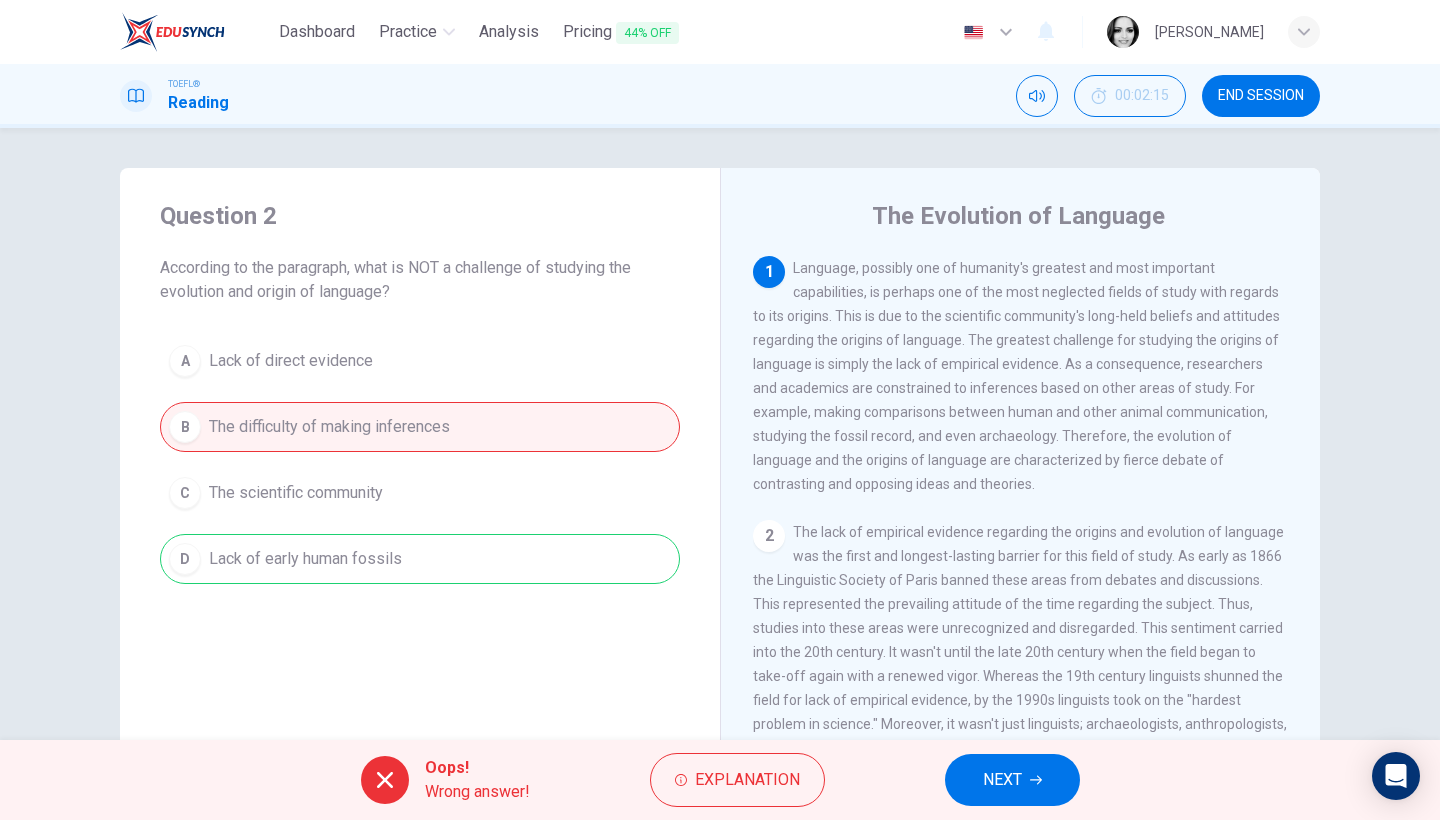 click on "NEXT" at bounding box center (1002, 780) 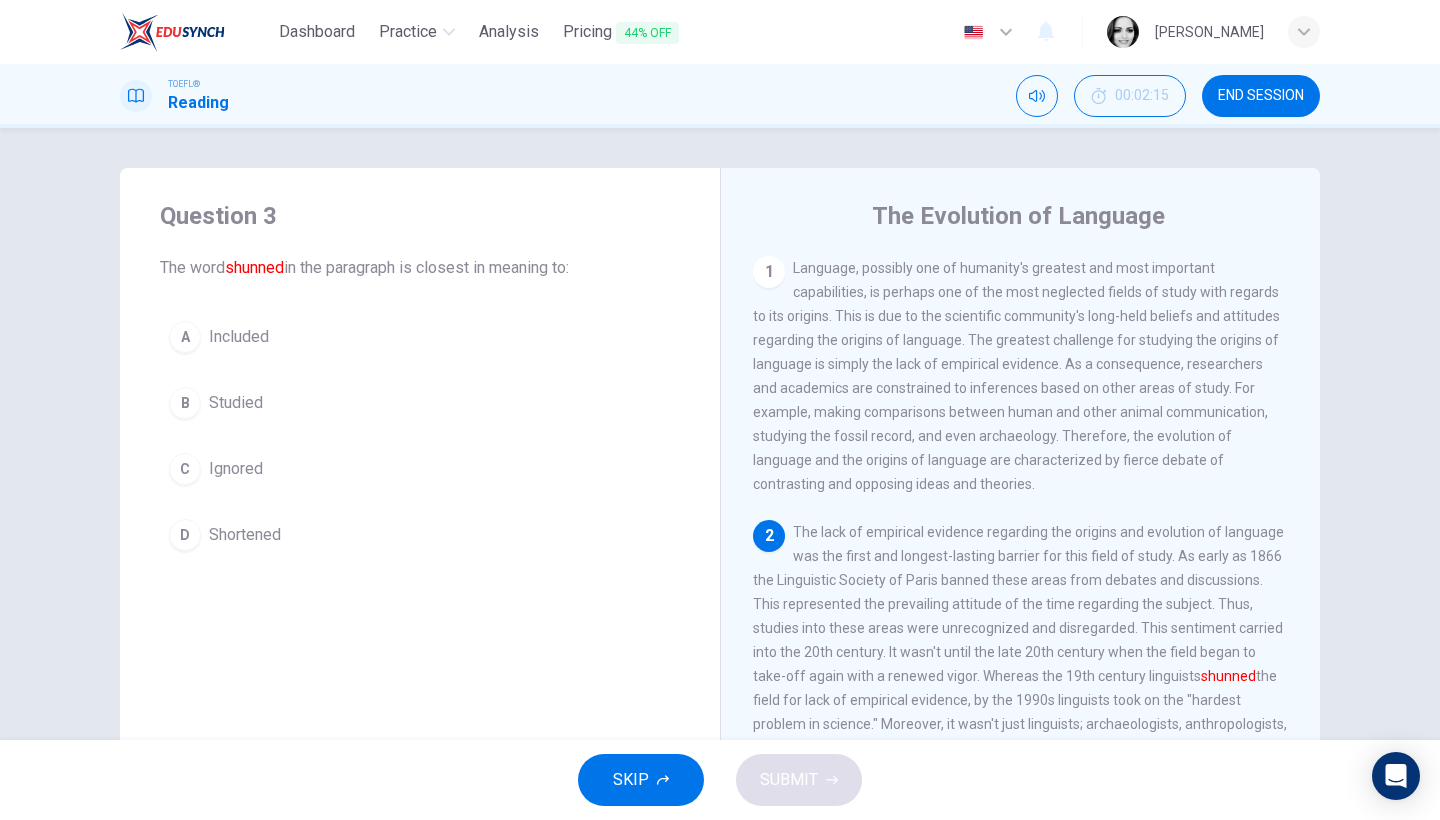 scroll, scrollTop: 129, scrollLeft: 0, axis: vertical 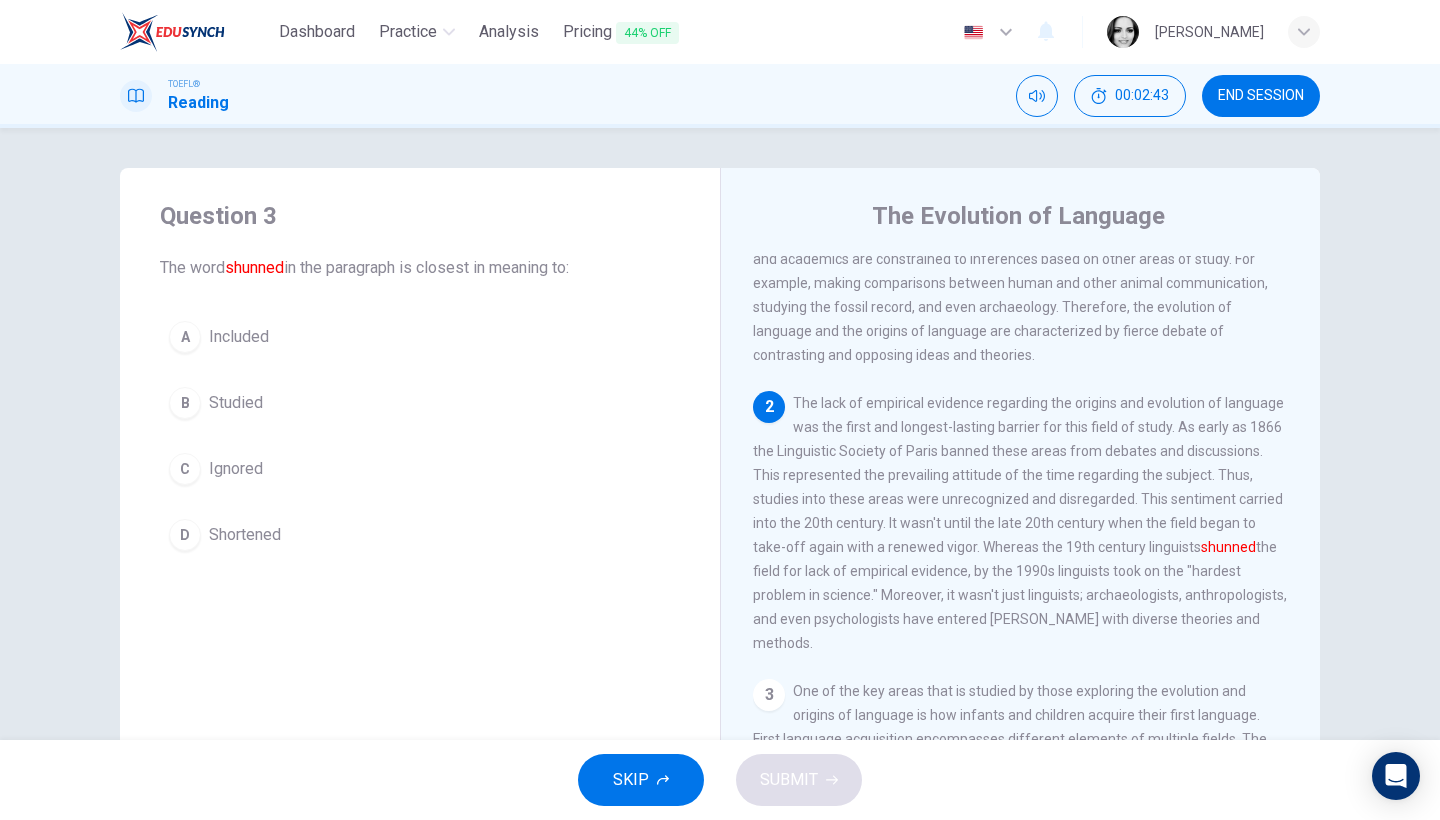 click on "Ignored" at bounding box center (236, 469) 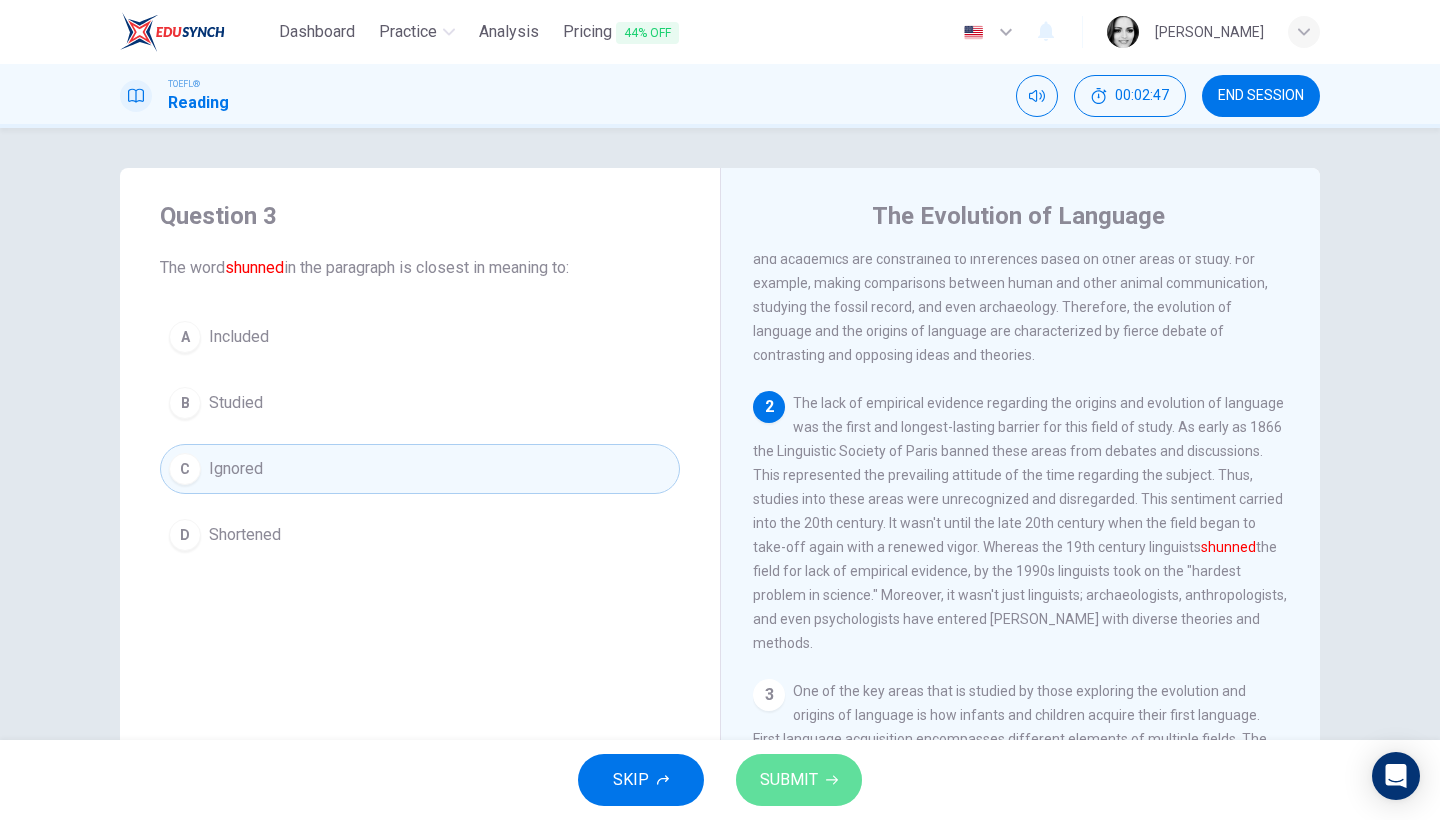 click on "SUBMIT" at bounding box center [789, 780] 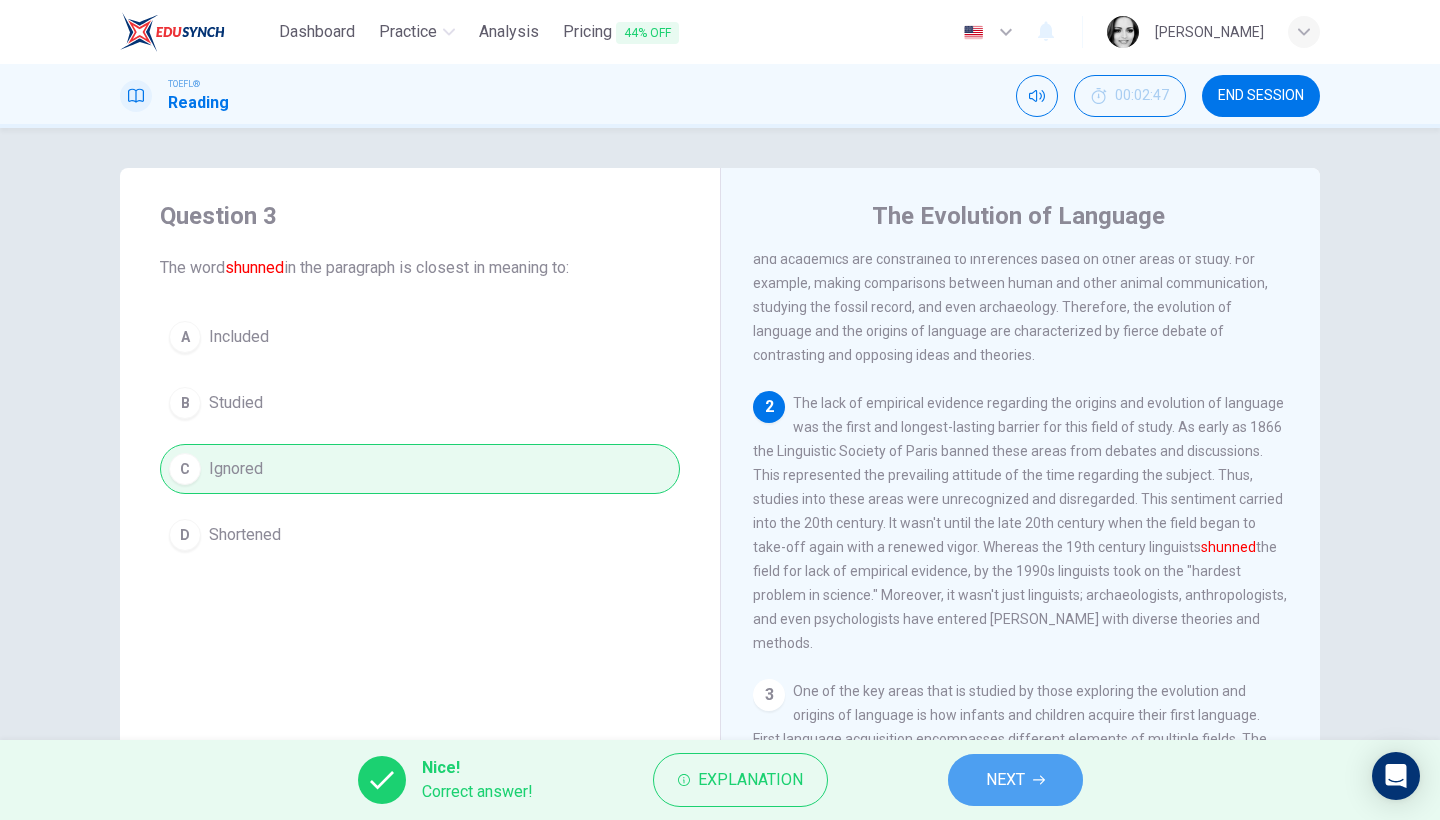click on "NEXT" at bounding box center [1005, 780] 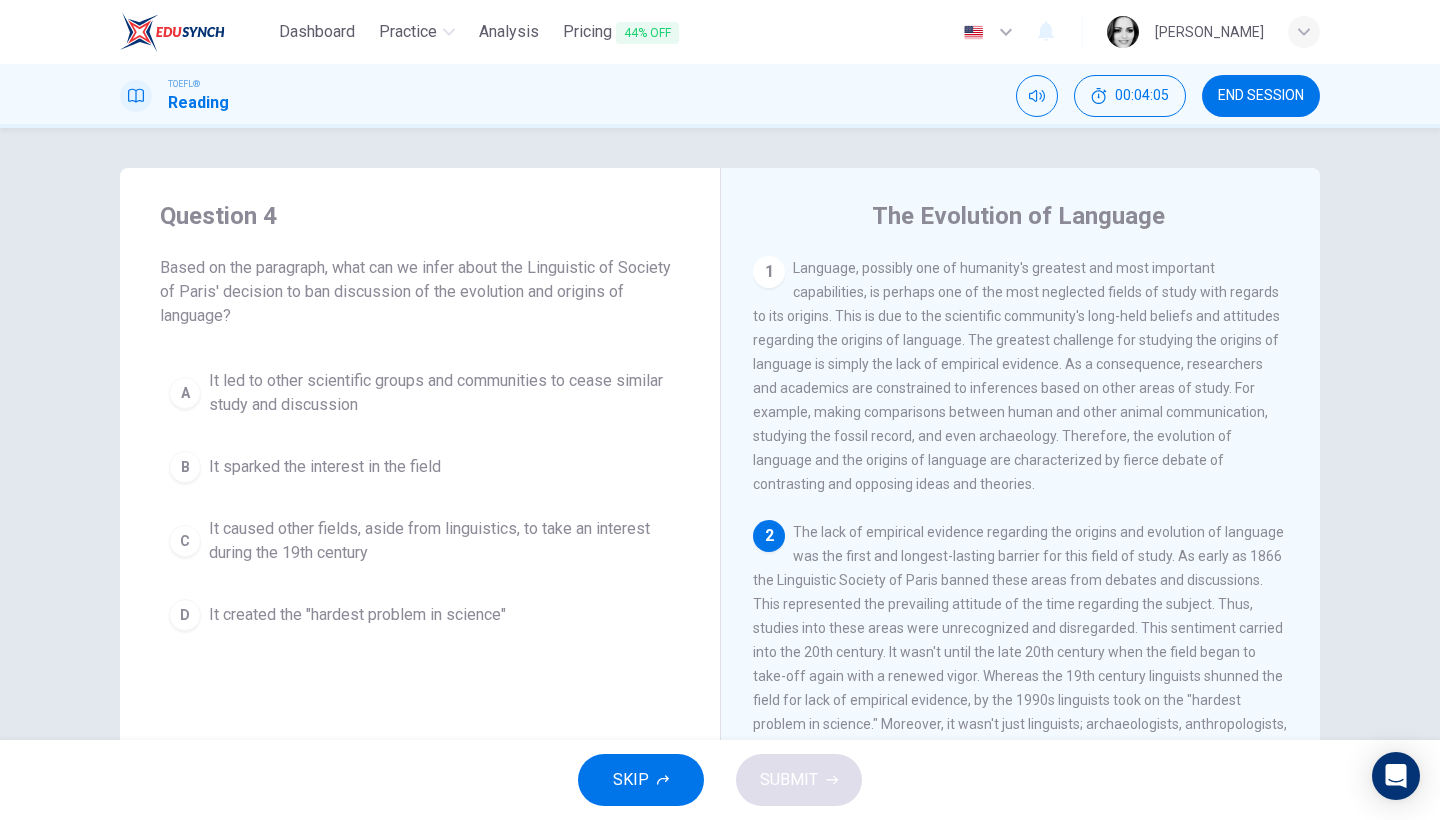 scroll, scrollTop: 145, scrollLeft: 0, axis: vertical 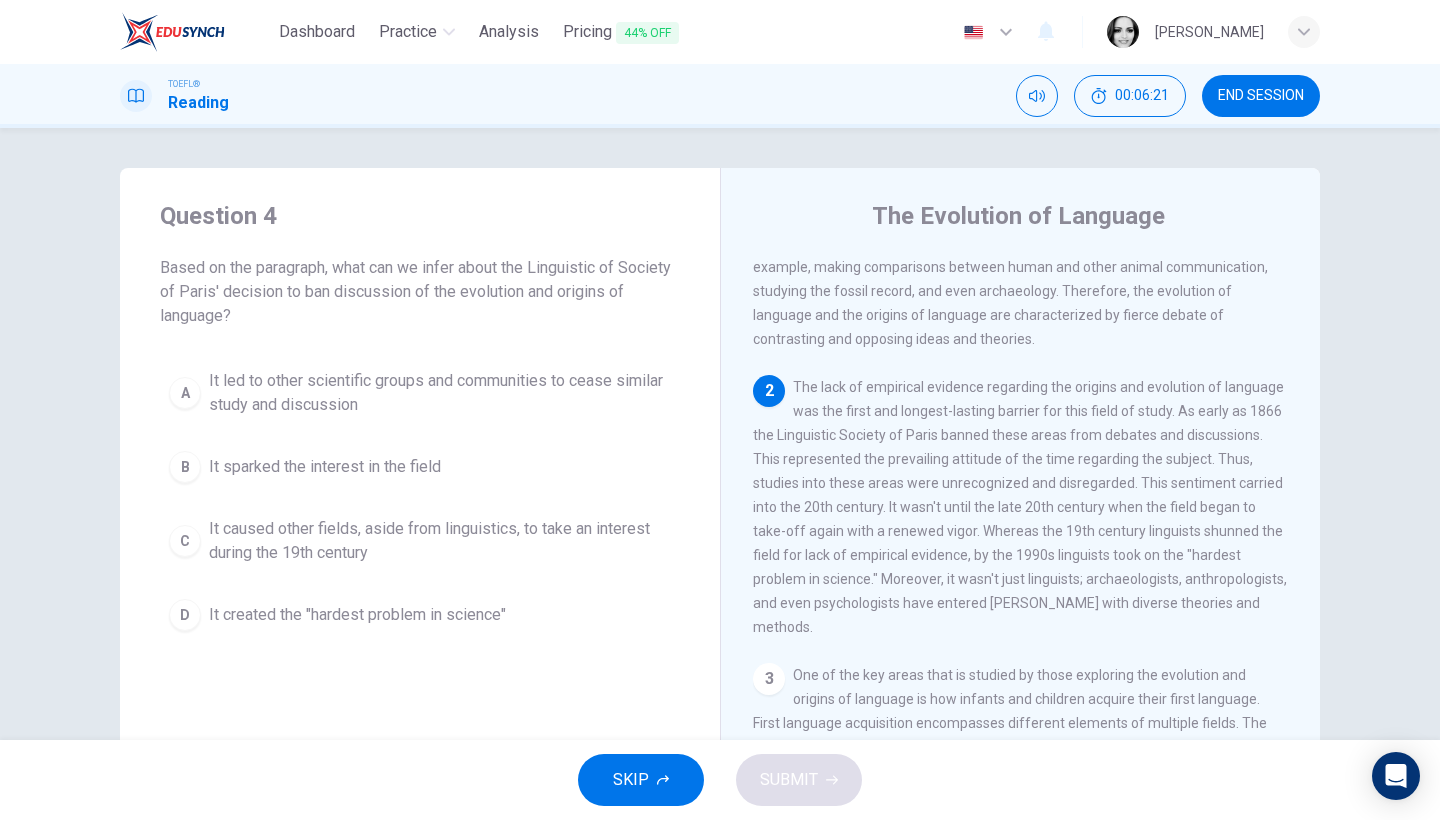 click on "It led to other scientific groups and communities to cease similar study and discussion" at bounding box center [440, 393] 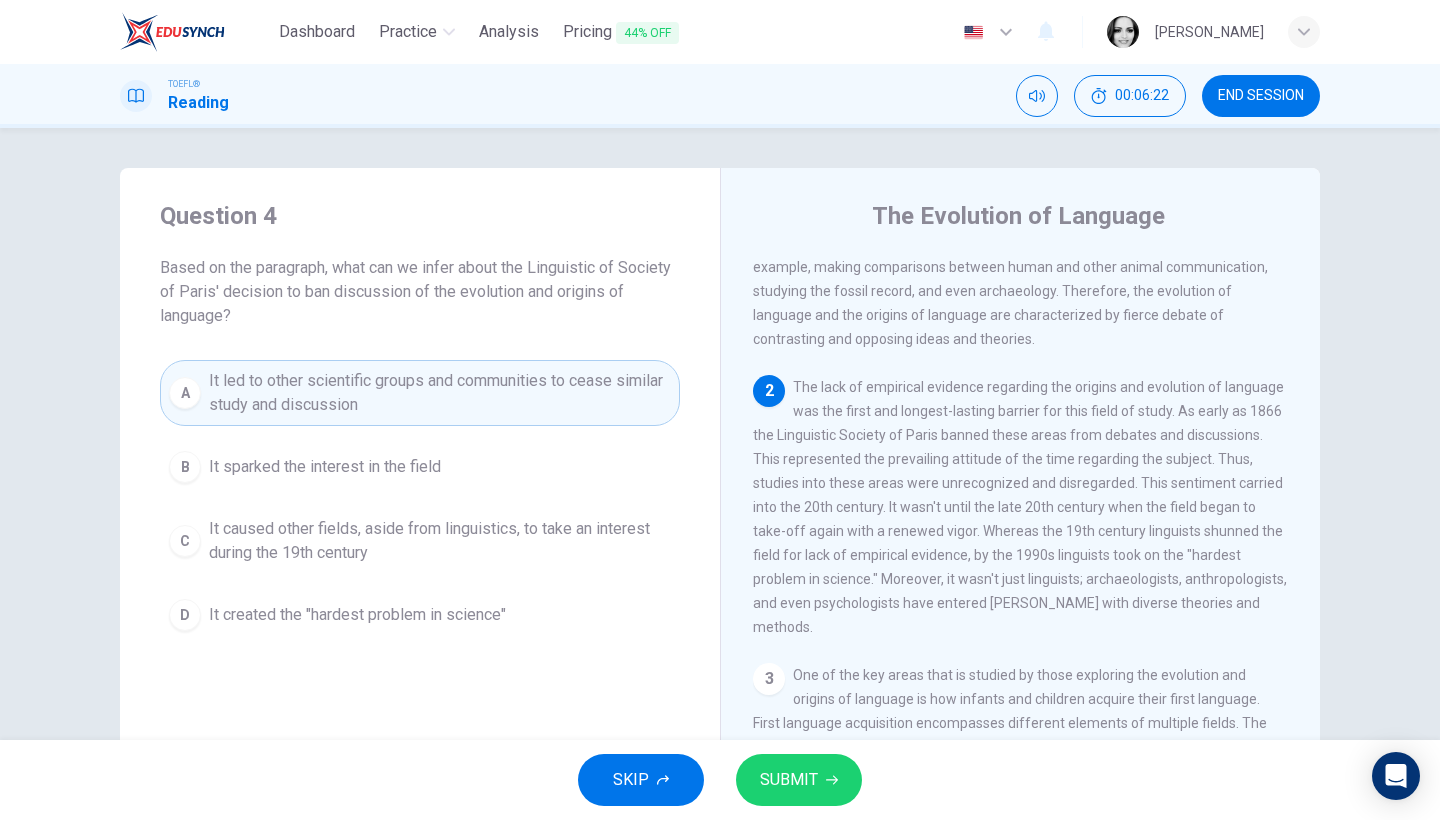 click on "SUBMIT" at bounding box center [789, 780] 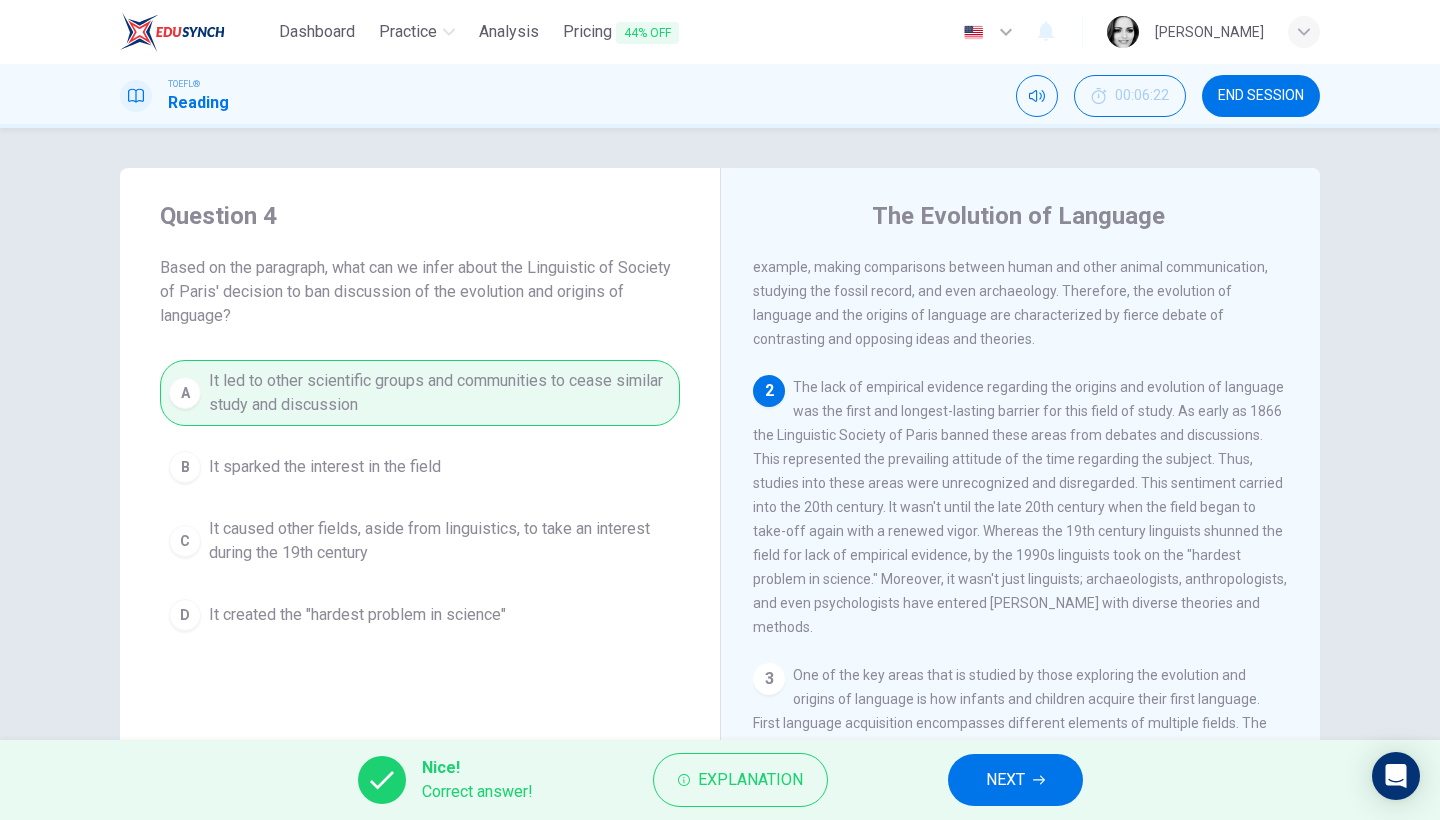 click on "NEXT" at bounding box center (1005, 780) 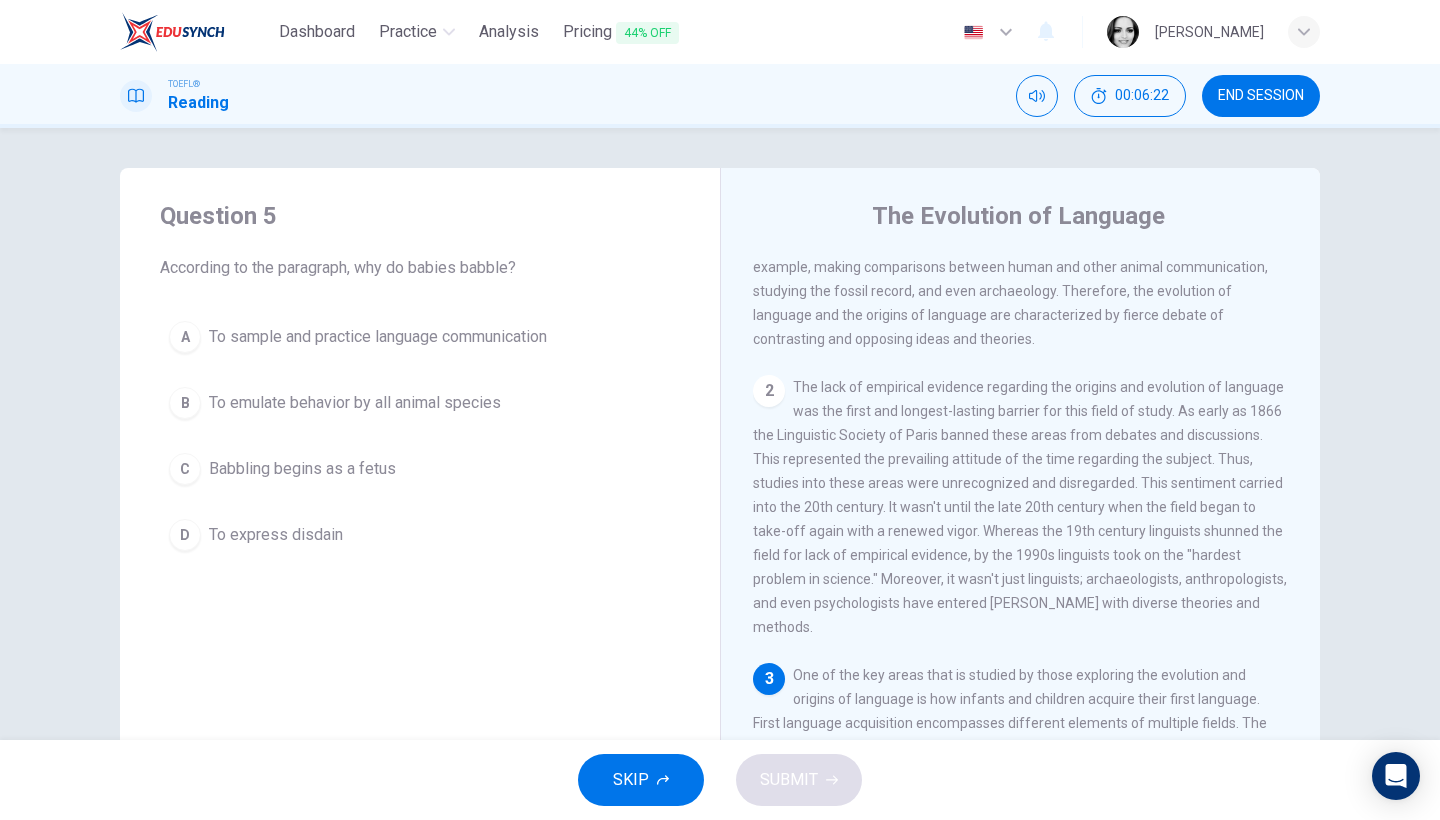 scroll, scrollTop: 441, scrollLeft: 0, axis: vertical 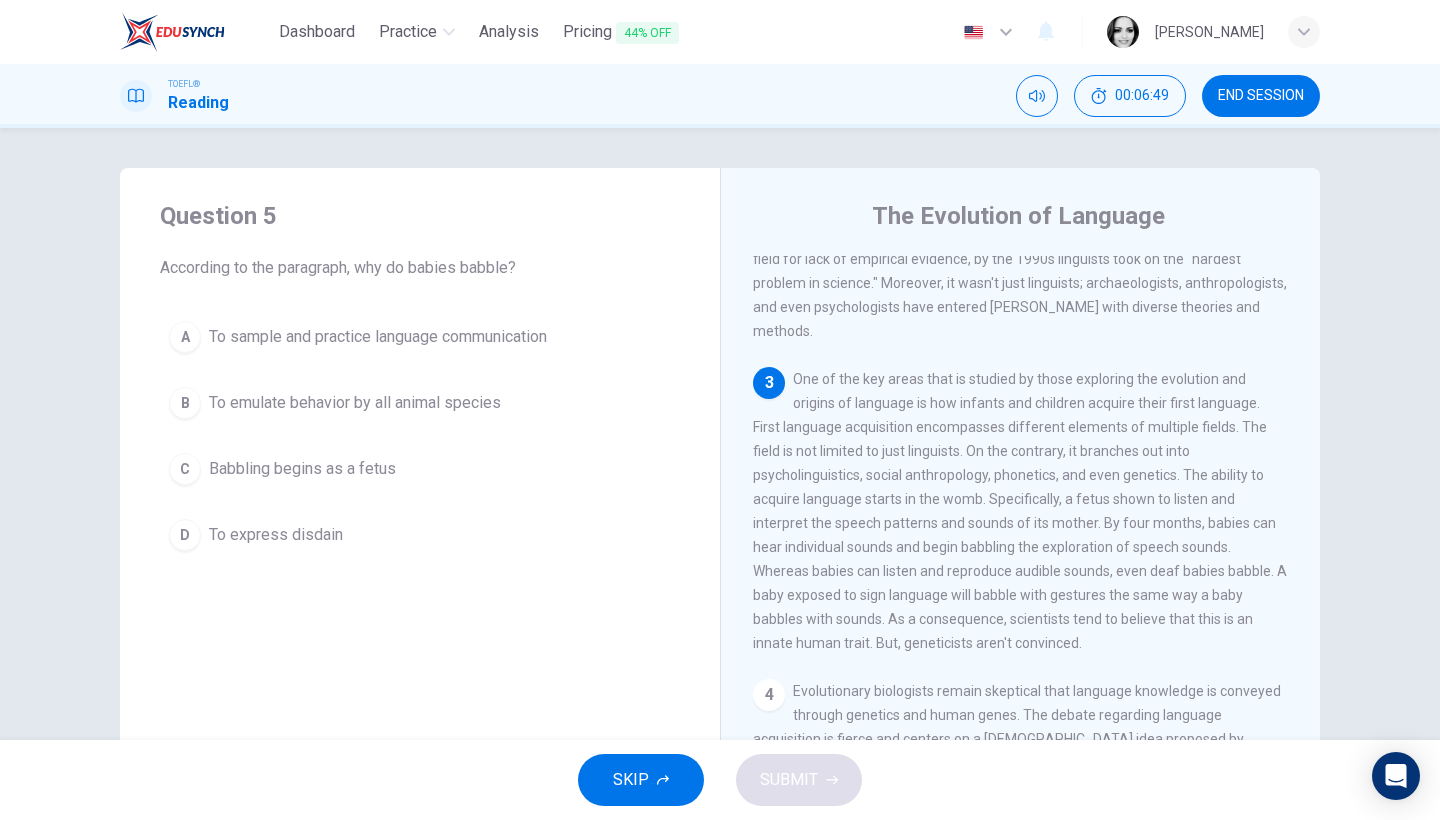 drag, startPoint x: 955, startPoint y: 521, endPoint x: 1002, endPoint y: 521, distance: 47 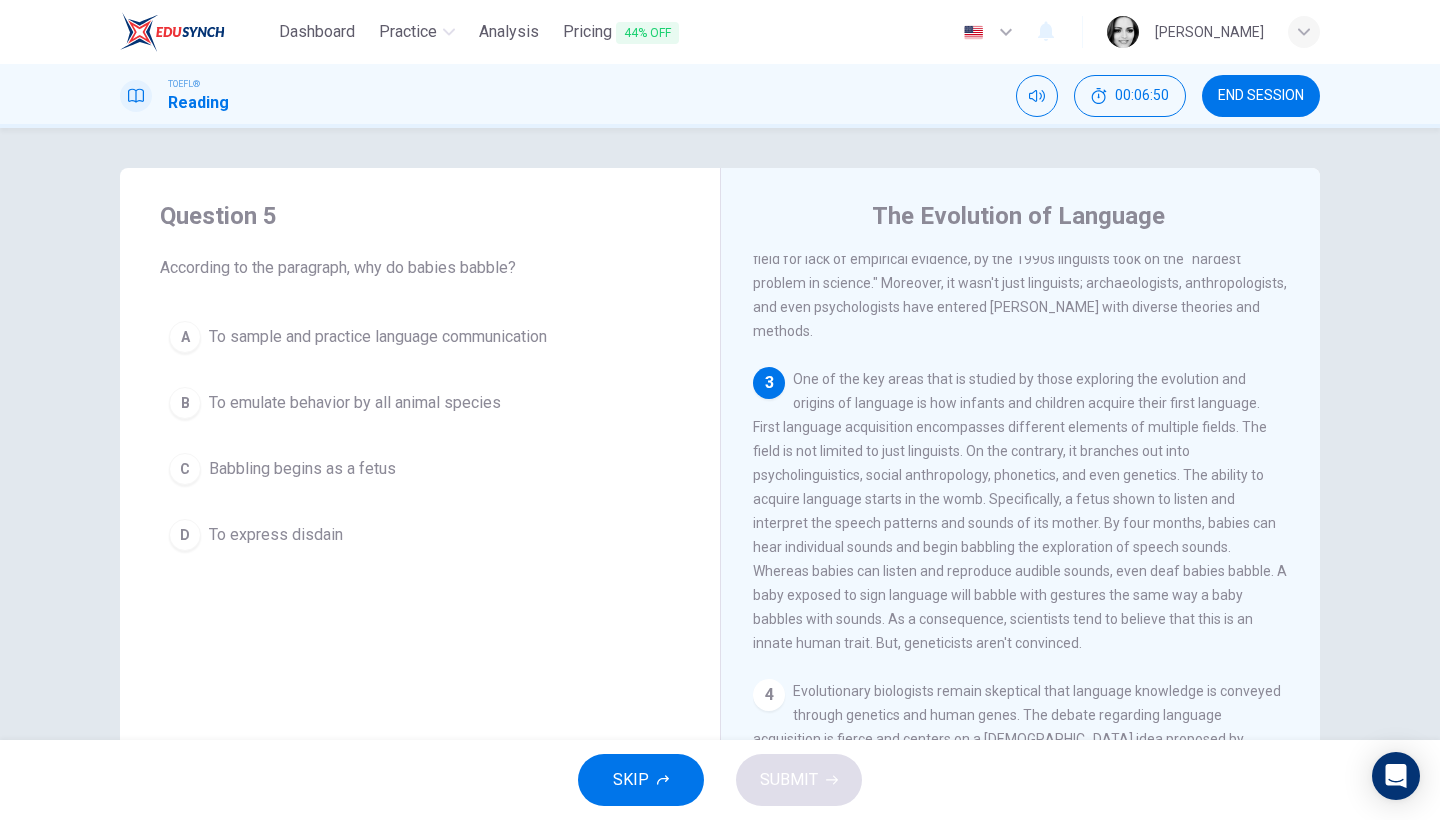 drag, startPoint x: 1011, startPoint y: 526, endPoint x: 1053, endPoint y: 553, distance: 49.92995 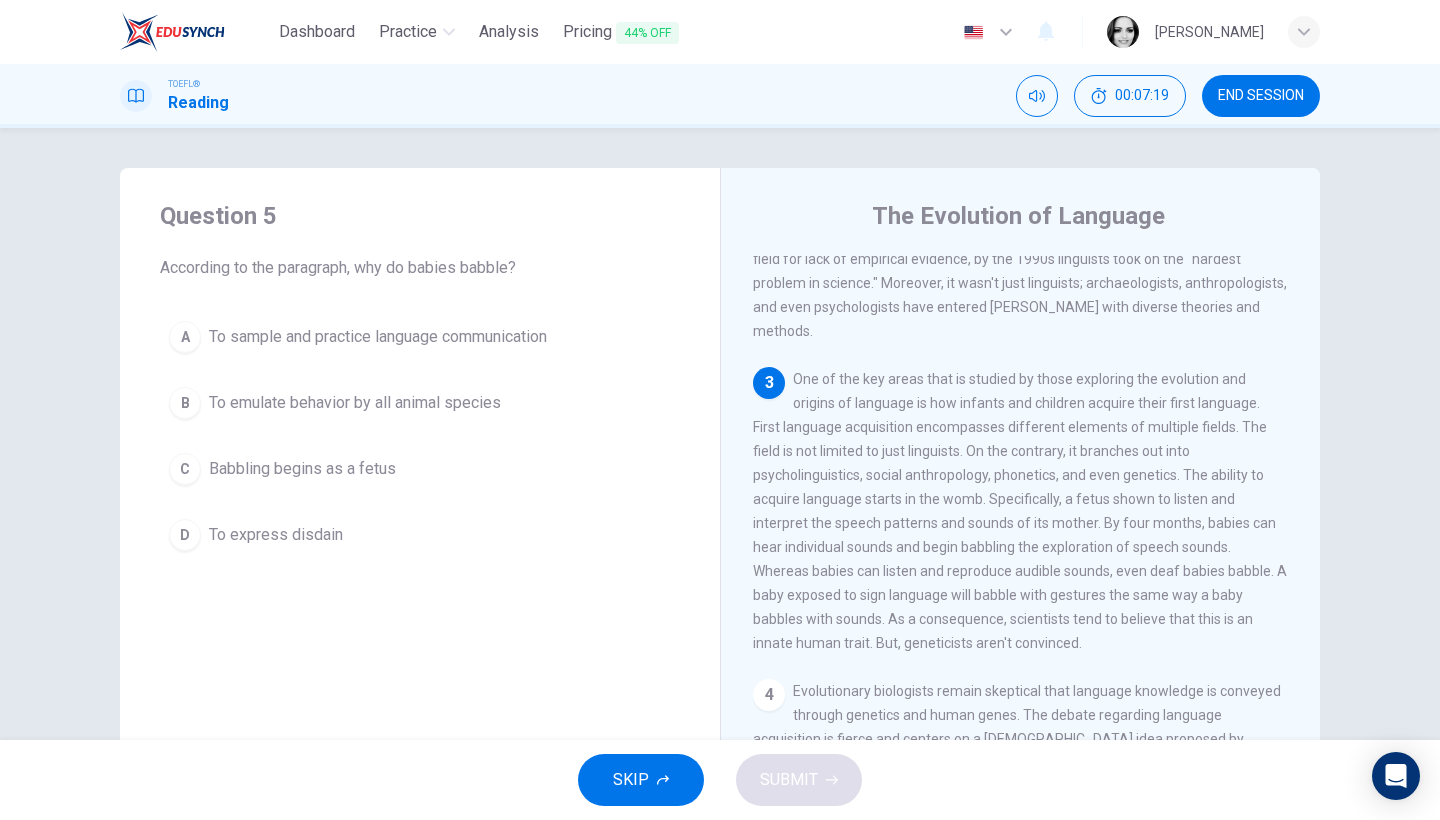 click on "To sample and practice language communication" at bounding box center (378, 337) 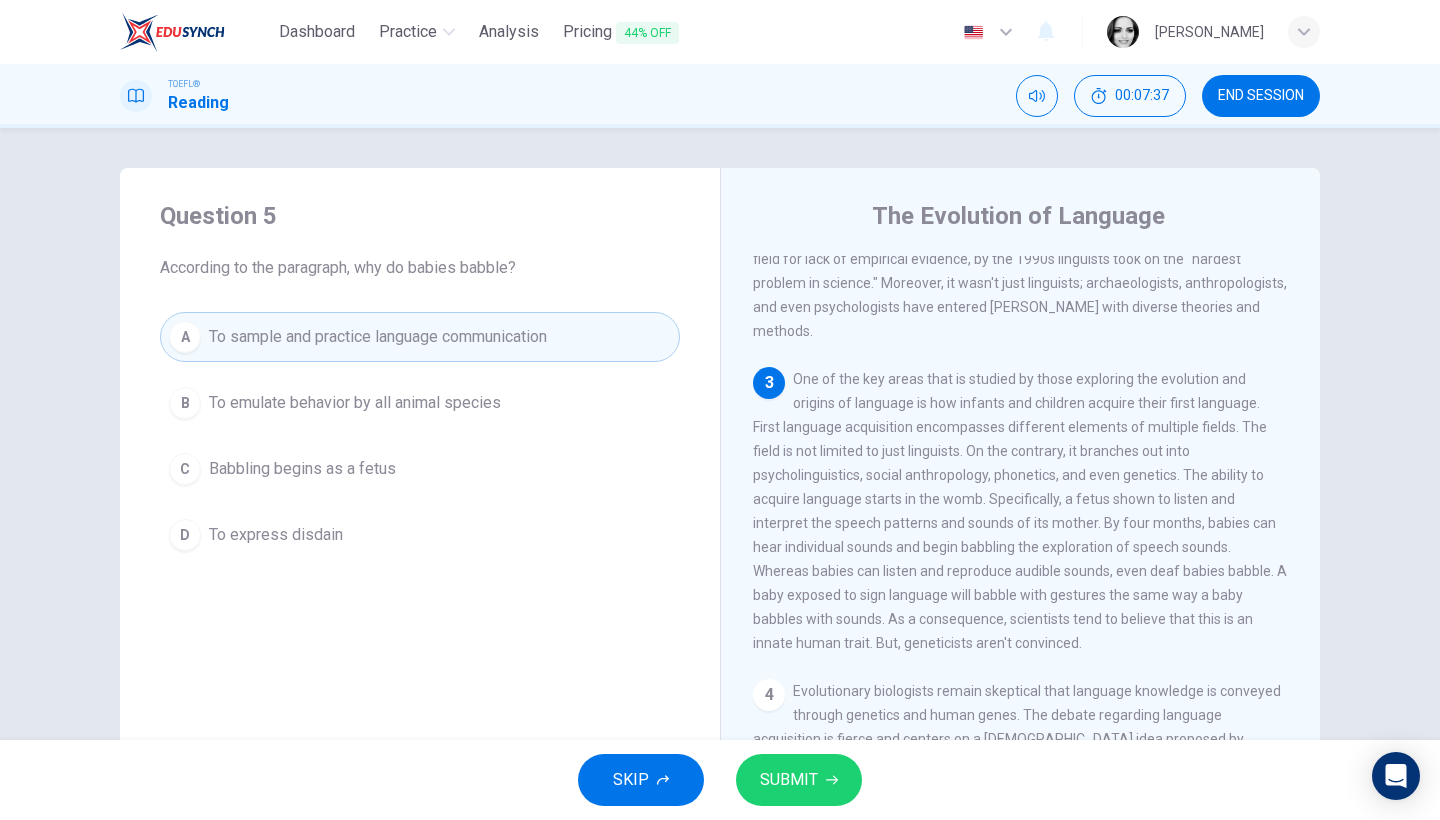 drag, startPoint x: 1203, startPoint y: 502, endPoint x: 898, endPoint y: 502, distance: 305 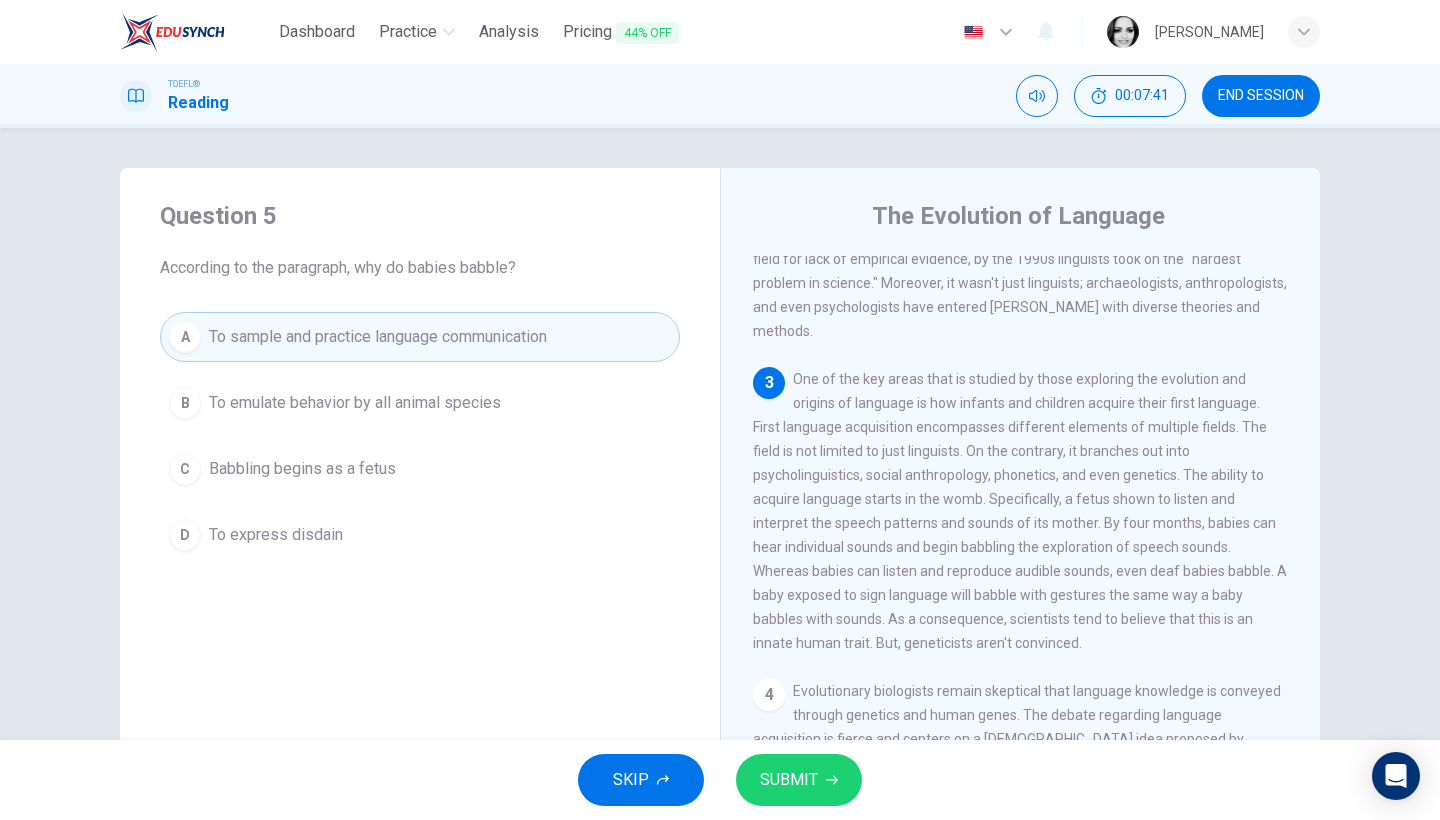 drag, startPoint x: 921, startPoint y: 523, endPoint x: 1260, endPoint y: 531, distance: 339.0944 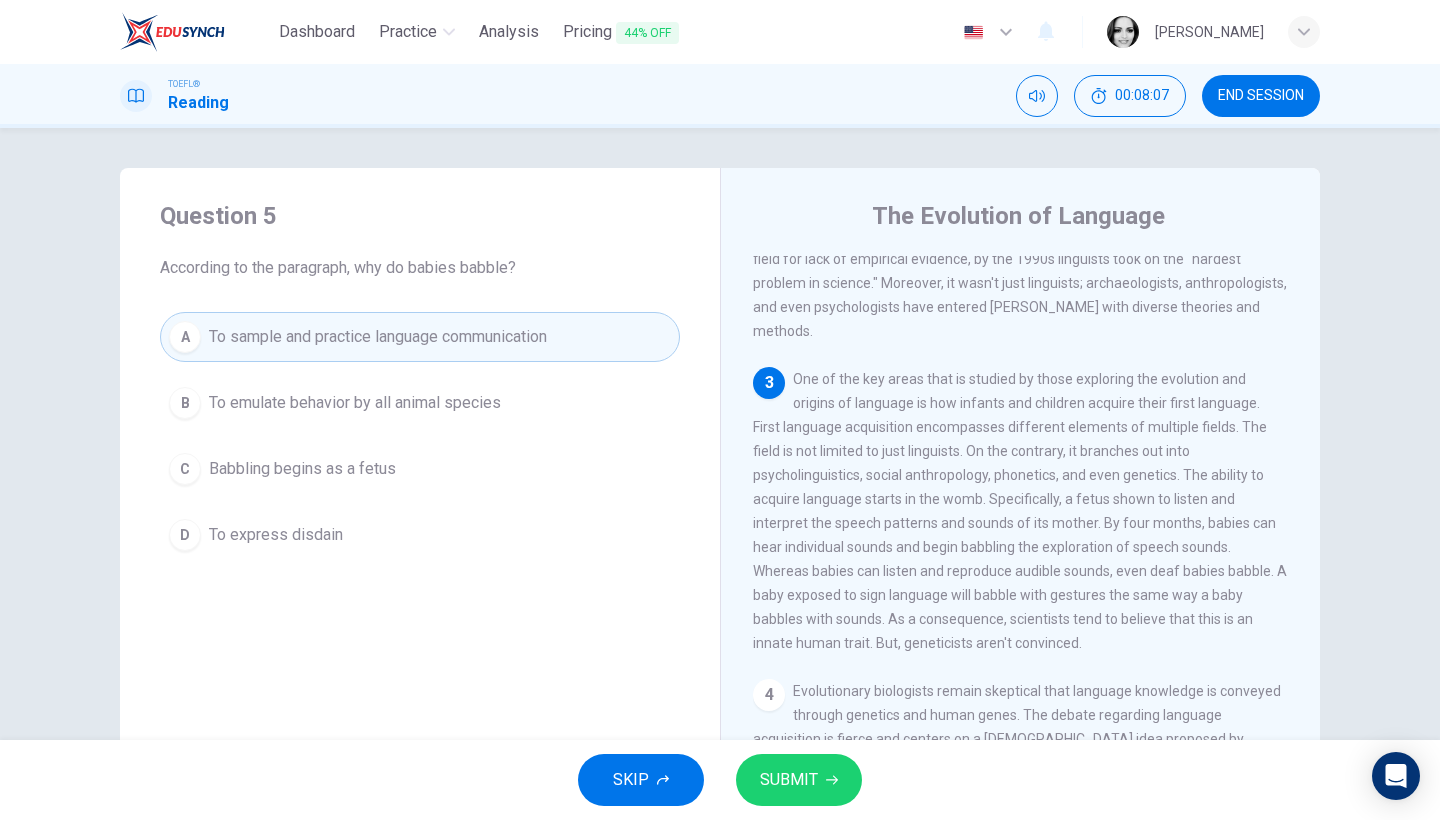 click on "SUBMIT" at bounding box center (799, 780) 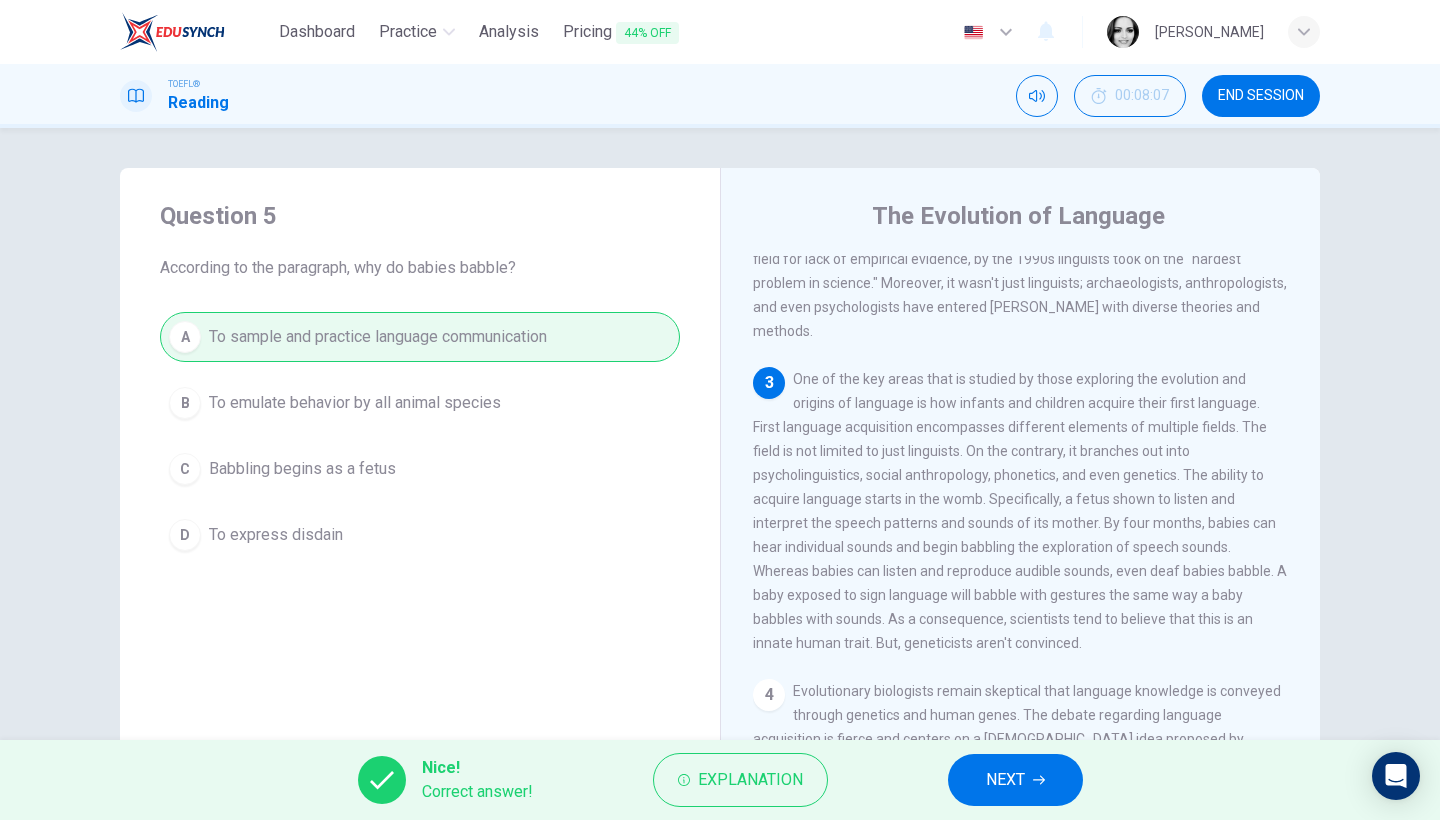 click 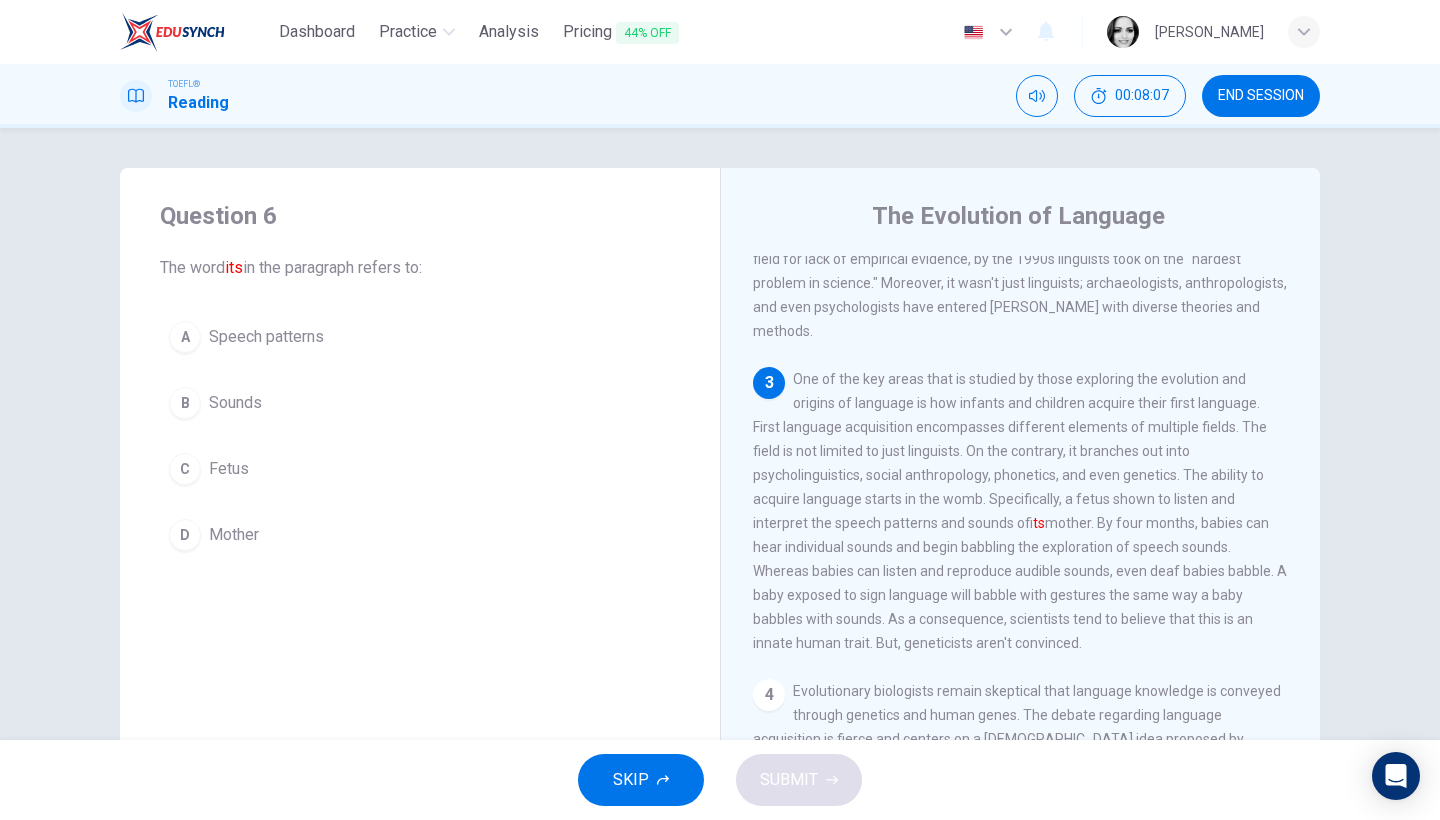 scroll, scrollTop: 528, scrollLeft: 0, axis: vertical 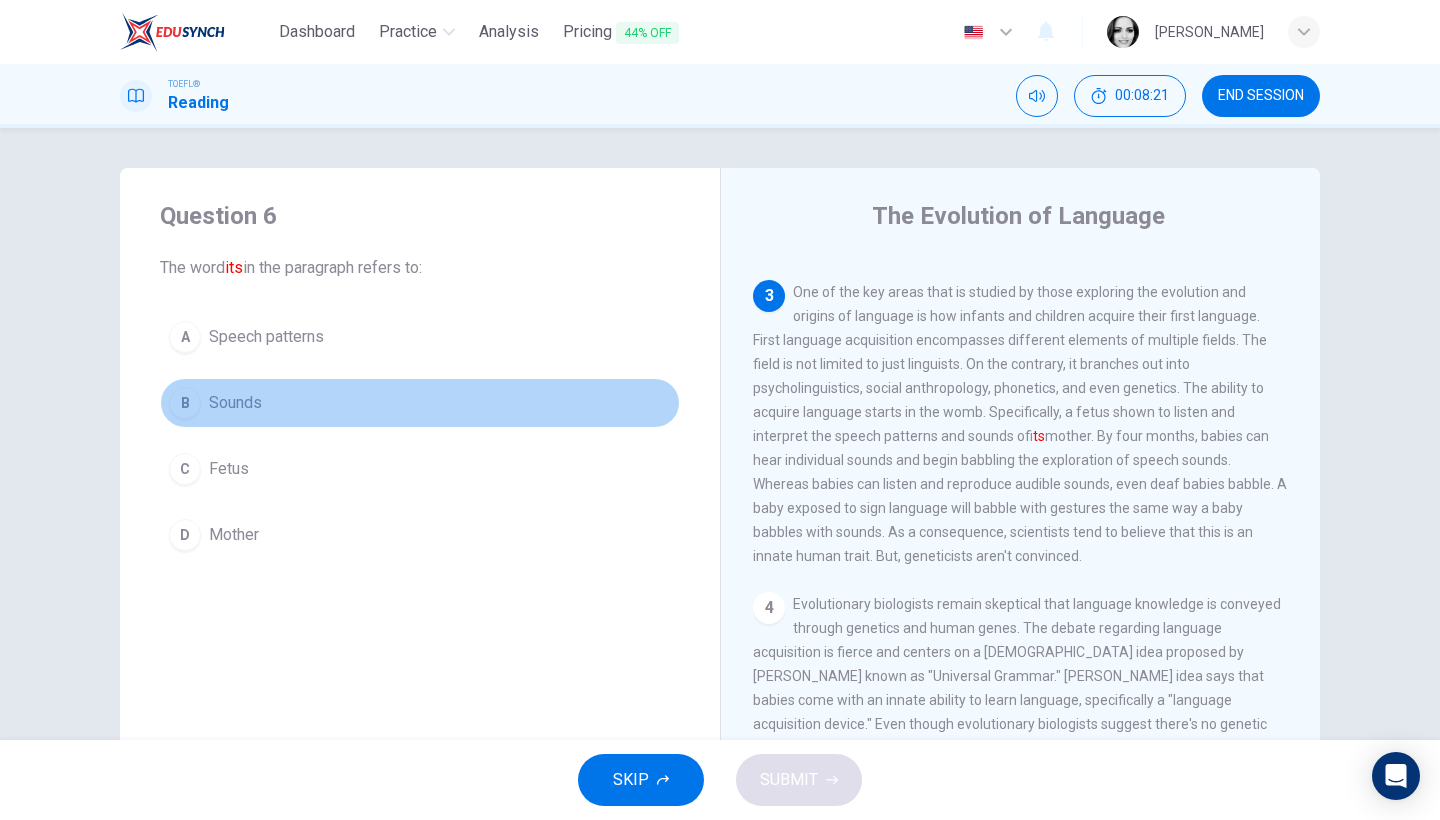 click on "Sounds" at bounding box center (235, 403) 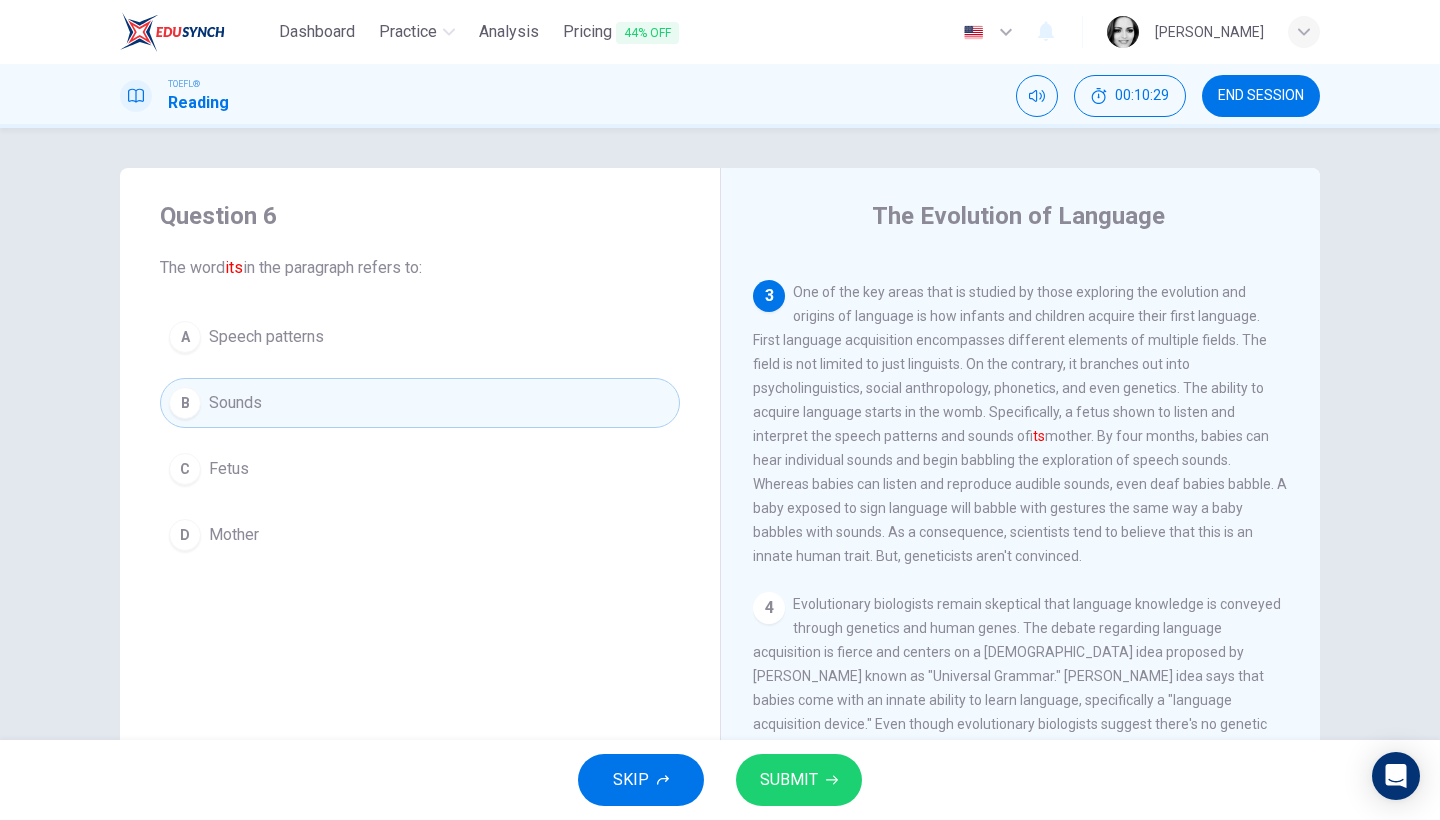 click on "Question 6 The word  its  in the paragraph refers to: A Speech patterns B Sounds C Fetus D Mother" at bounding box center (420, 380) 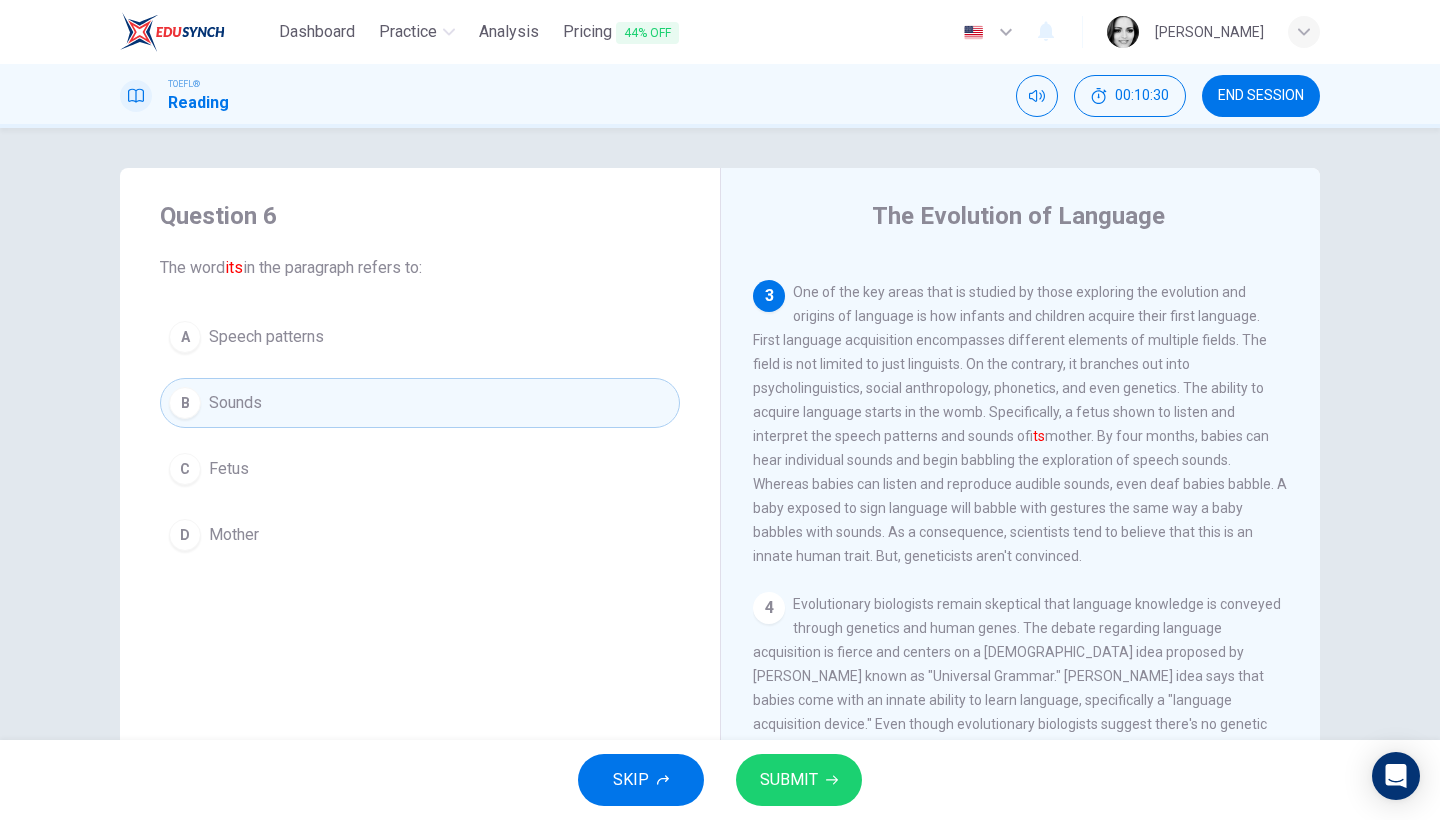 click on "A Speech patterns" at bounding box center [420, 337] 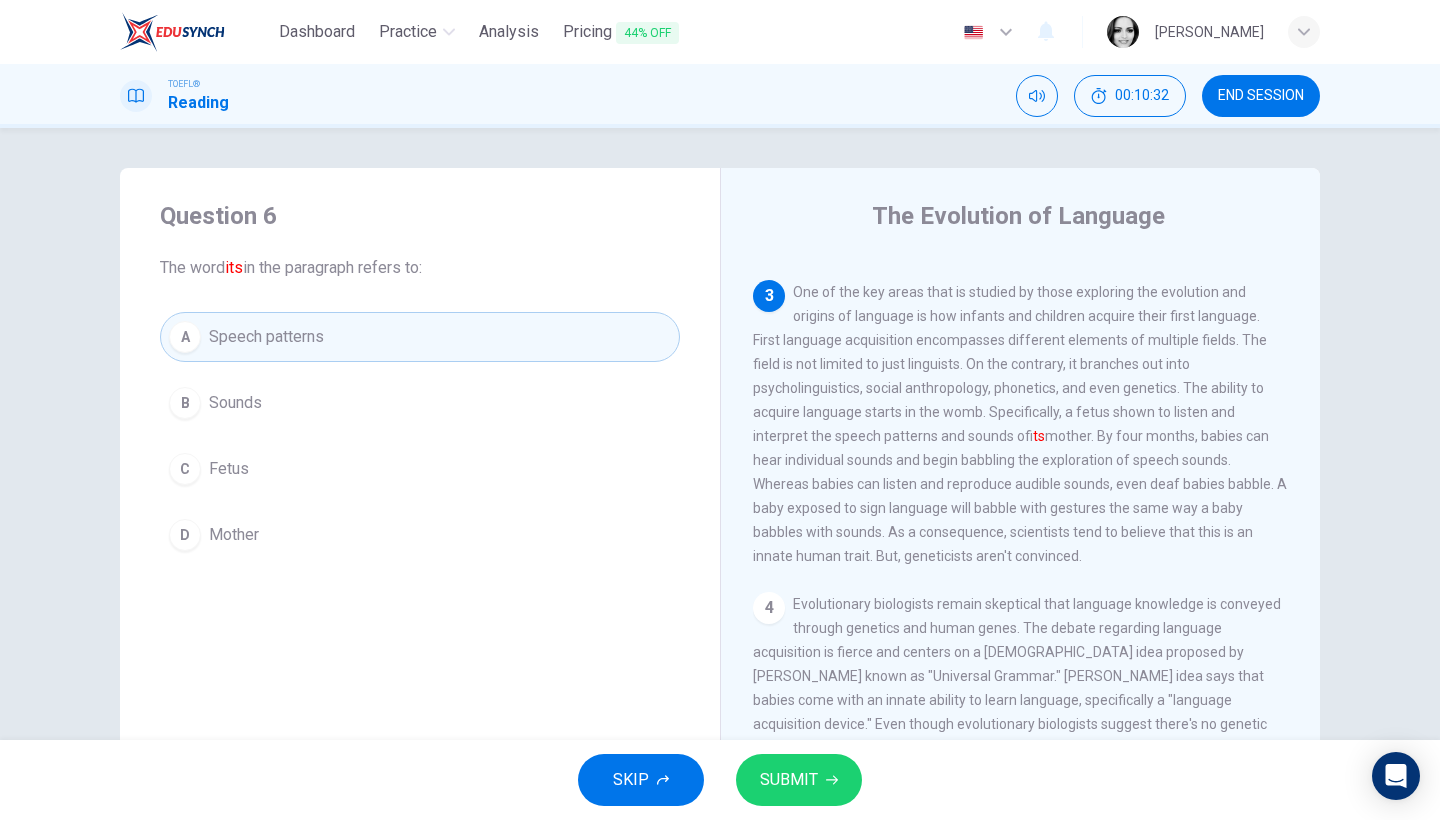 click on "SUBMIT" at bounding box center (789, 780) 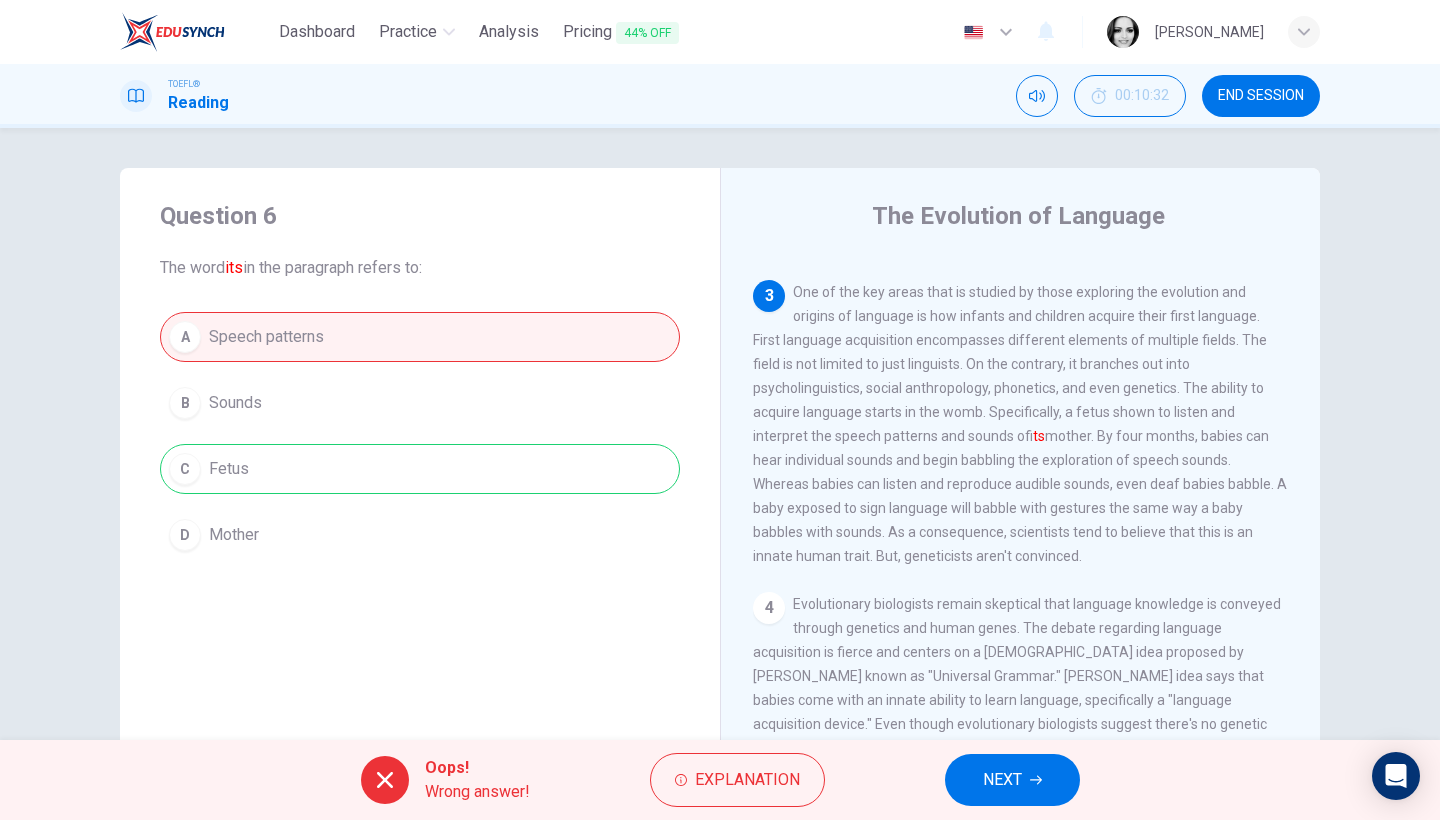 click on "NEXT" at bounding box center [1012, 780] 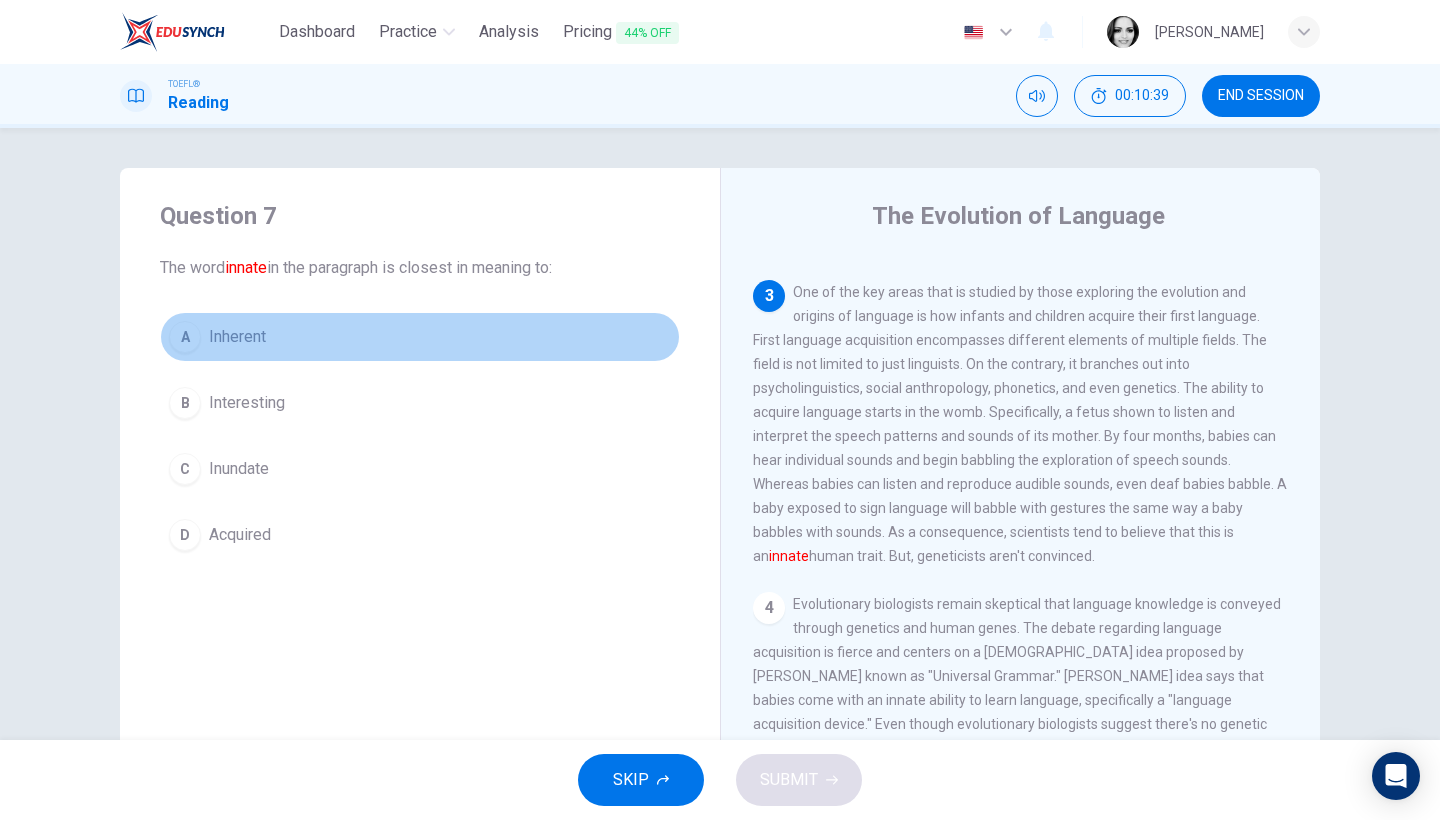 click on "Inherent" at bounding box center (237, 337) 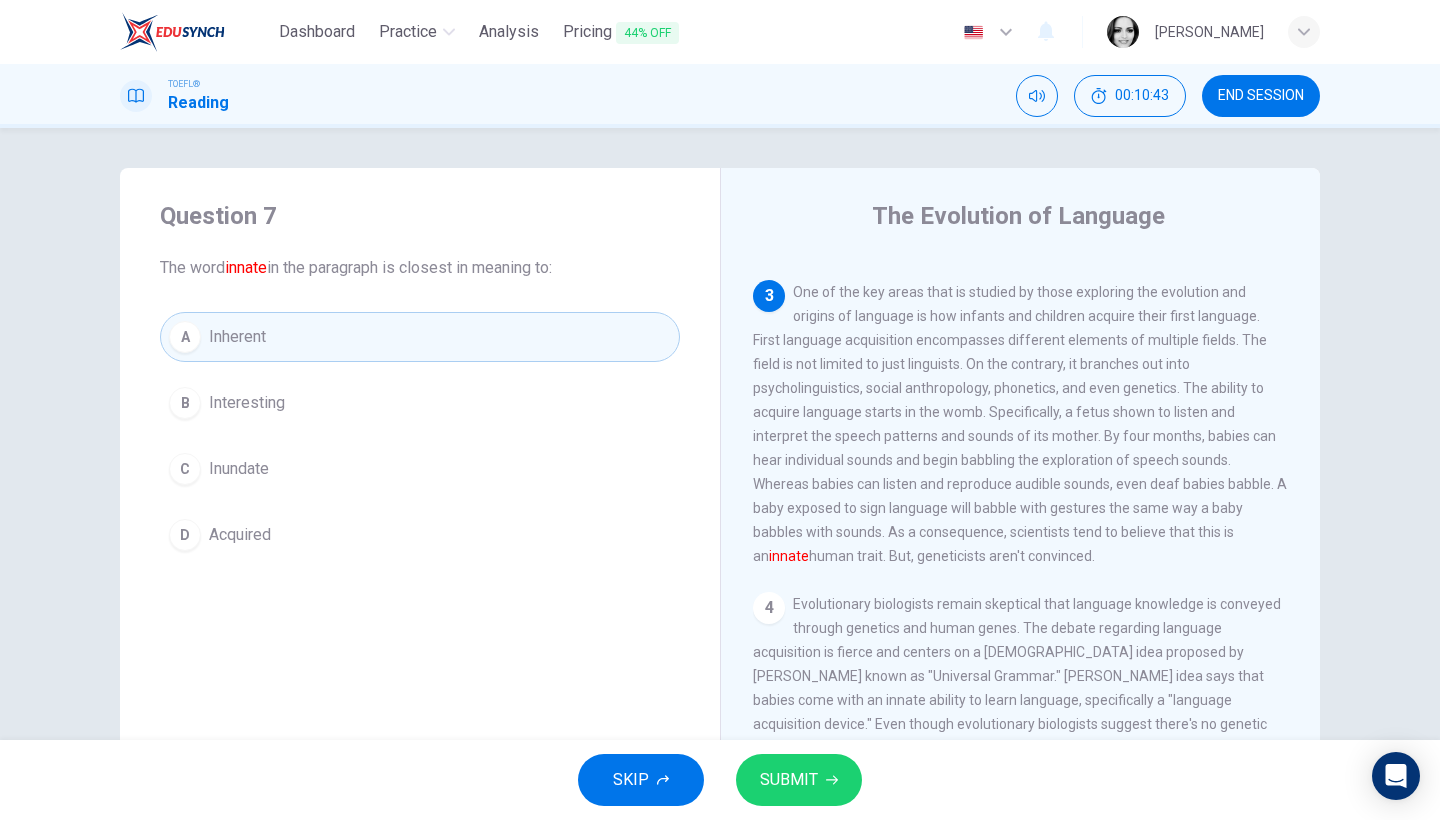 click on "SUBMIT" at bounding box center [789, 780] 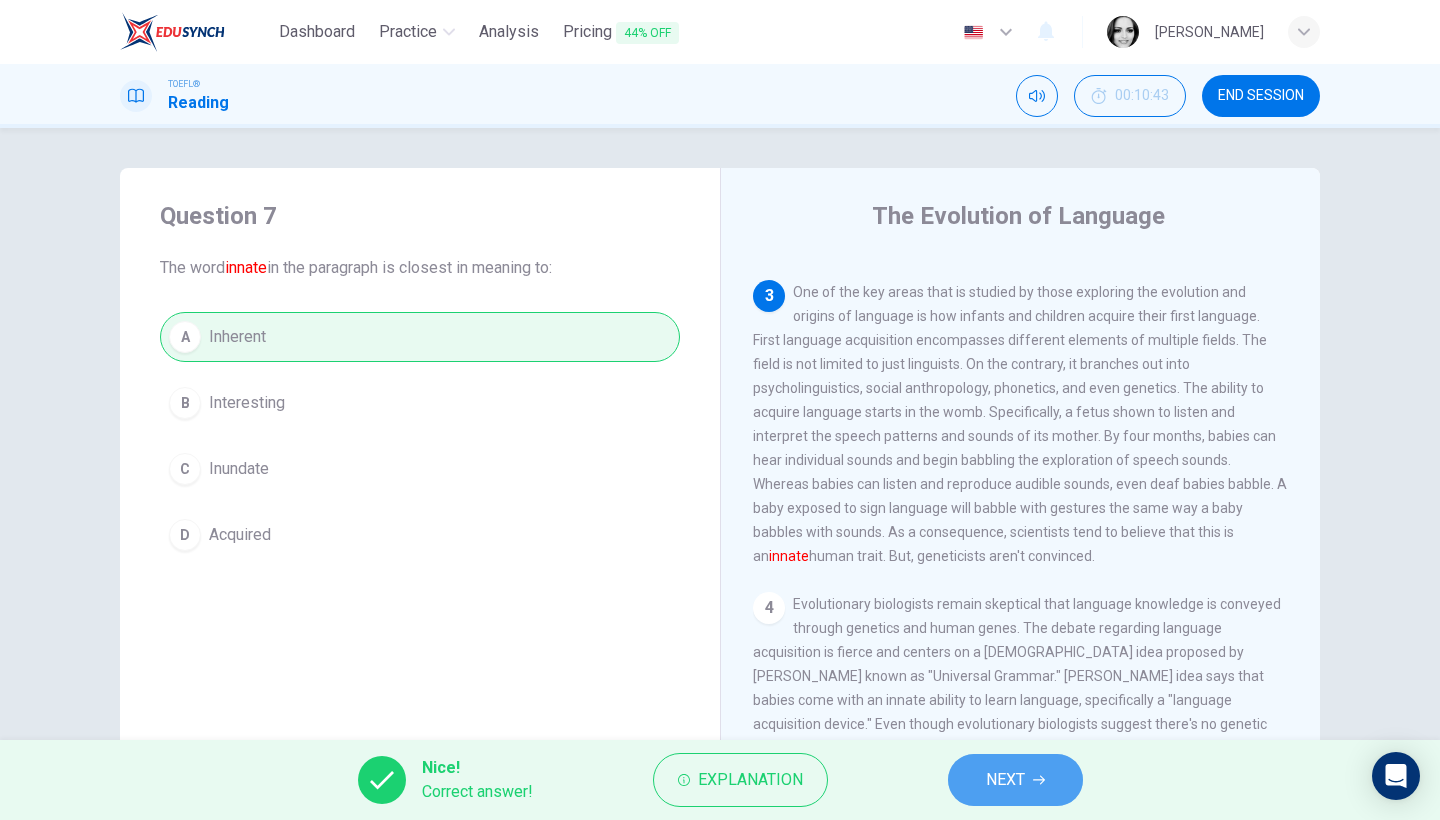 click on "NEXT" at bounding box center [1005, 780] 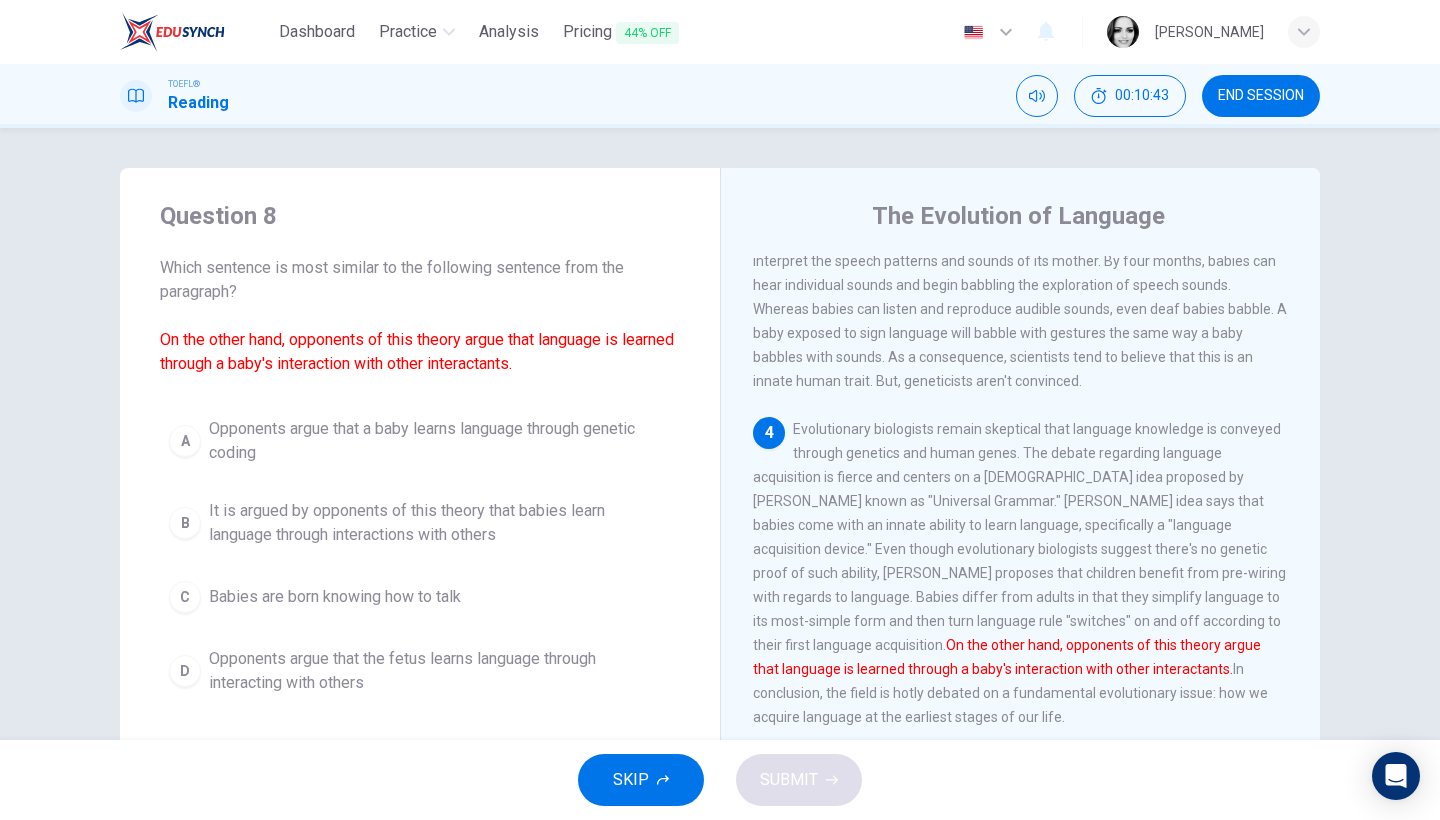 scroll, scrollTop: 753, scrollLeft: 0, axis: vertical 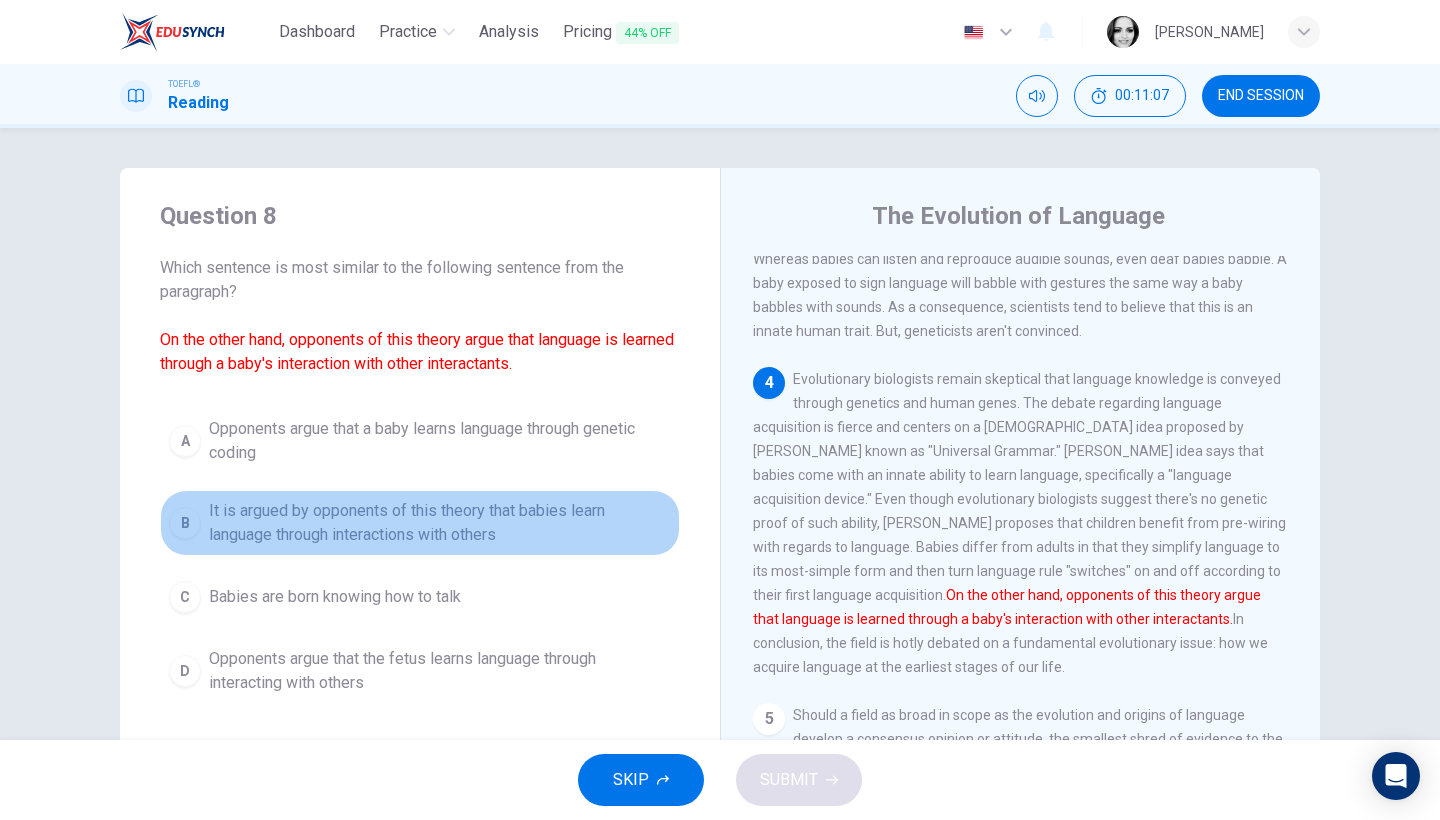 click on "It is argued by opponents of this theory that babies learn language through interactions with others" at bounding box center [440, 523] 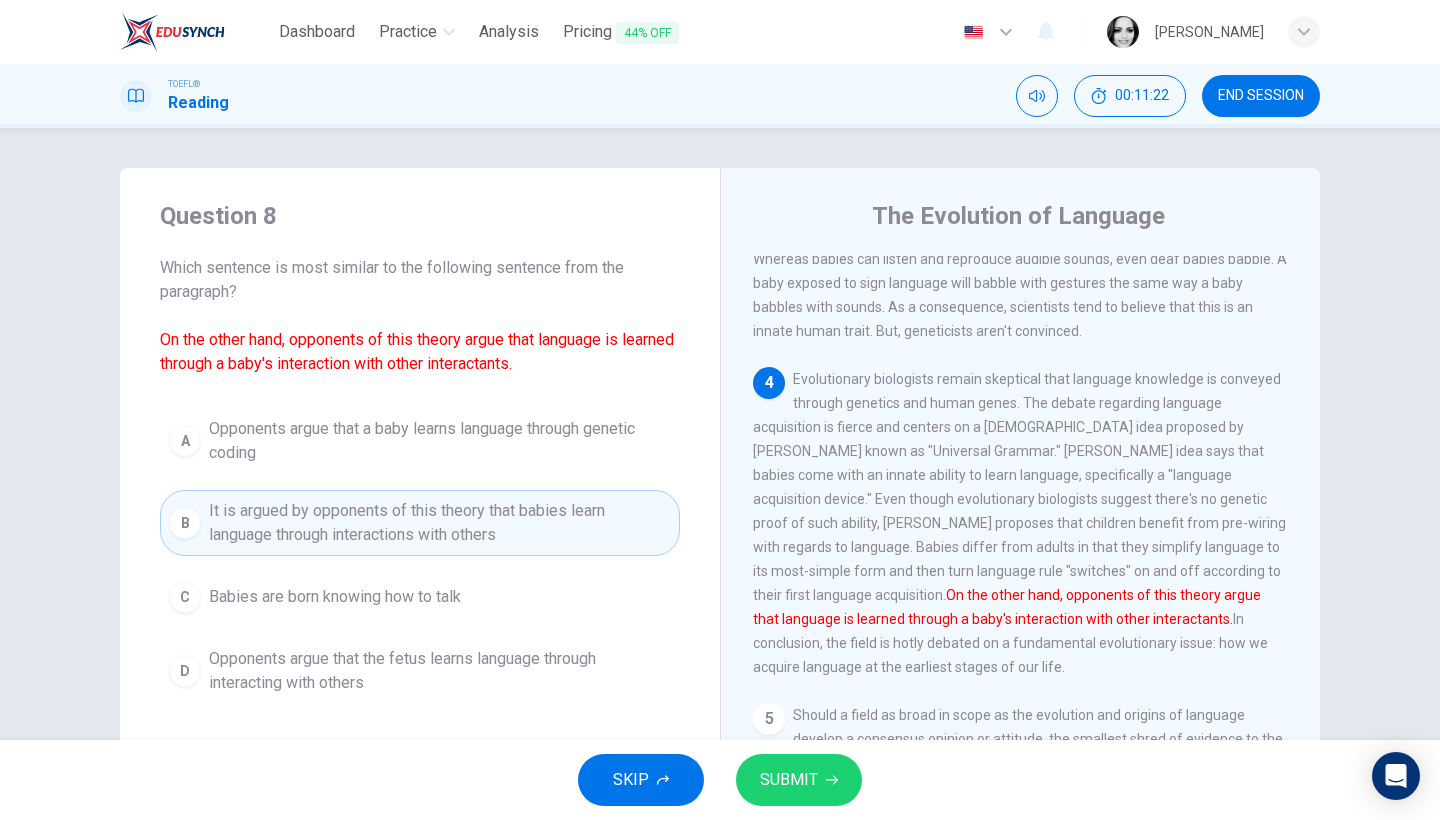 click on "SUBMIT" at bounding box center [799, 780] 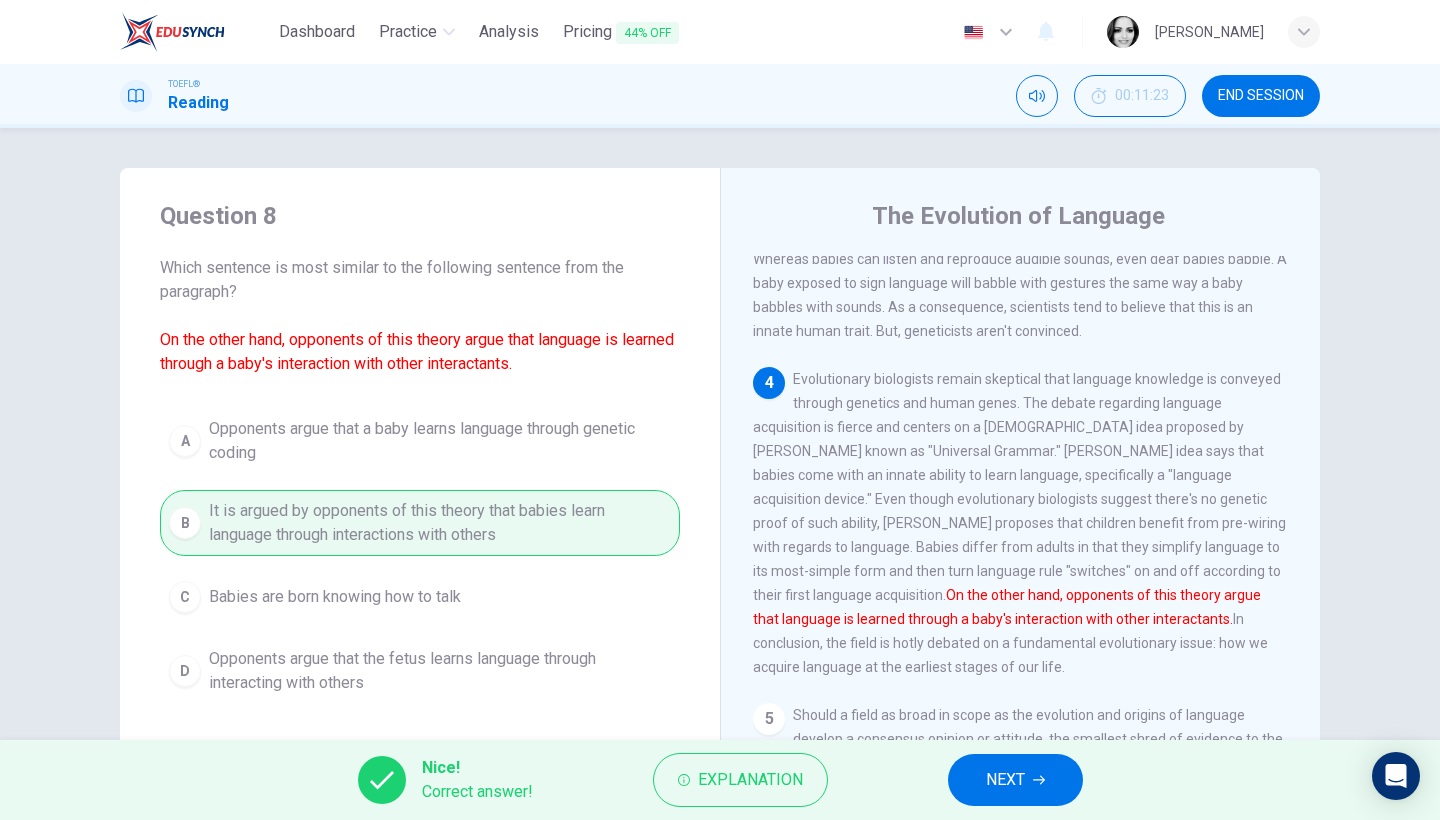 click on "NEXT" at bounding box center (1005, 780) 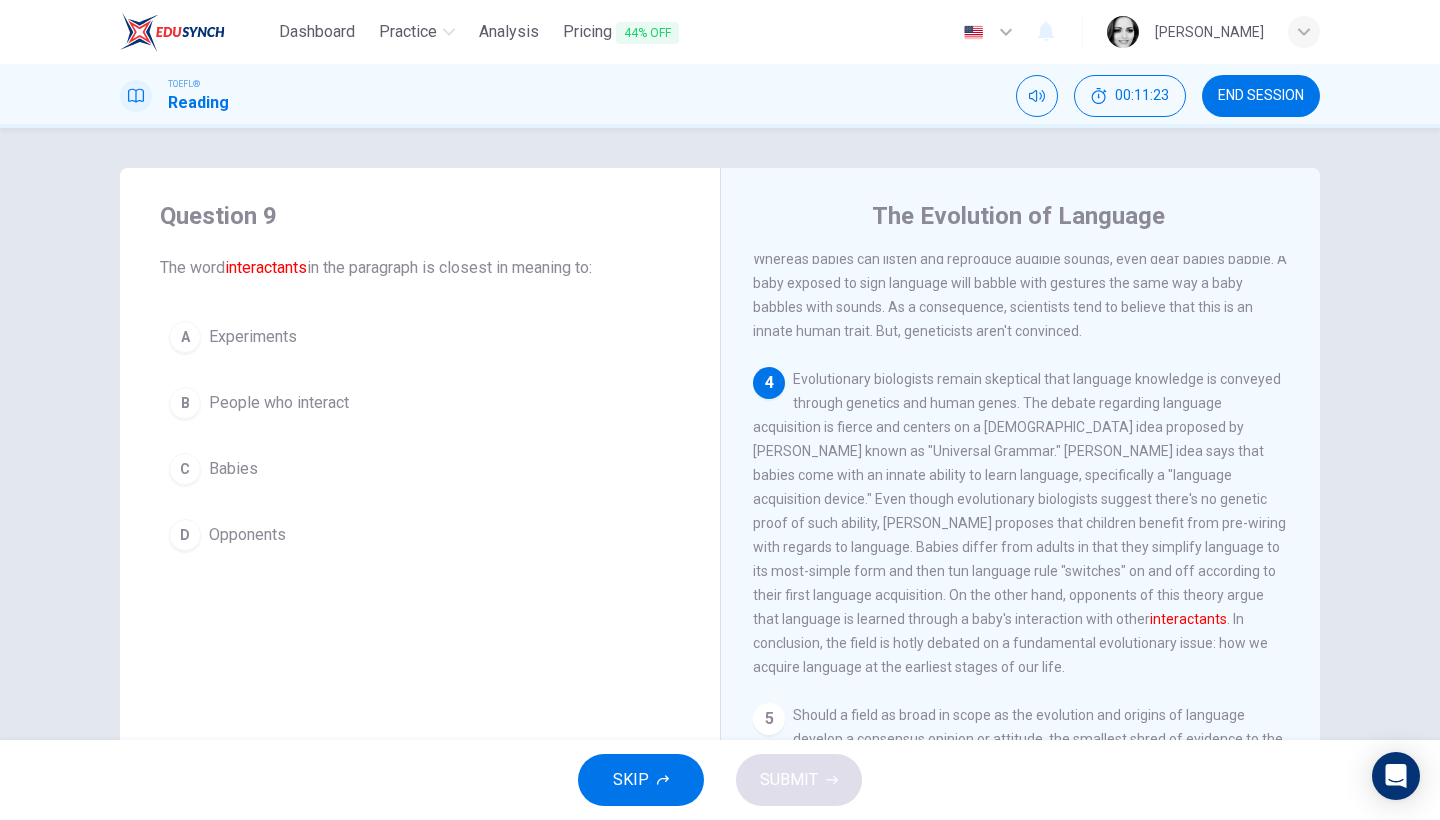 scroll, scrollTop: 840, scrollLeft: 0, axis: vertical 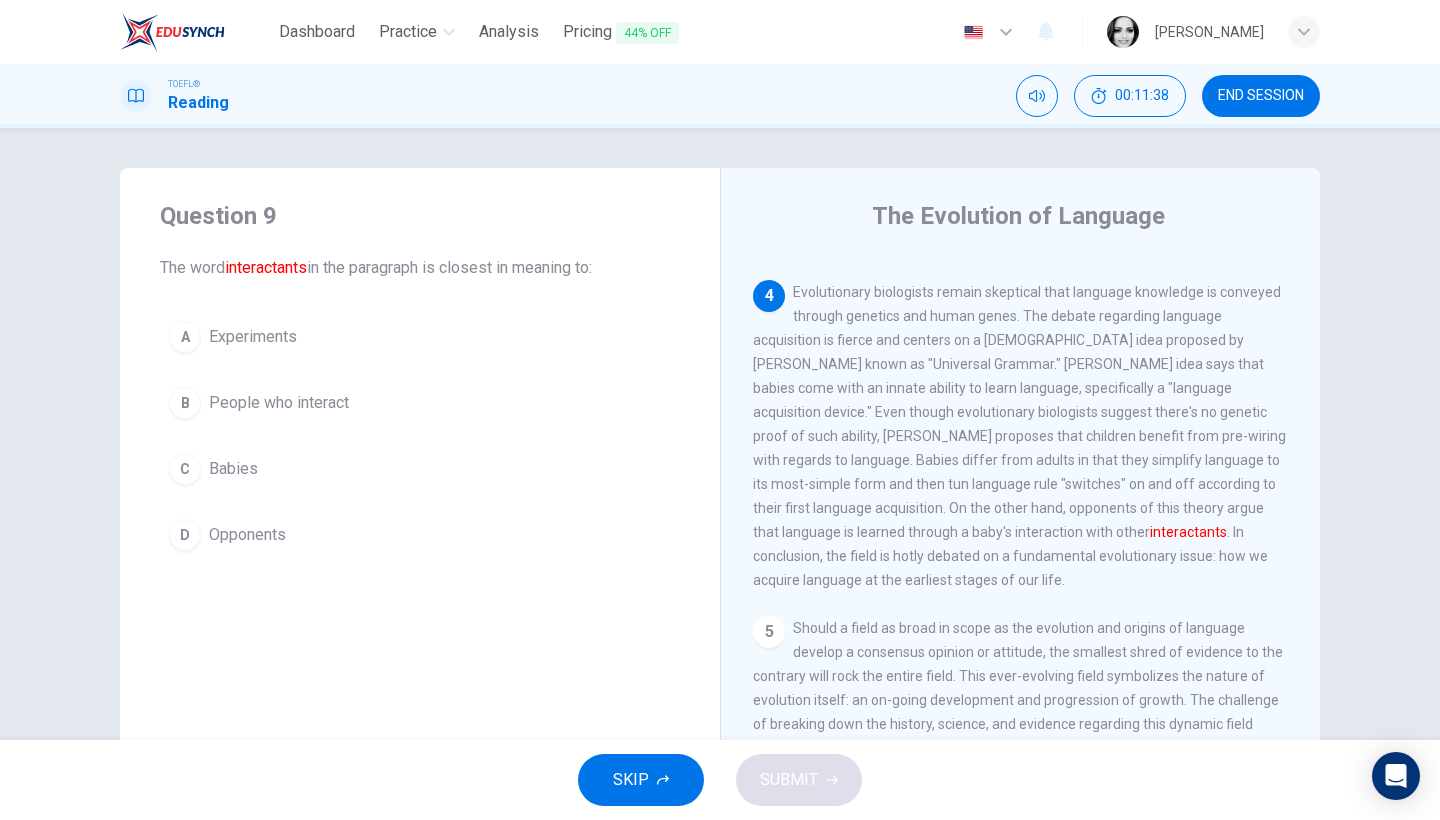 click on "Babies" at bounding box center (233, 469) 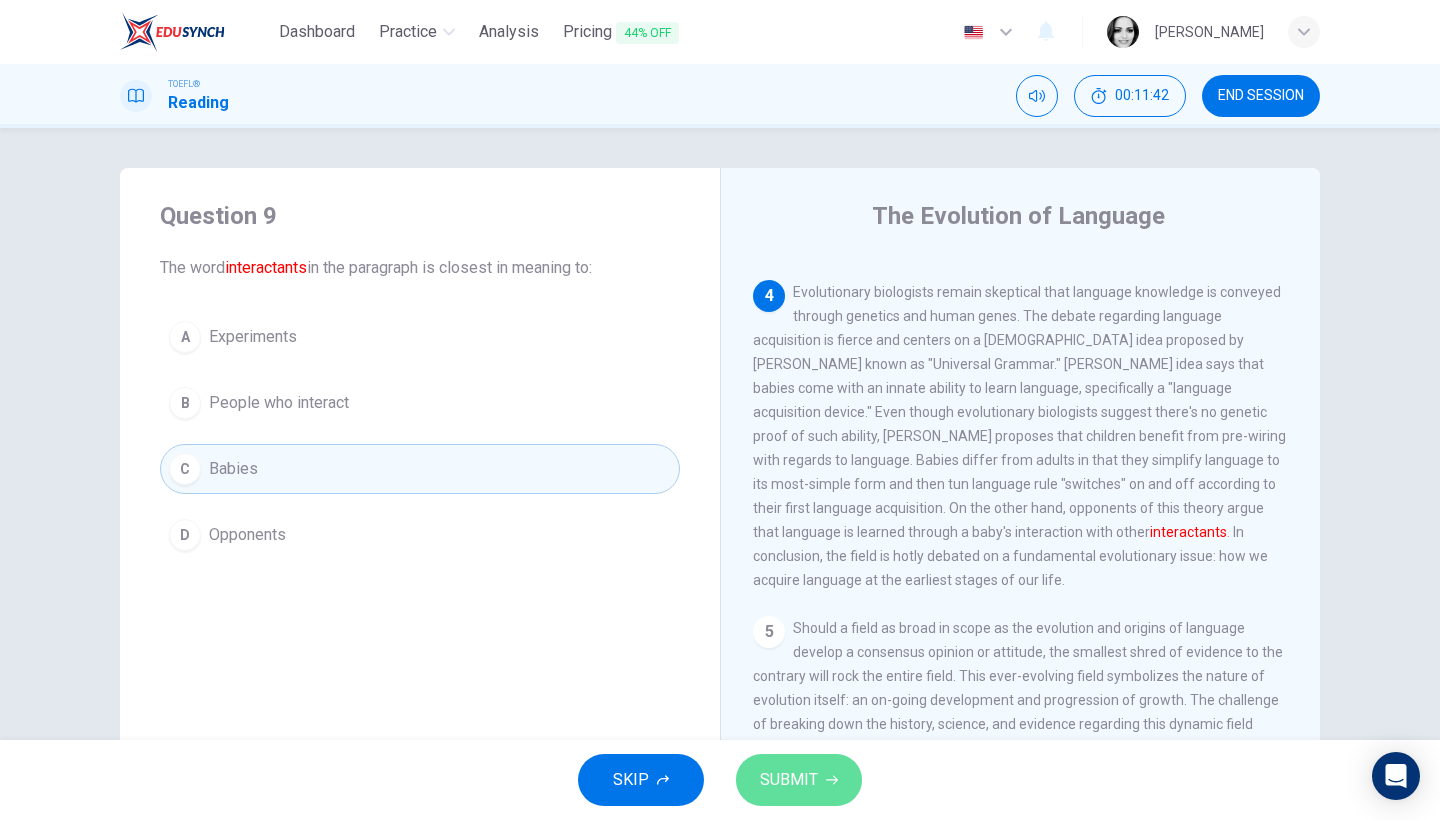 click on "SUBMIT" at bounding box center [789, 780] 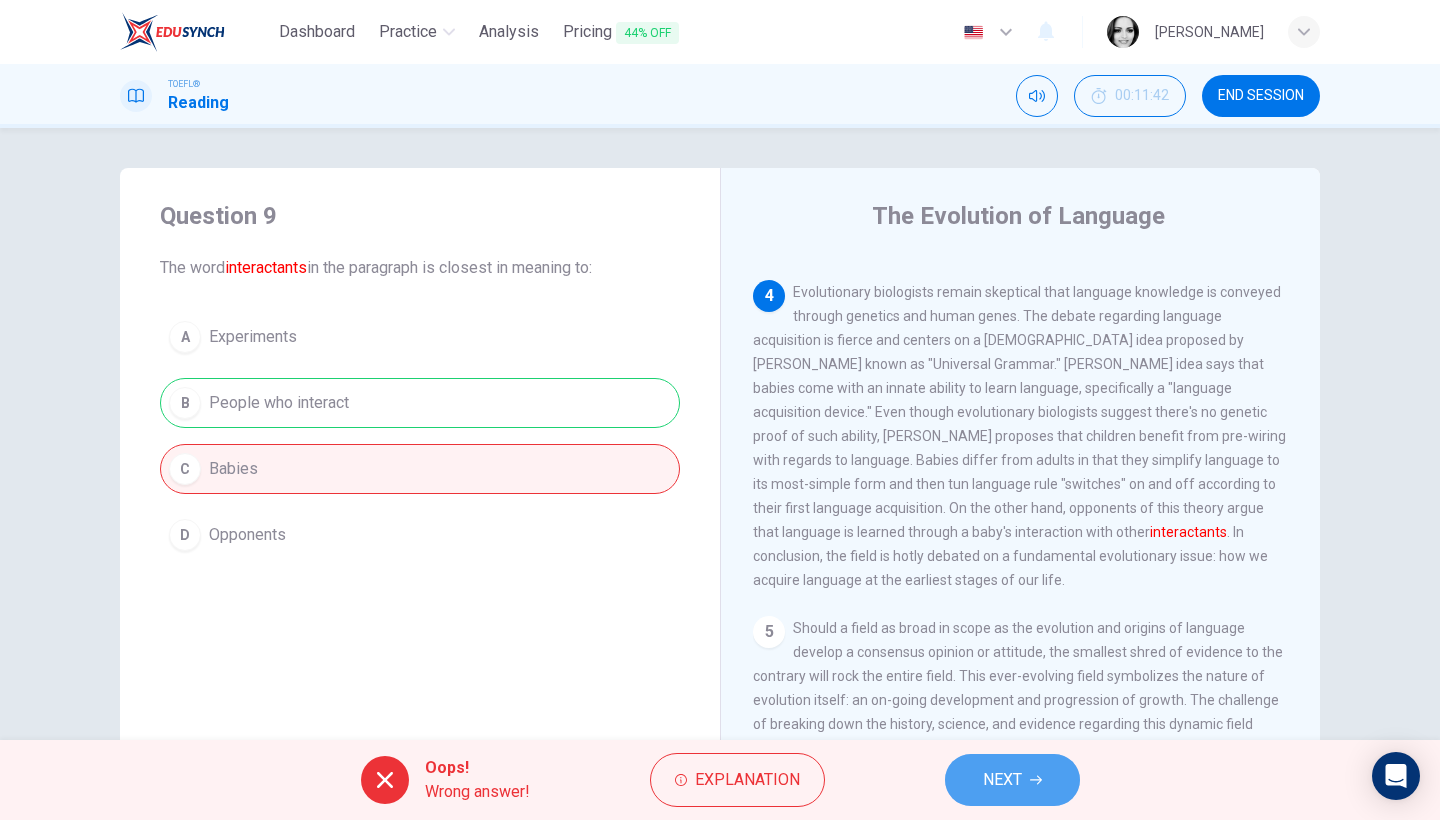 click on "NEXT" at bounding box center [1012, 780] 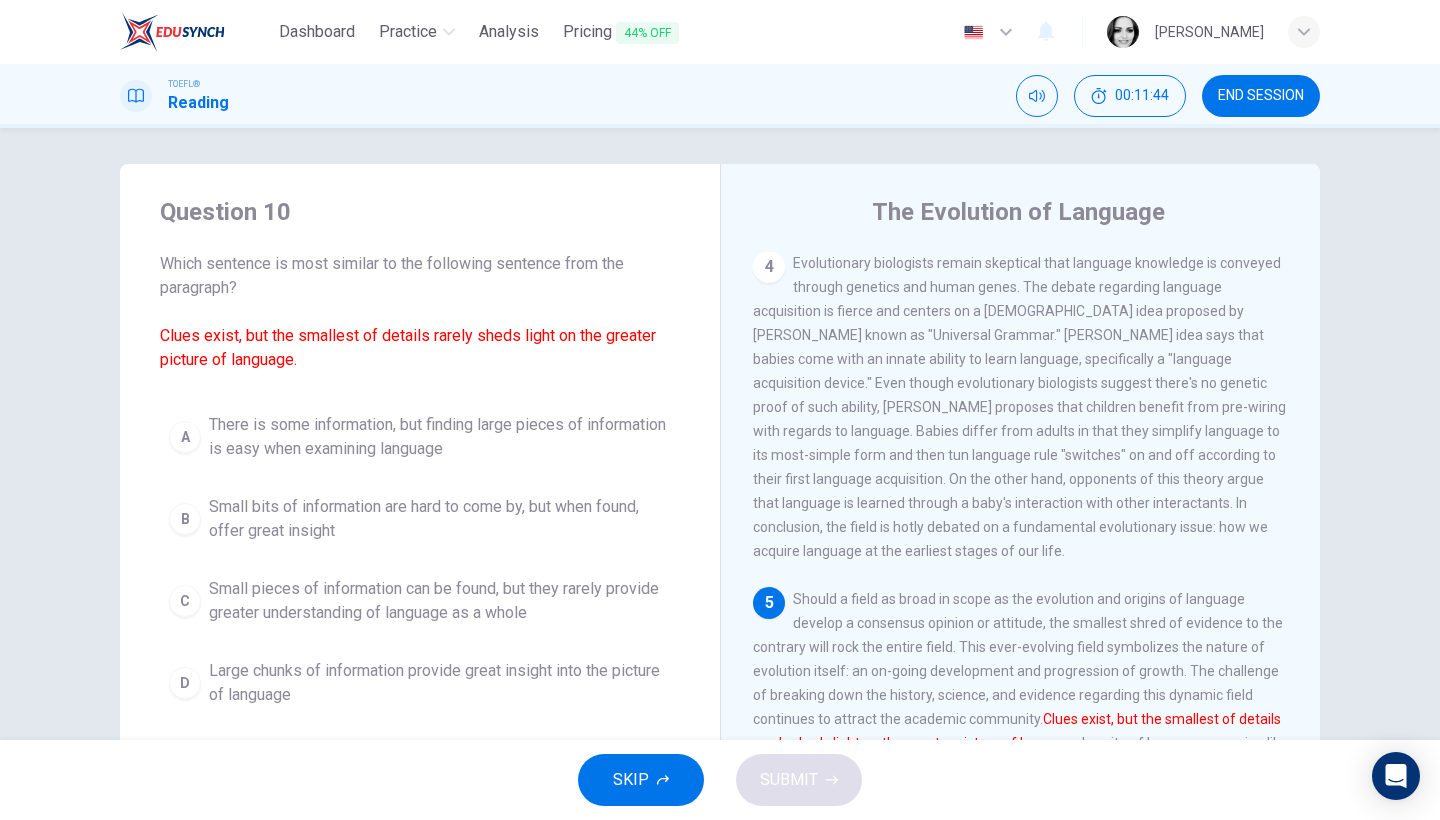 scroll, scrollTop: 39, scrollLeft: 0, axis: vertical 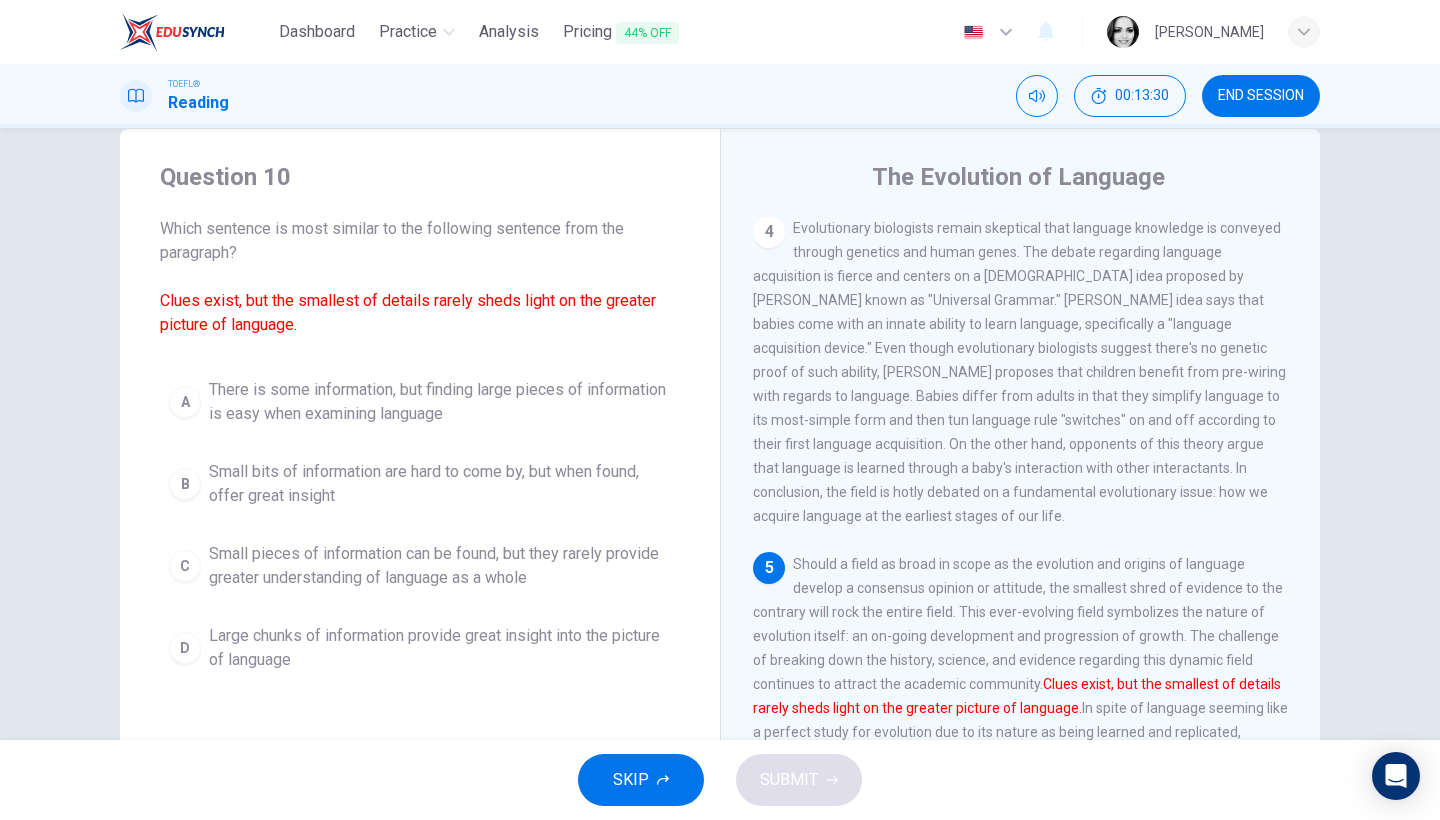 click on "Large chunks of information provide great insight into the picture of language" at bounding box center [440, 648] 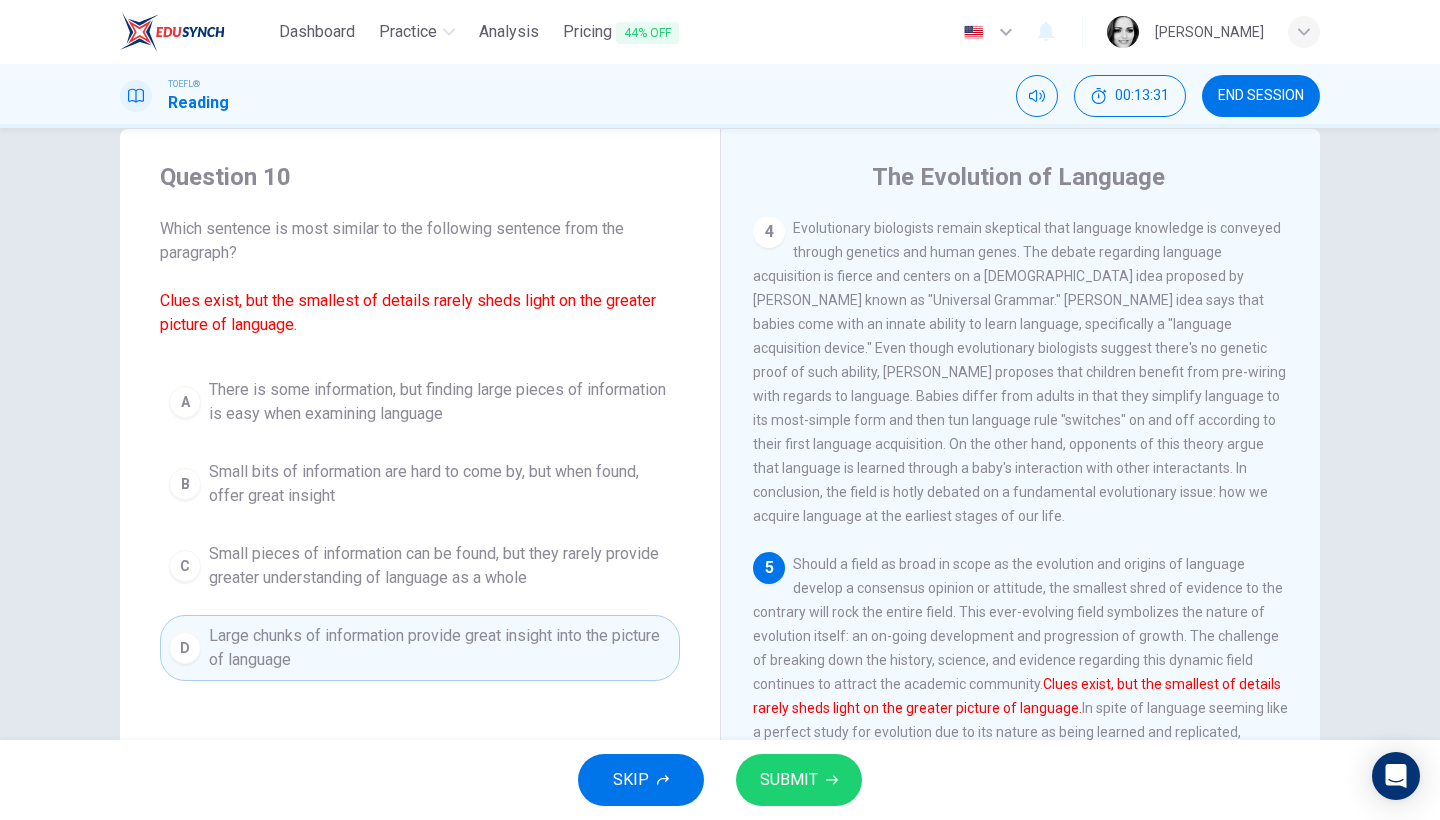 click on "SUBMIT" at bounding box center [789, 780] 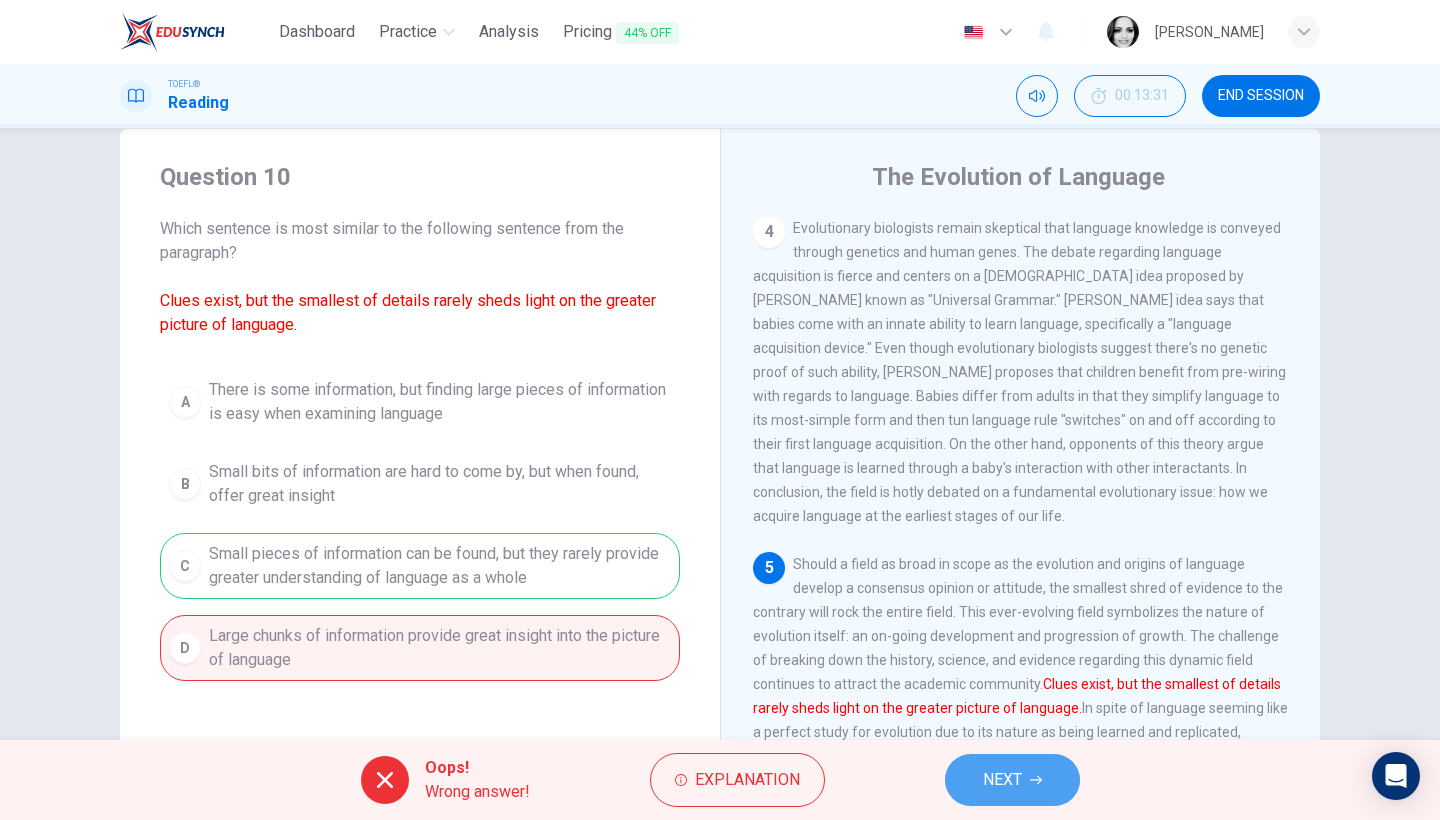 click 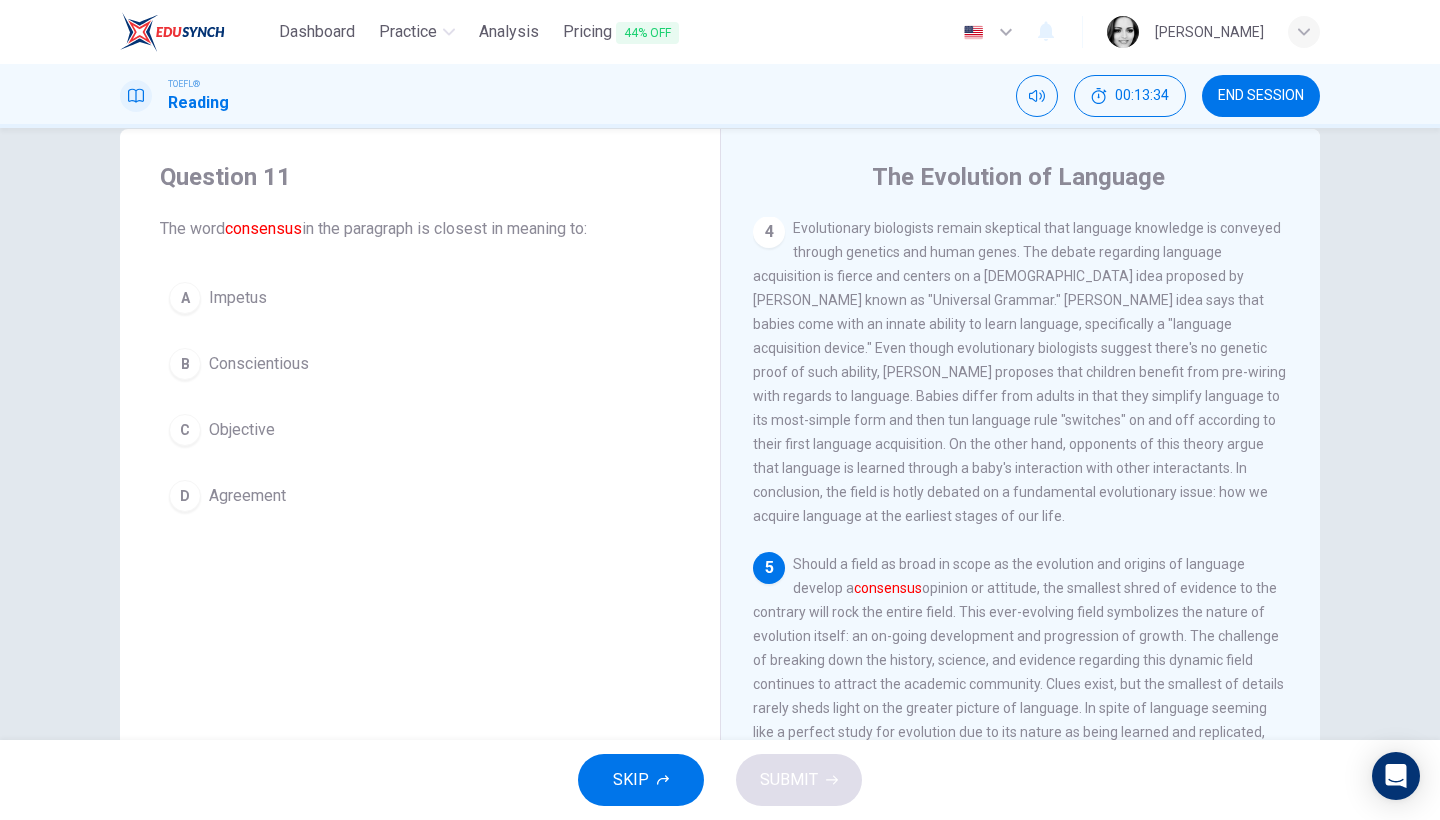 click on "D Agreement" at bounding box center (420, 496) 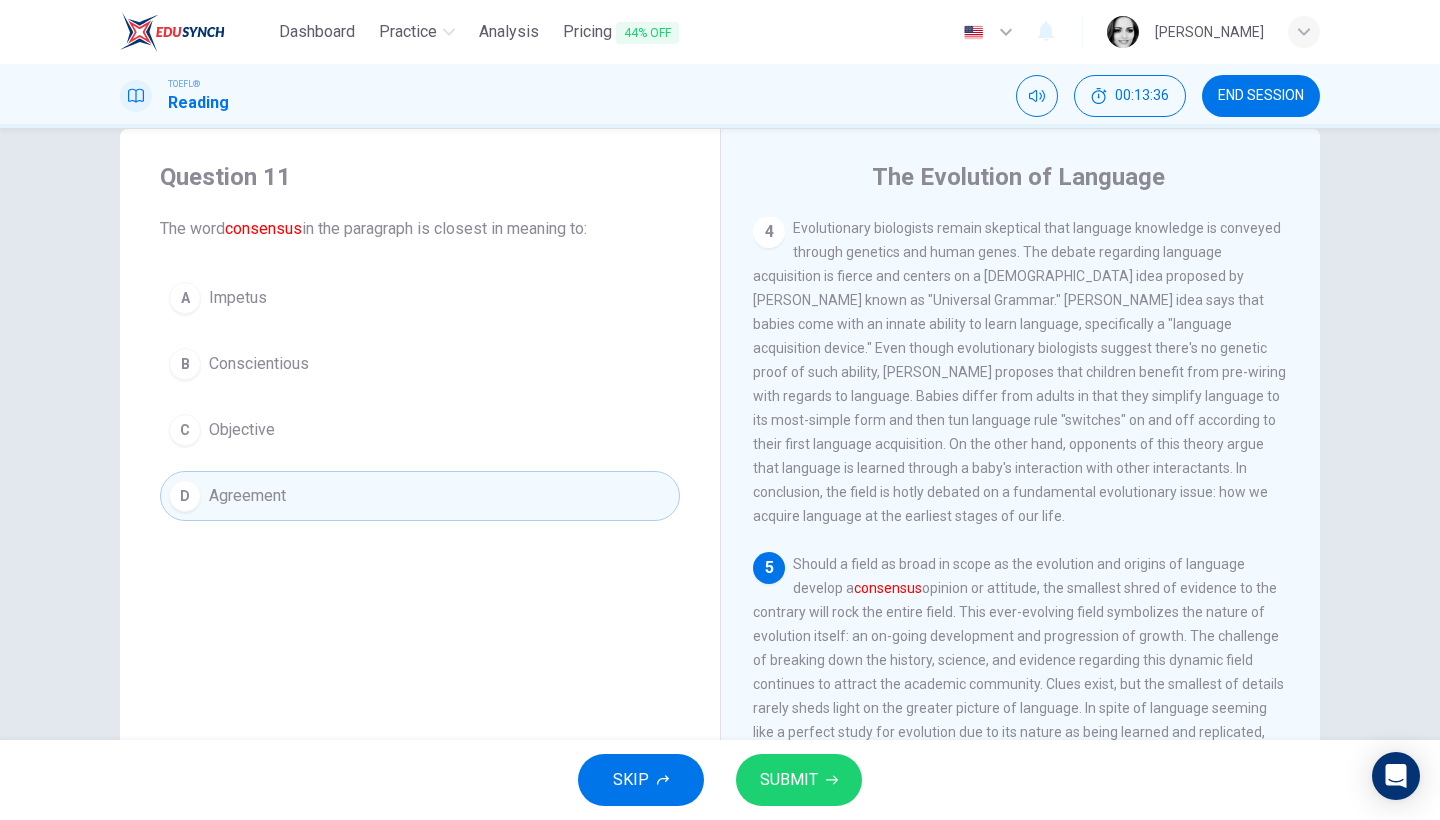 click on "SUBMIT" at bounding box center [789, 780] 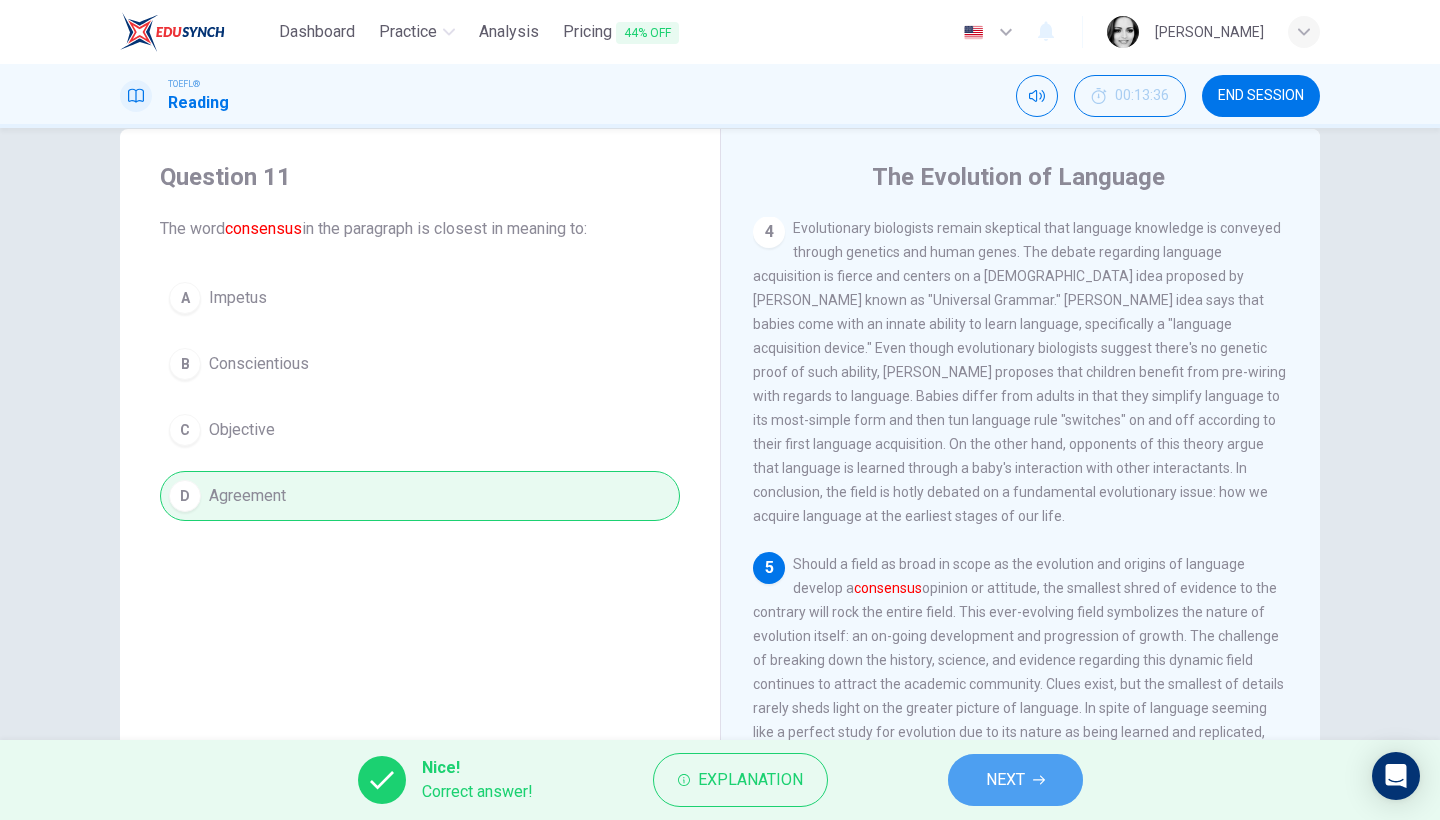 click on "NEXT" at bounding box center (1005, 780) 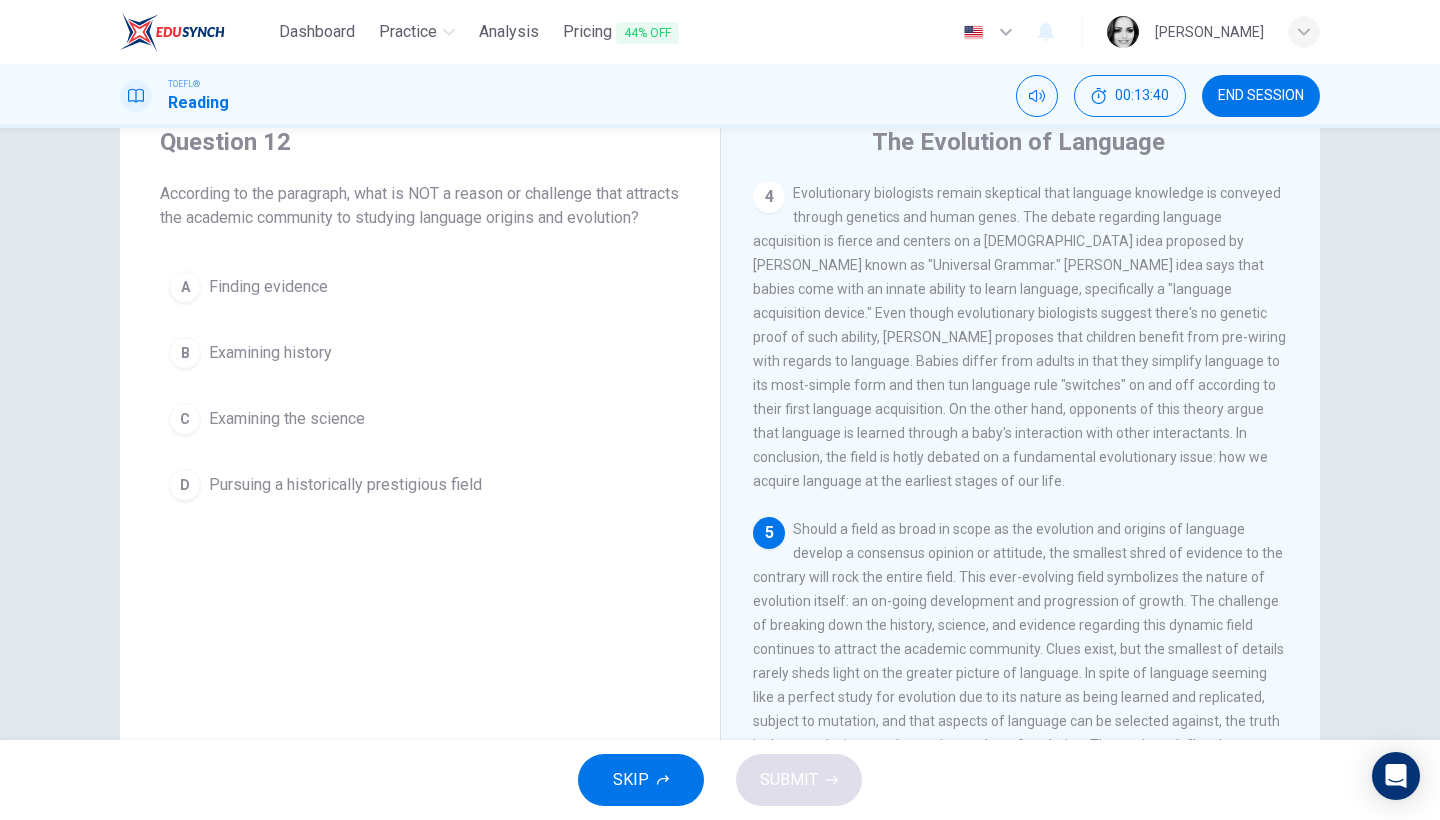 scroll, scrollTop: 115, scrollLeft: 0, axis: vertical 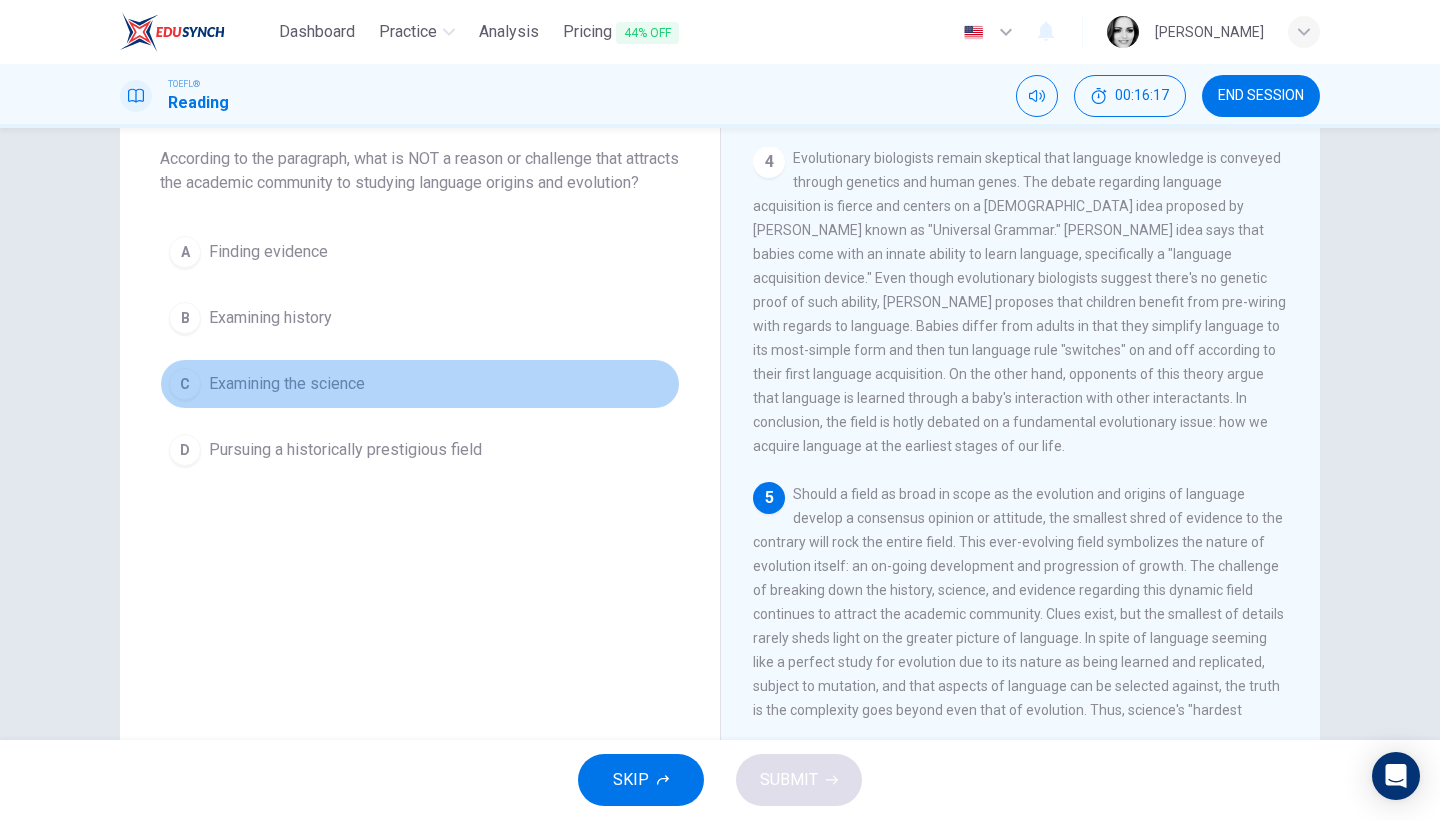 click on "C Examining the science" at bounding box center [420, 384] 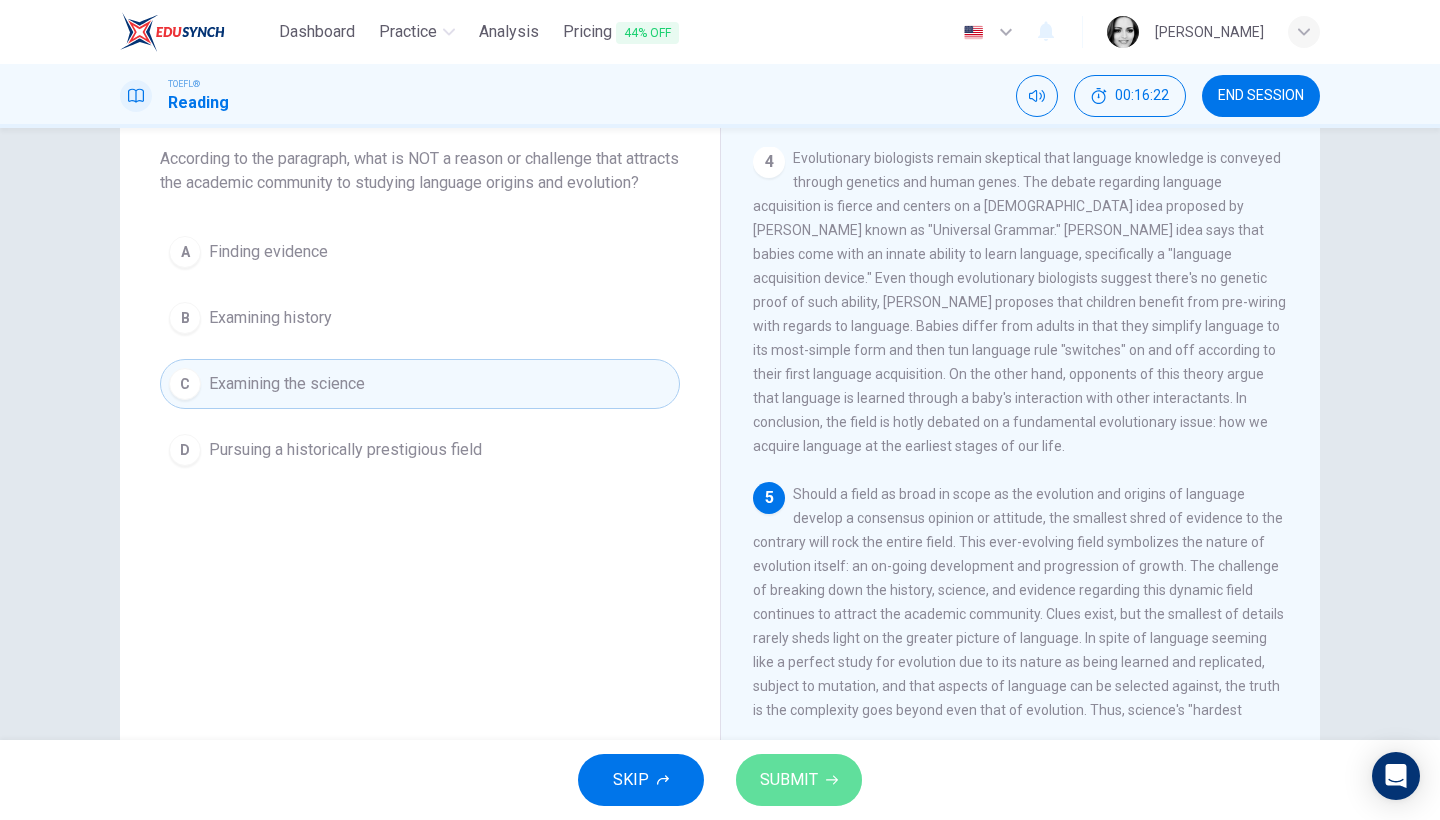click on "SUBMIT" at bounding box center (799, 780) 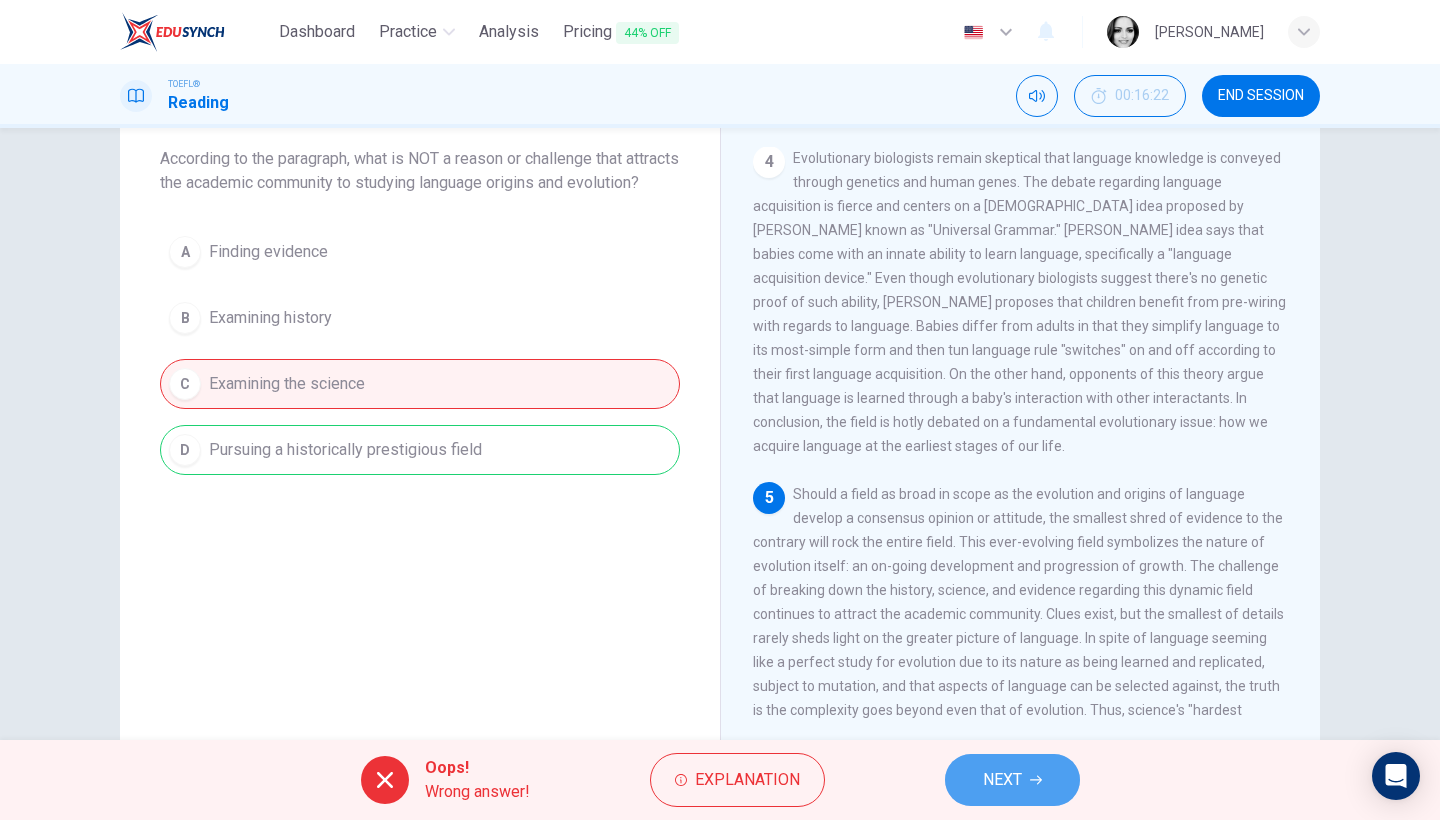 click on "NEXT" at bounding box center [1002, 780] 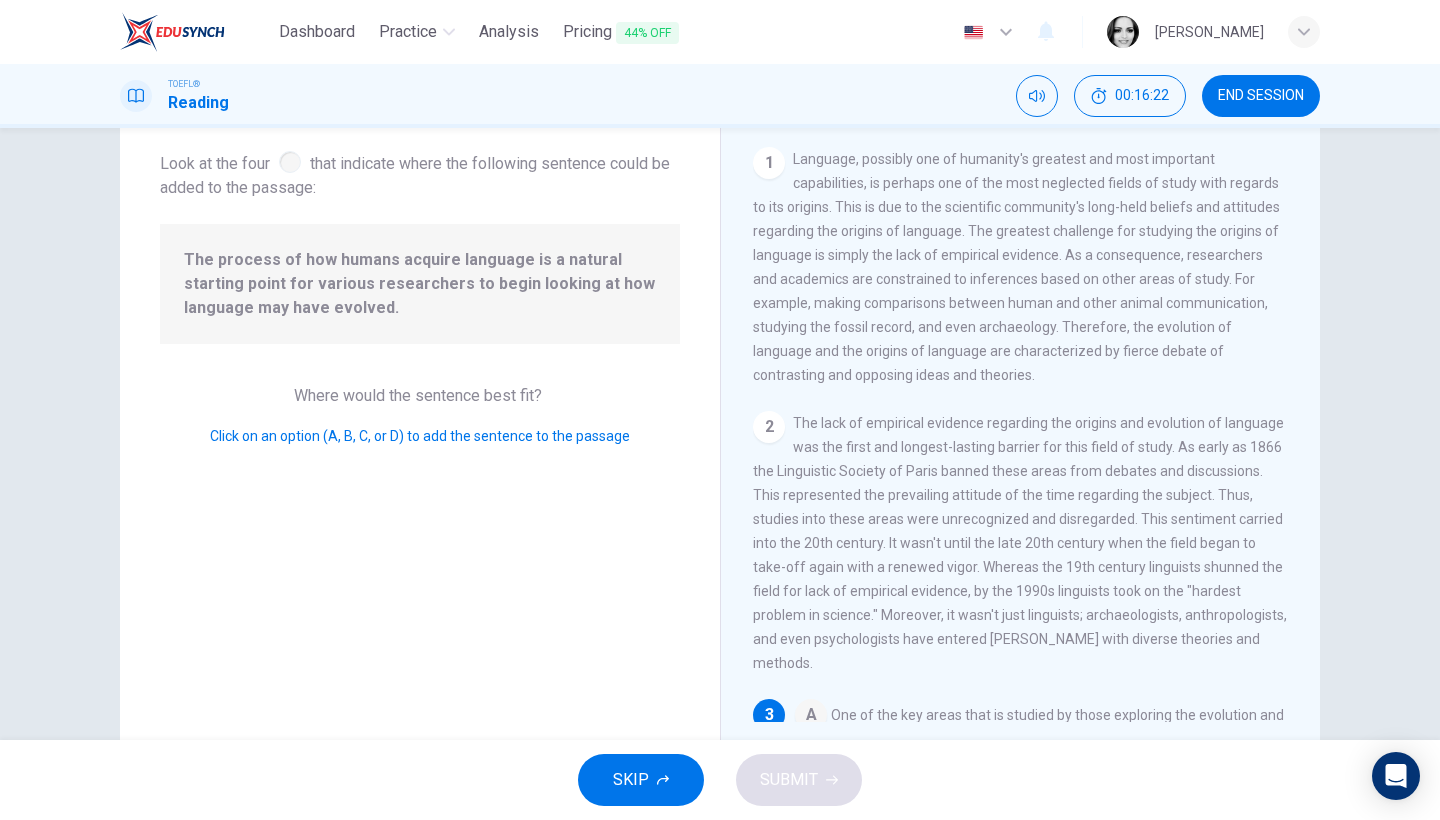 scroll, scrollTop: 305, scrollLeft: 0, axis: vertical 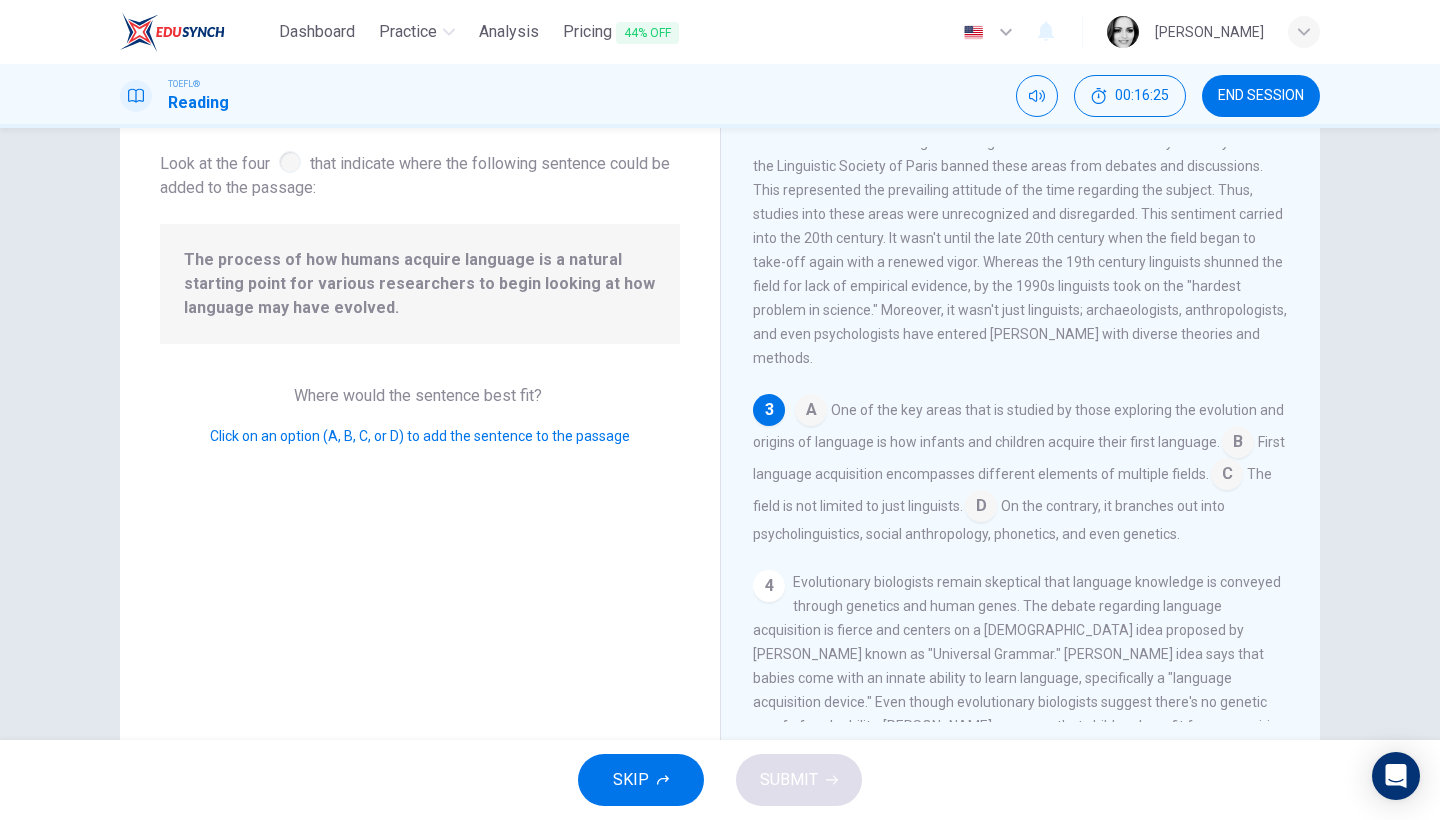 click on "END SESSION" at bounding box center (1261, 96) 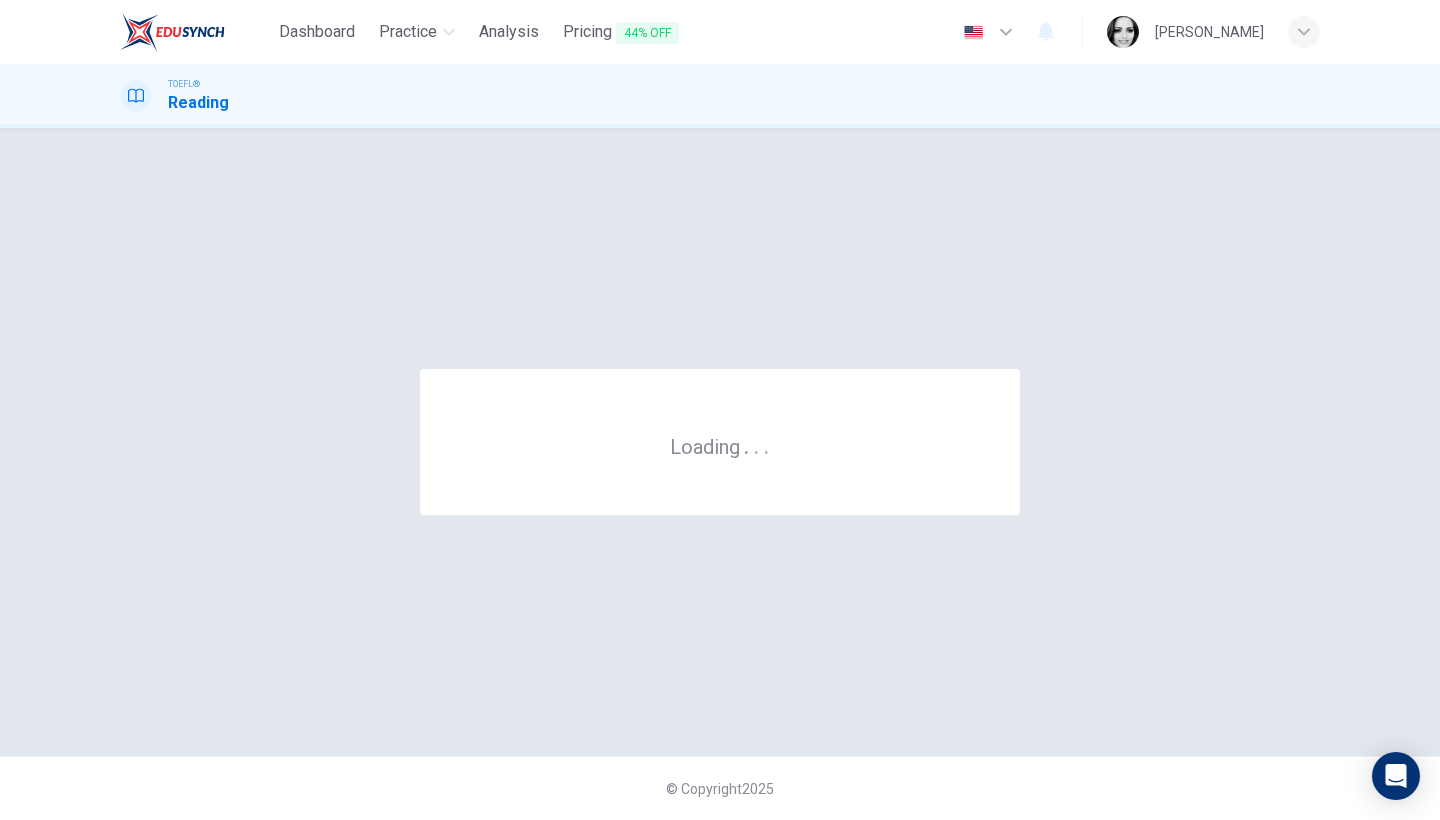 scroll, scrollTop: 0, scrollLeft: 0, axis: both 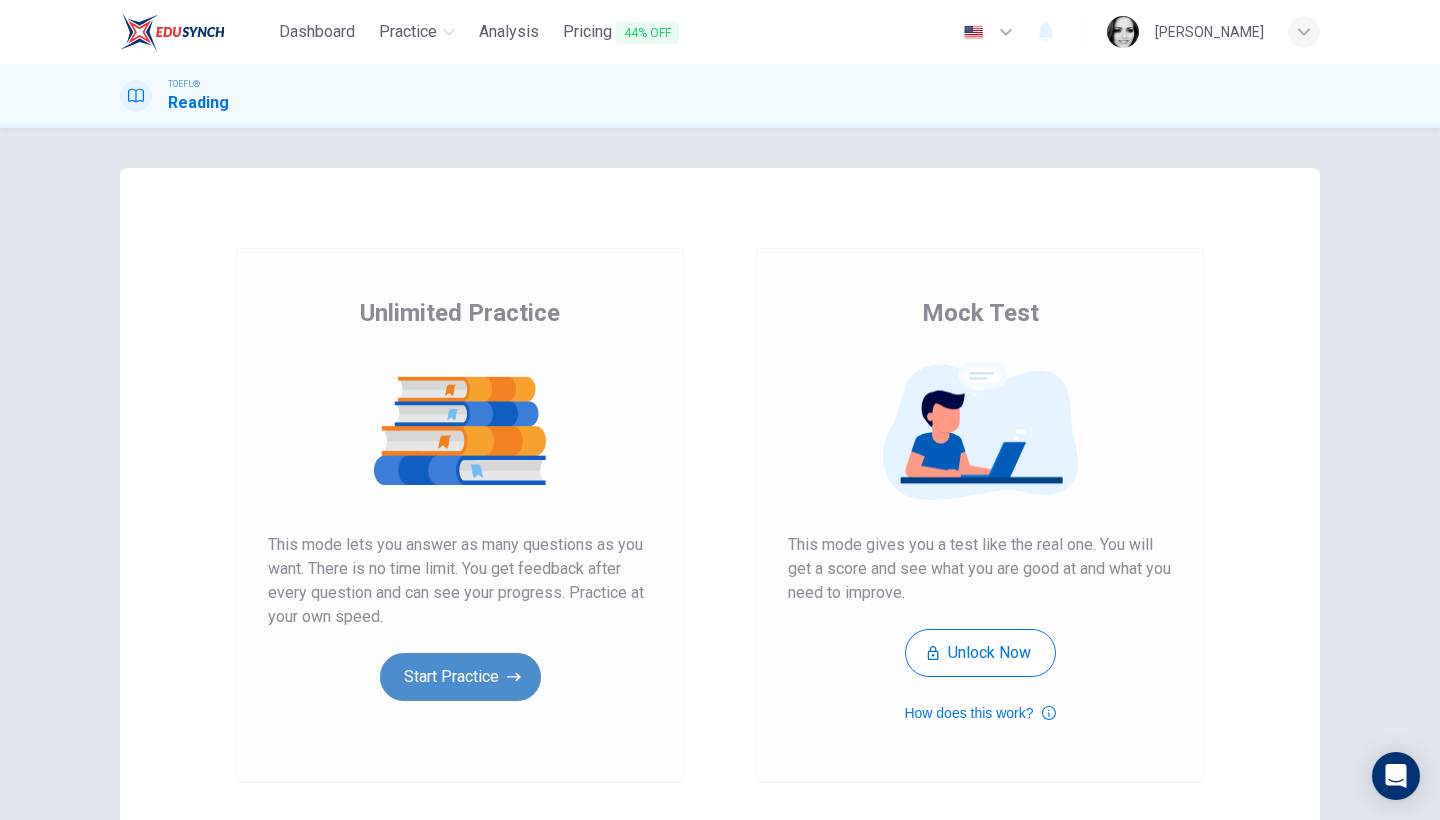 click on "Start Practice" at bounding box center (460, 677) 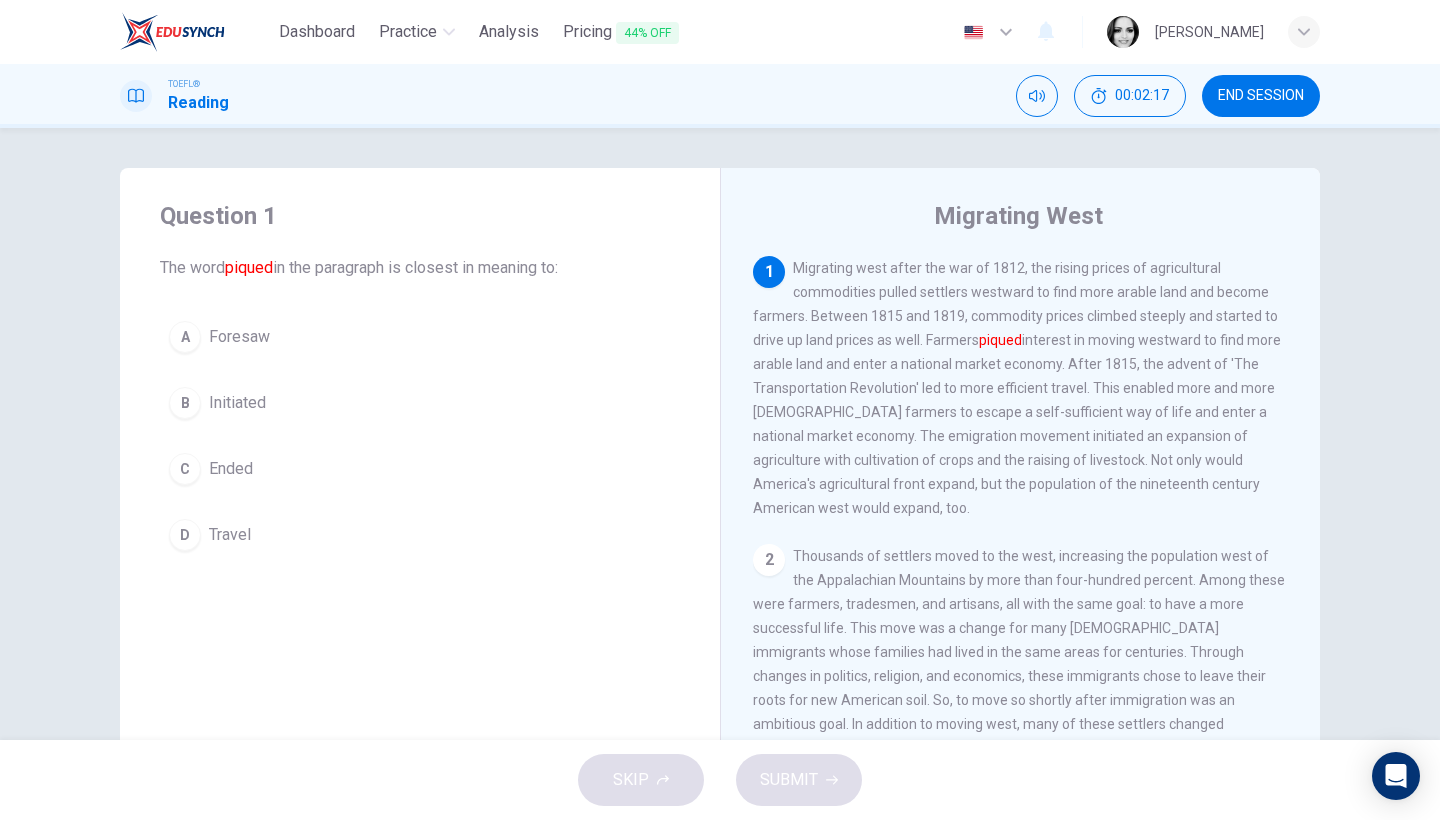 click on "Initiated" at bounding box center [237, 403] 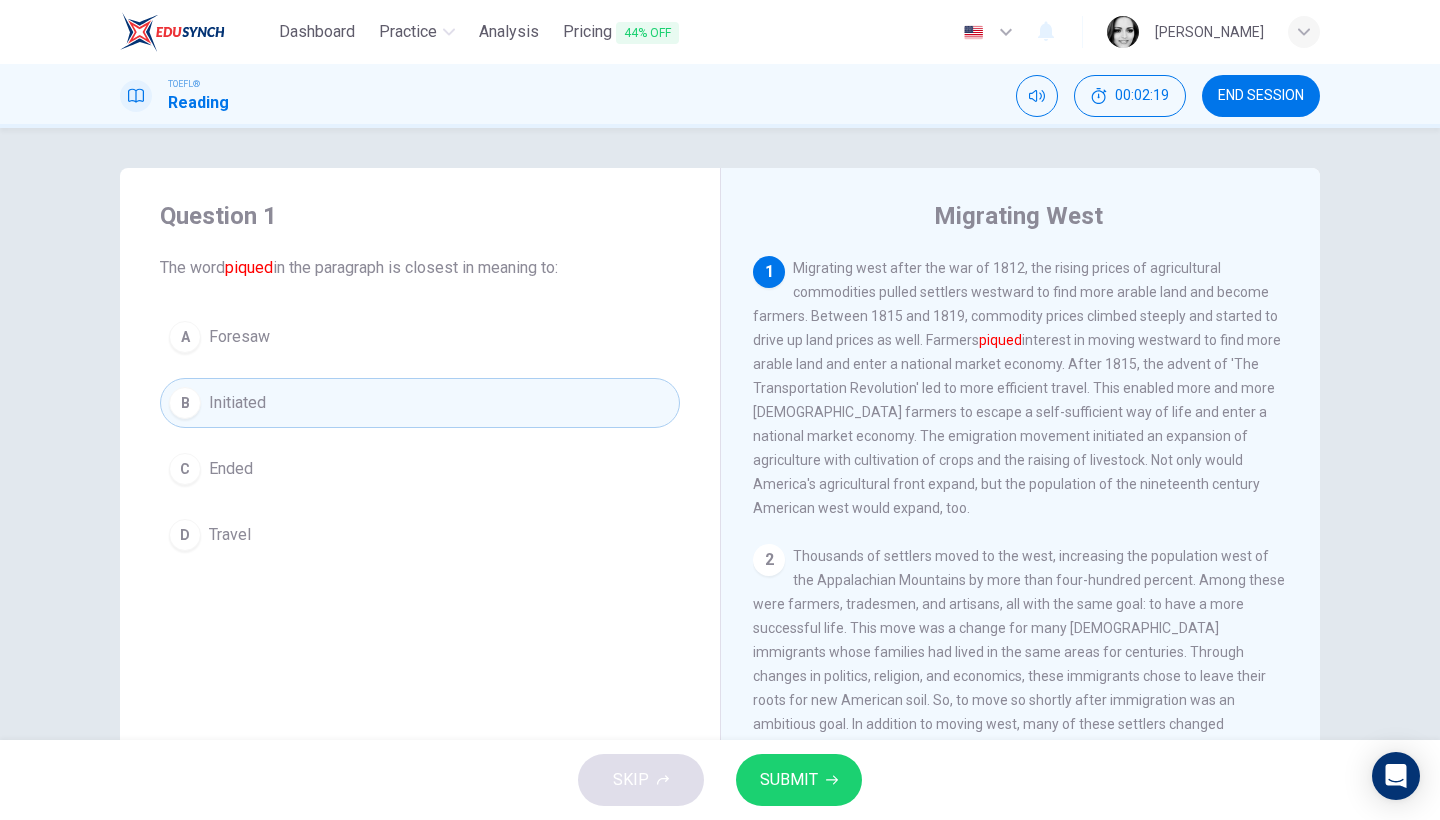 click 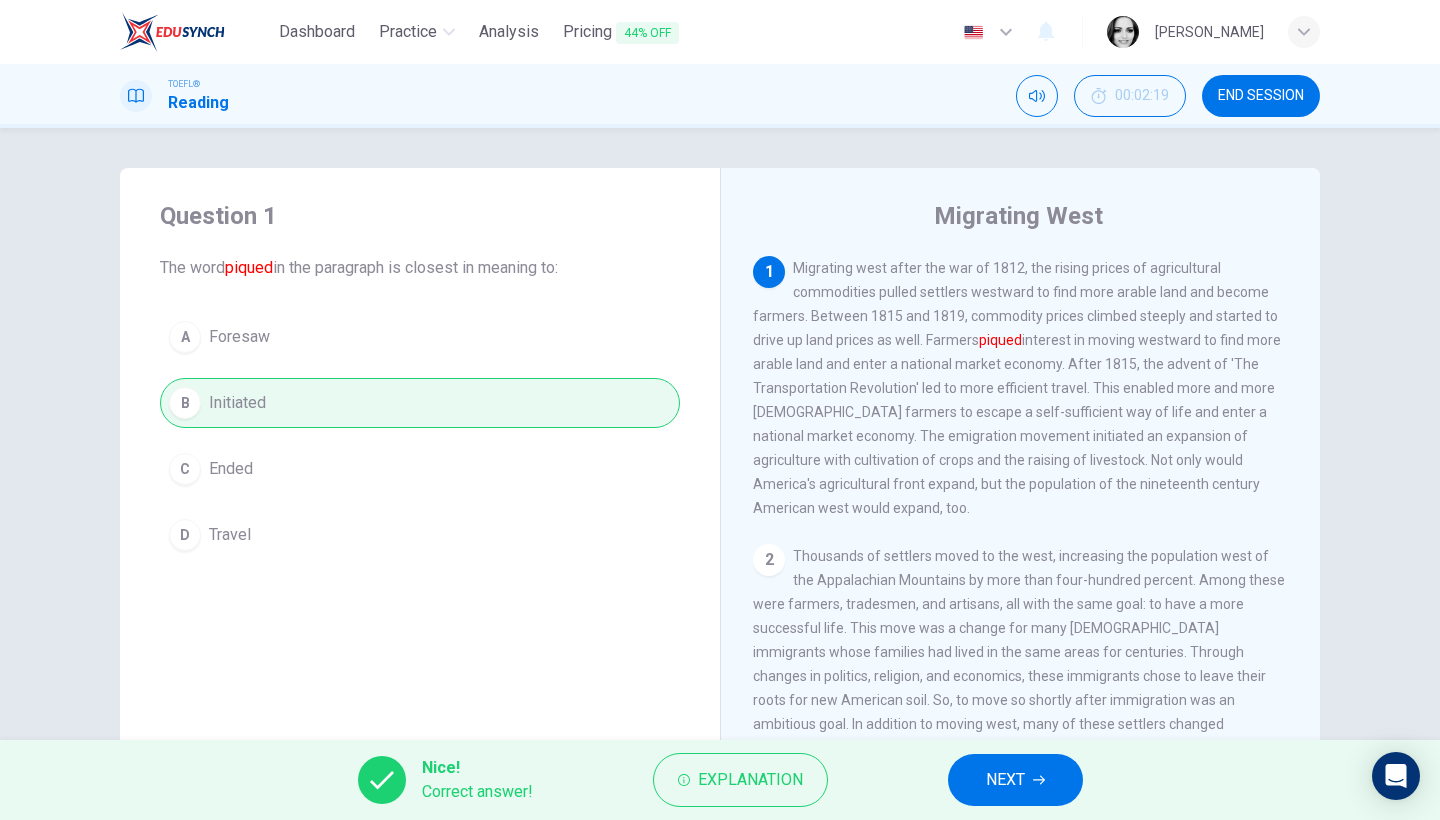 click on "NEXT" at bounding box center [1015, 780] 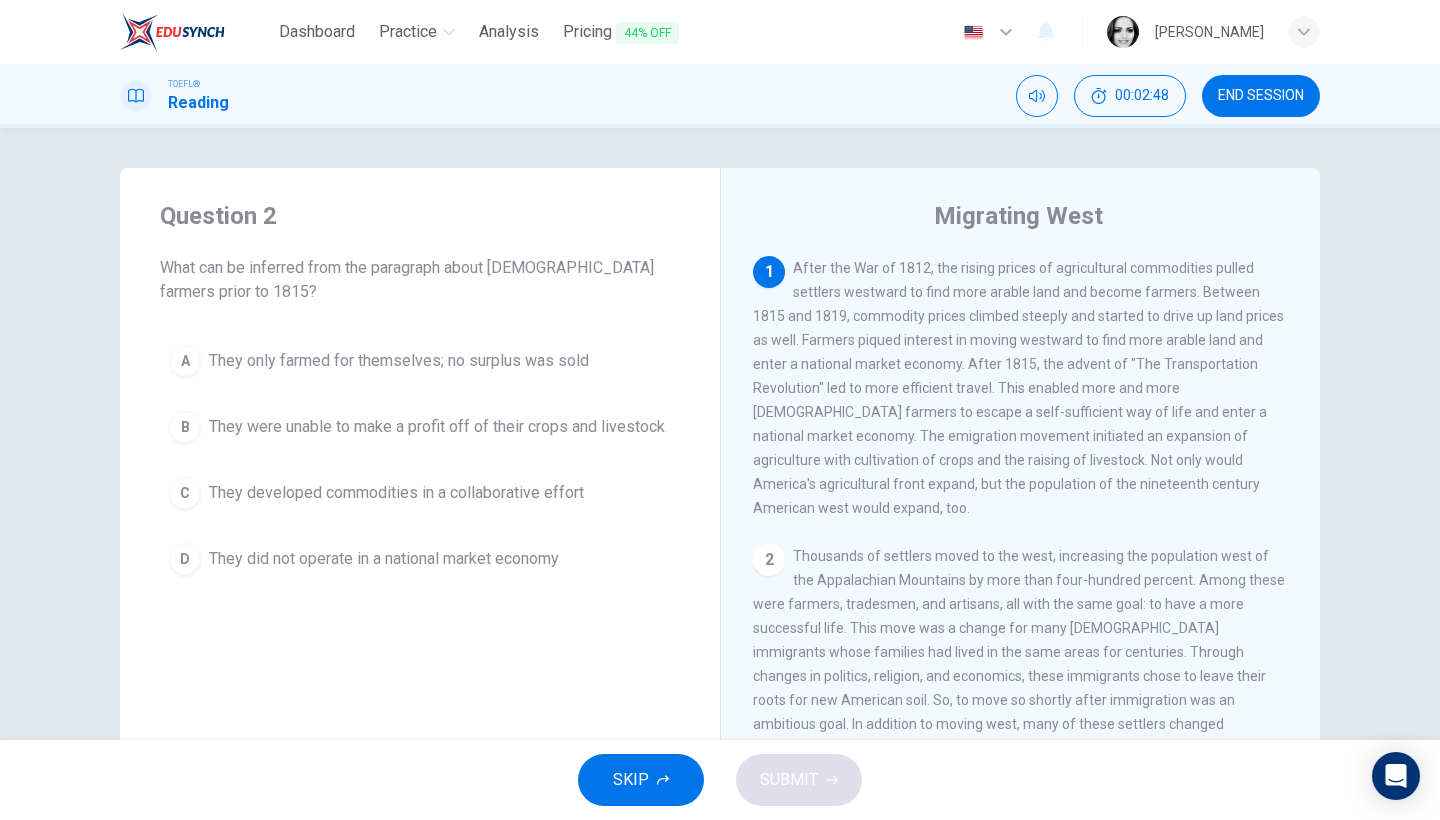 drag, startPoint x: 923, startPoint y: 357, endPoint x: 770, endPoint y: 321, distance: 157.17824 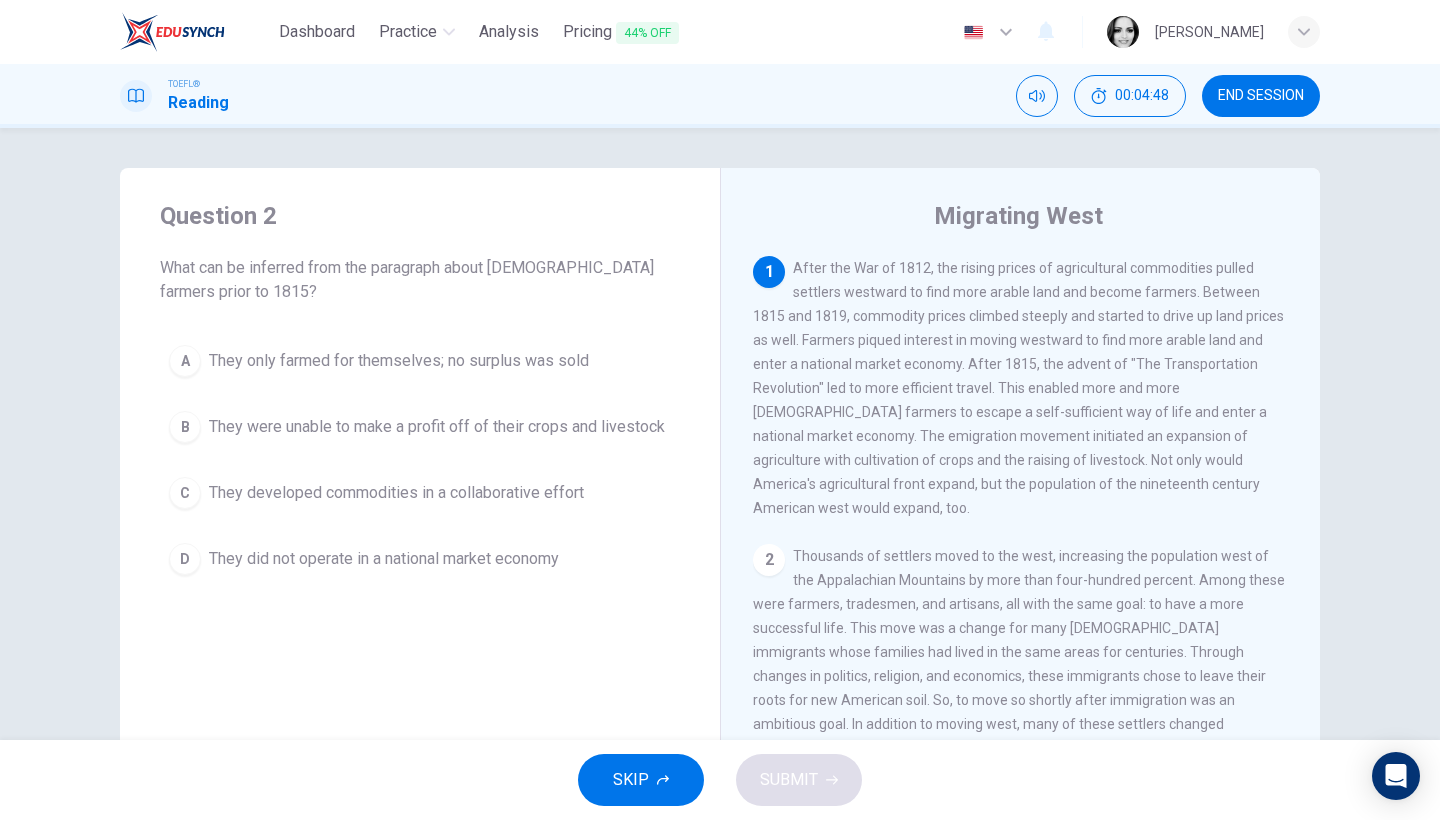 click on "They did not operate in a national market economy" at bounding box center (384, 559) 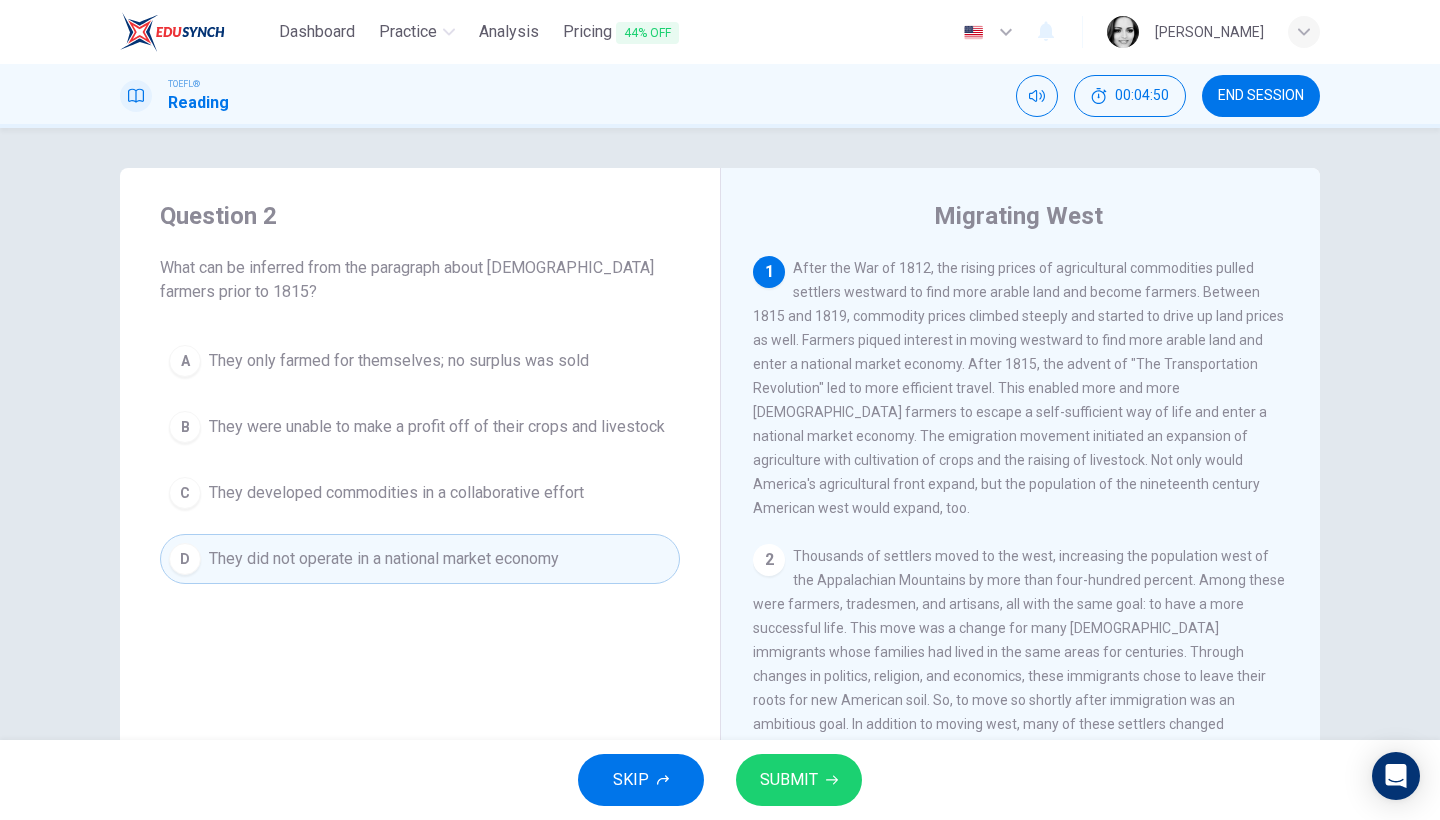 click on "SUBMIT" at bounding box center (789, 780) 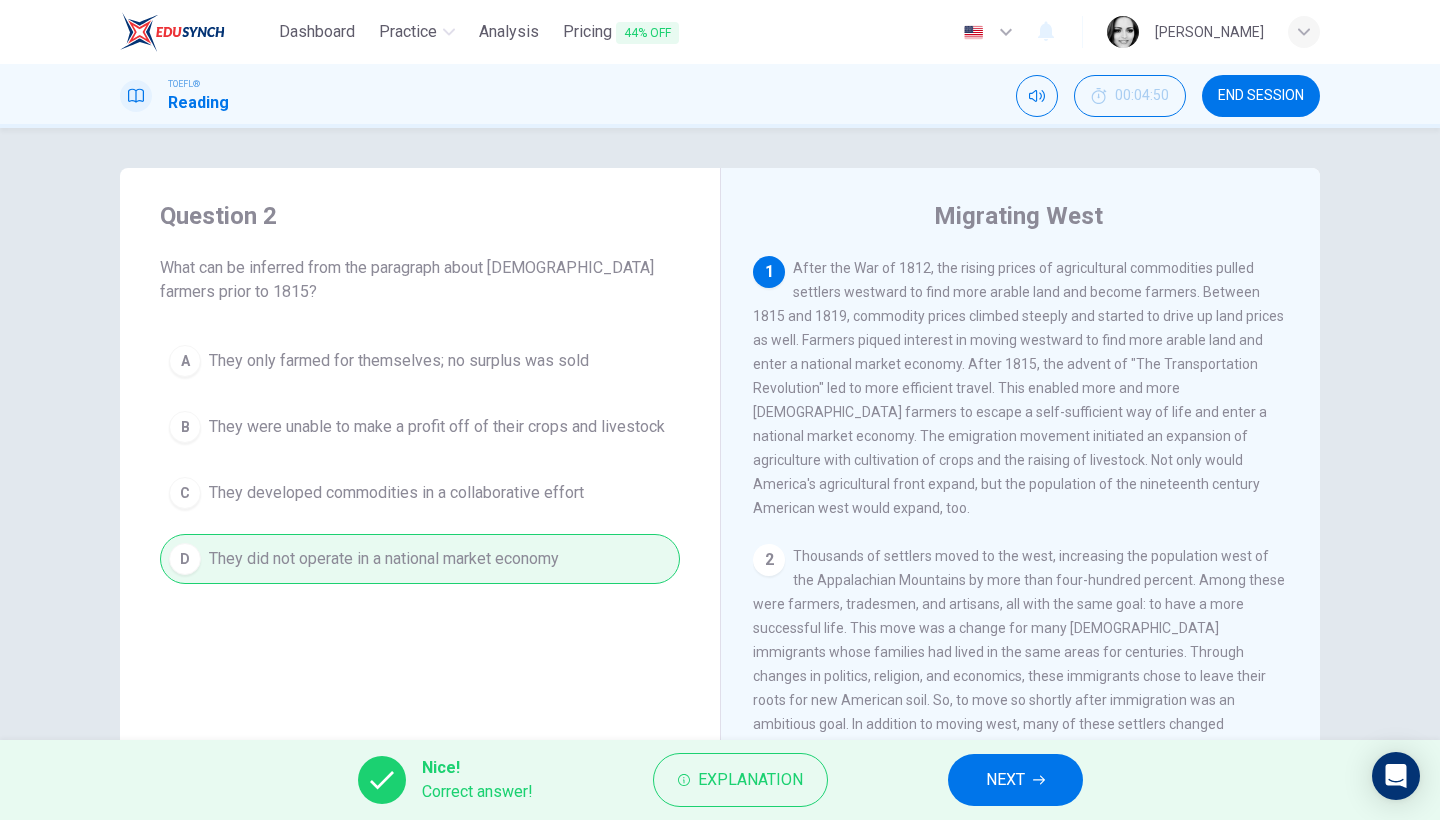 click on "NEXT" at bounding box center [1005, 780] 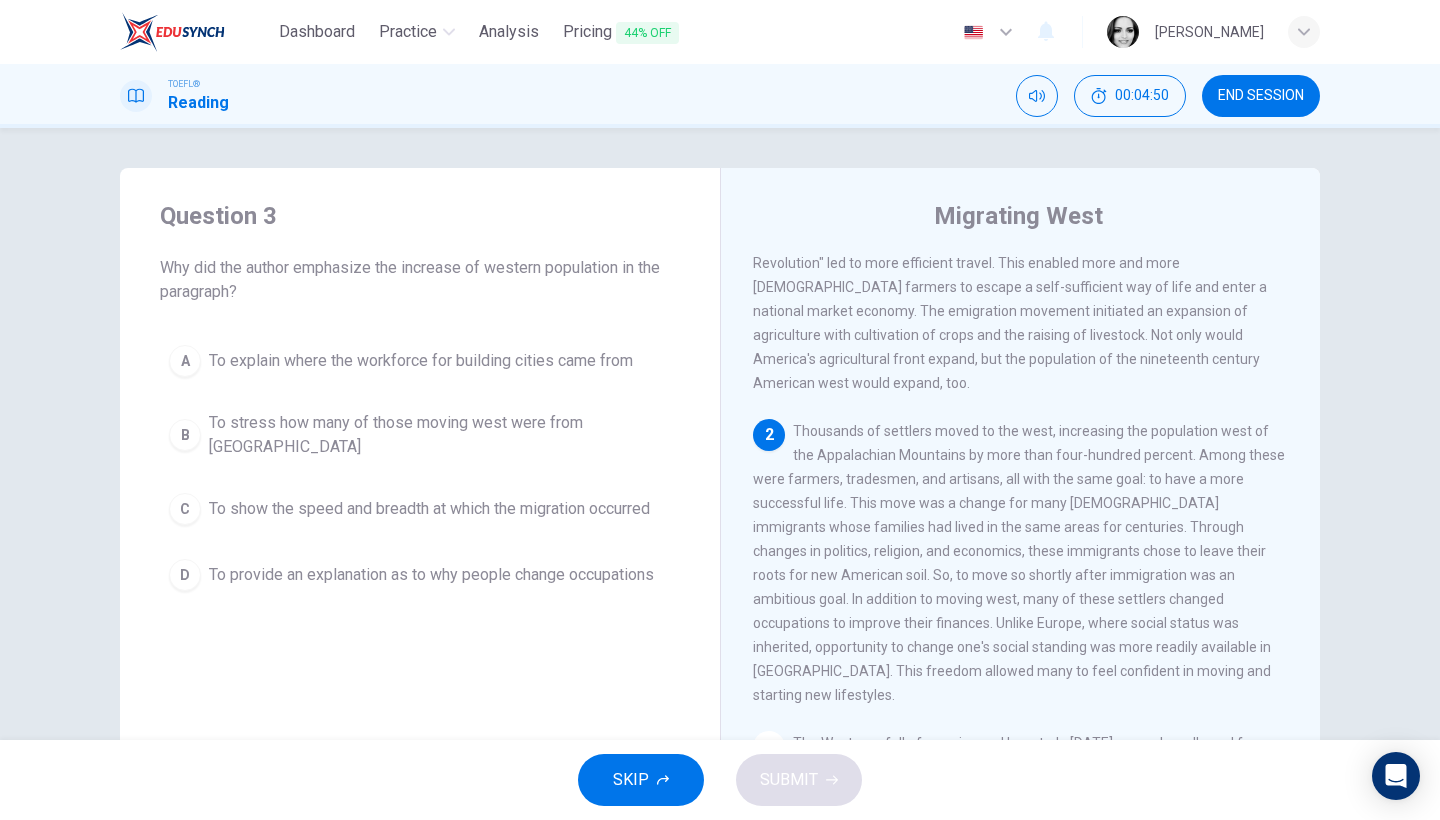 scroll, scrollTop: 153, scrollLeft: 0, axis: vertical 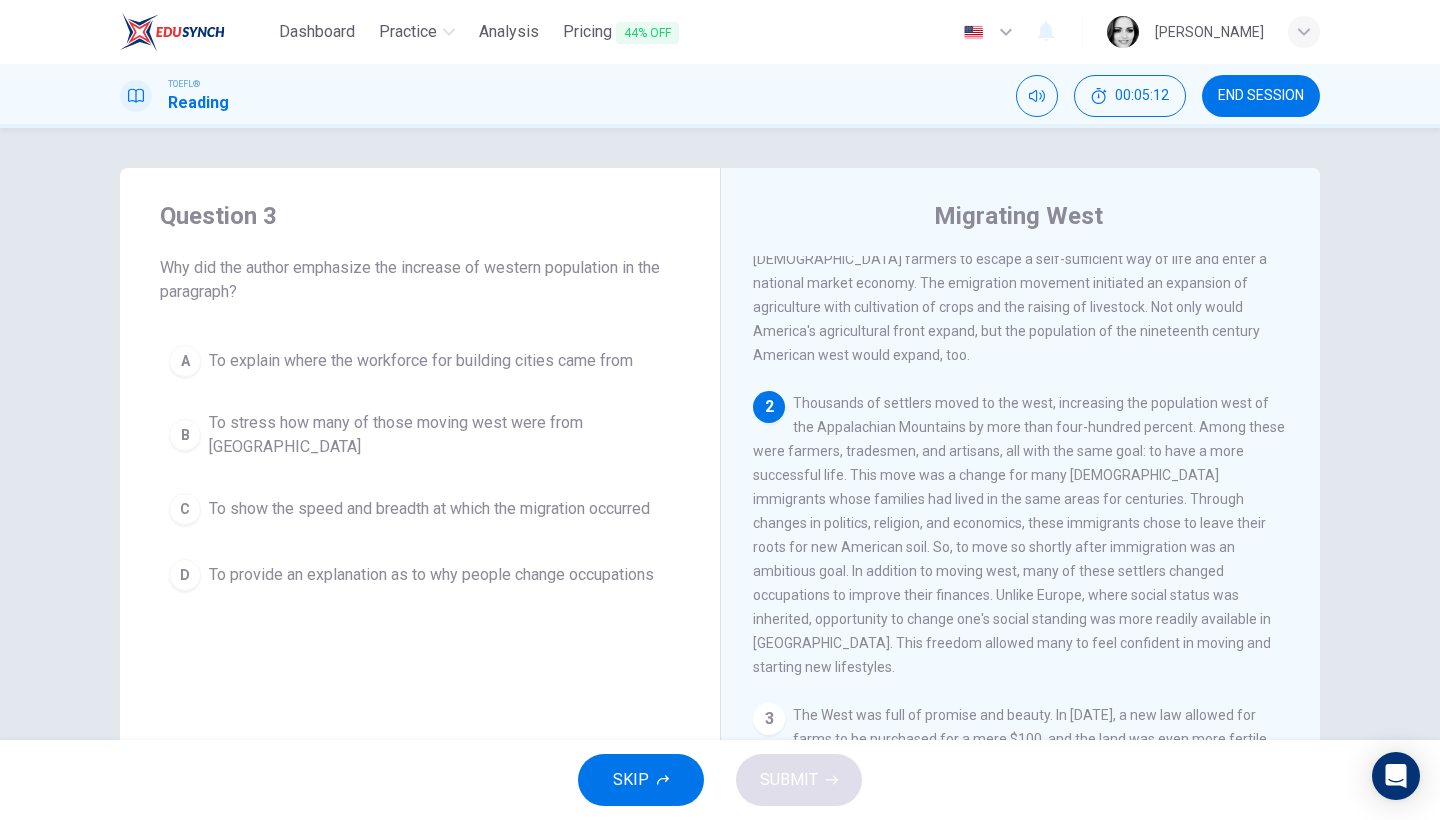 click on "To show the speed and breadth at which the migration occurred" at bounding box center (429, 509) 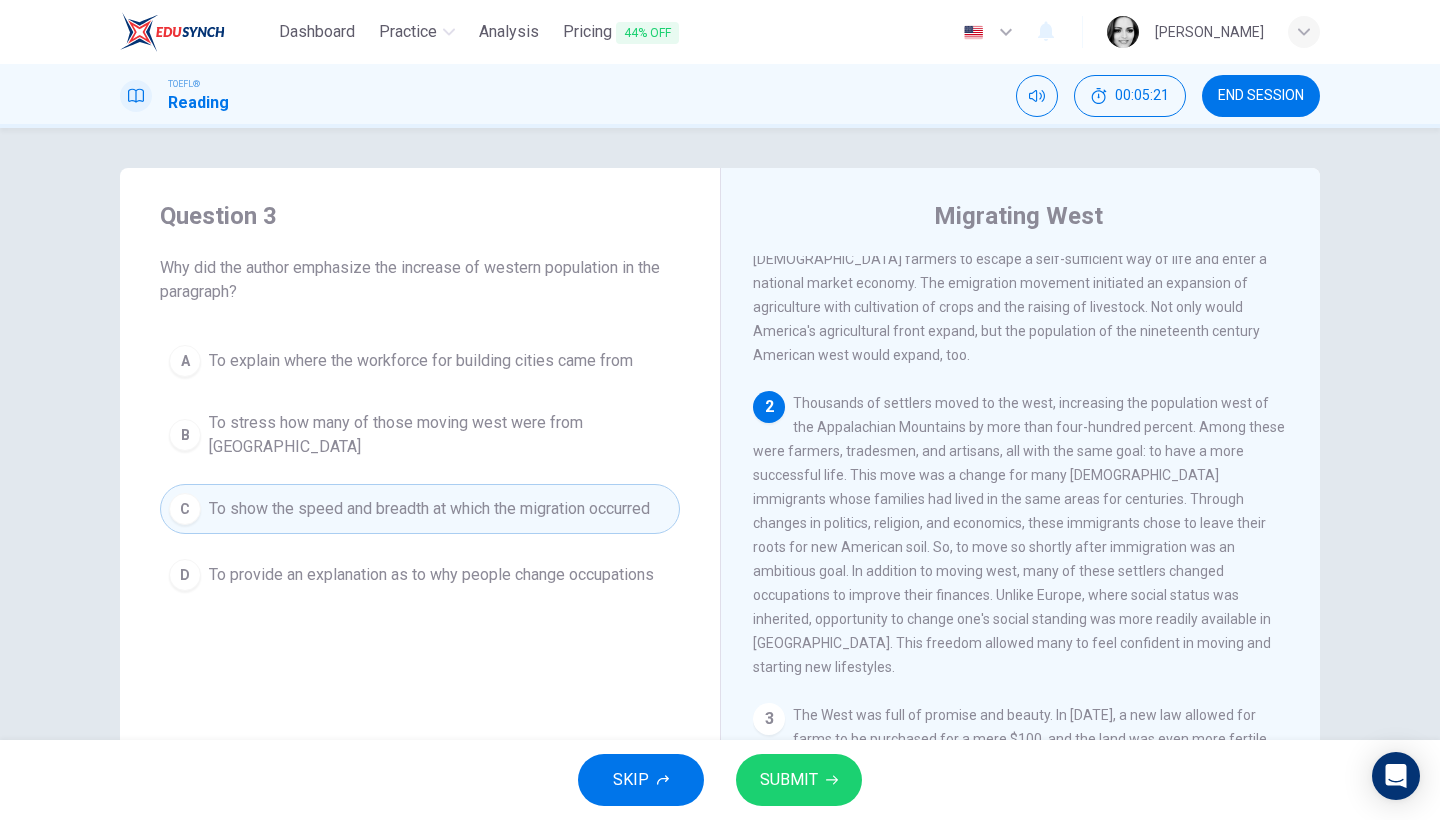 drag, startPoint x: 800, startPoint y: 382, endPoint x: 1073, endPoint y: 378, distance: 273.0293 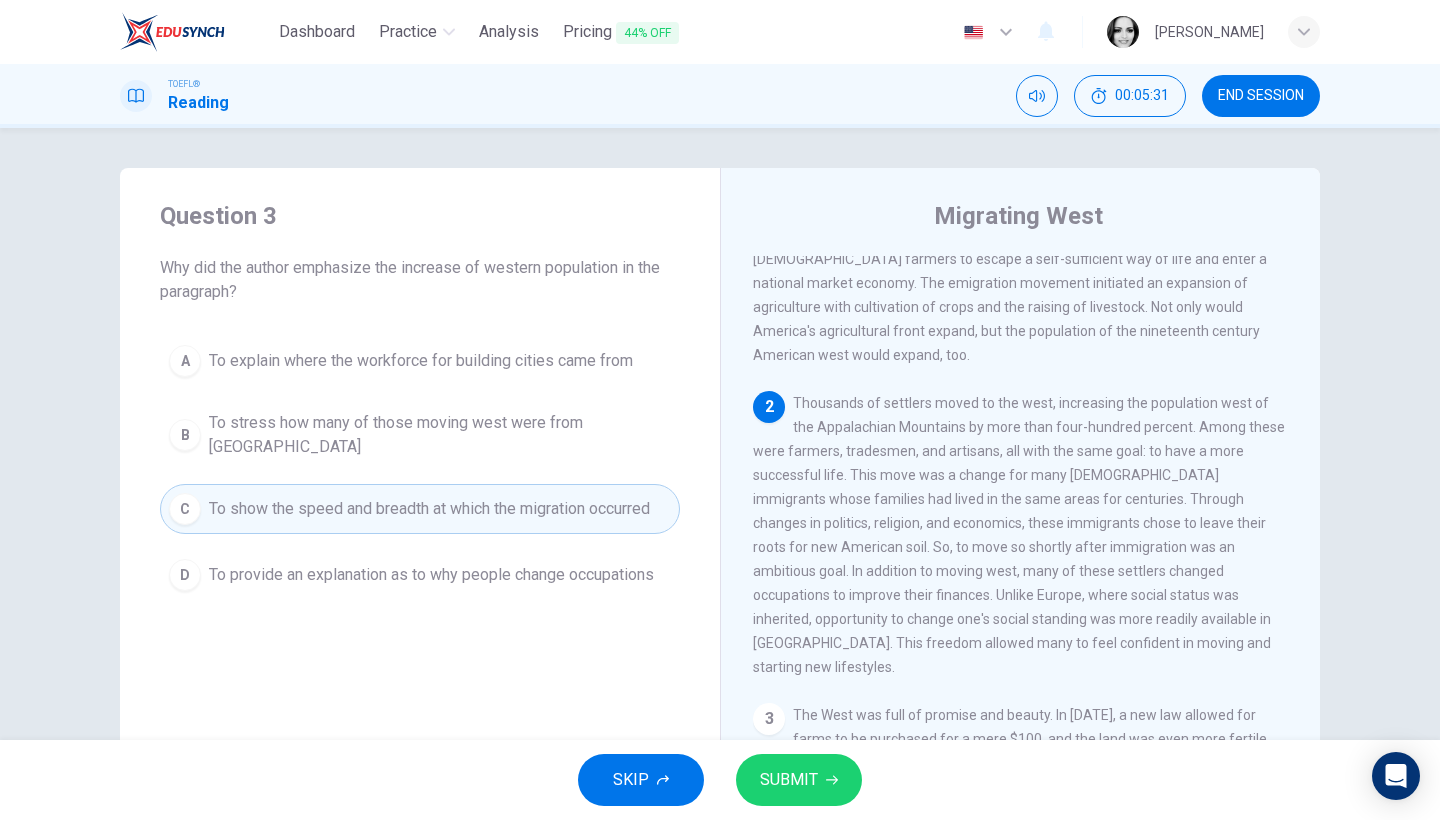 drag, startPoint x: 775, startPoint y: 448, endPoint x: 752, endPoint y: 438, distance: 25.079872 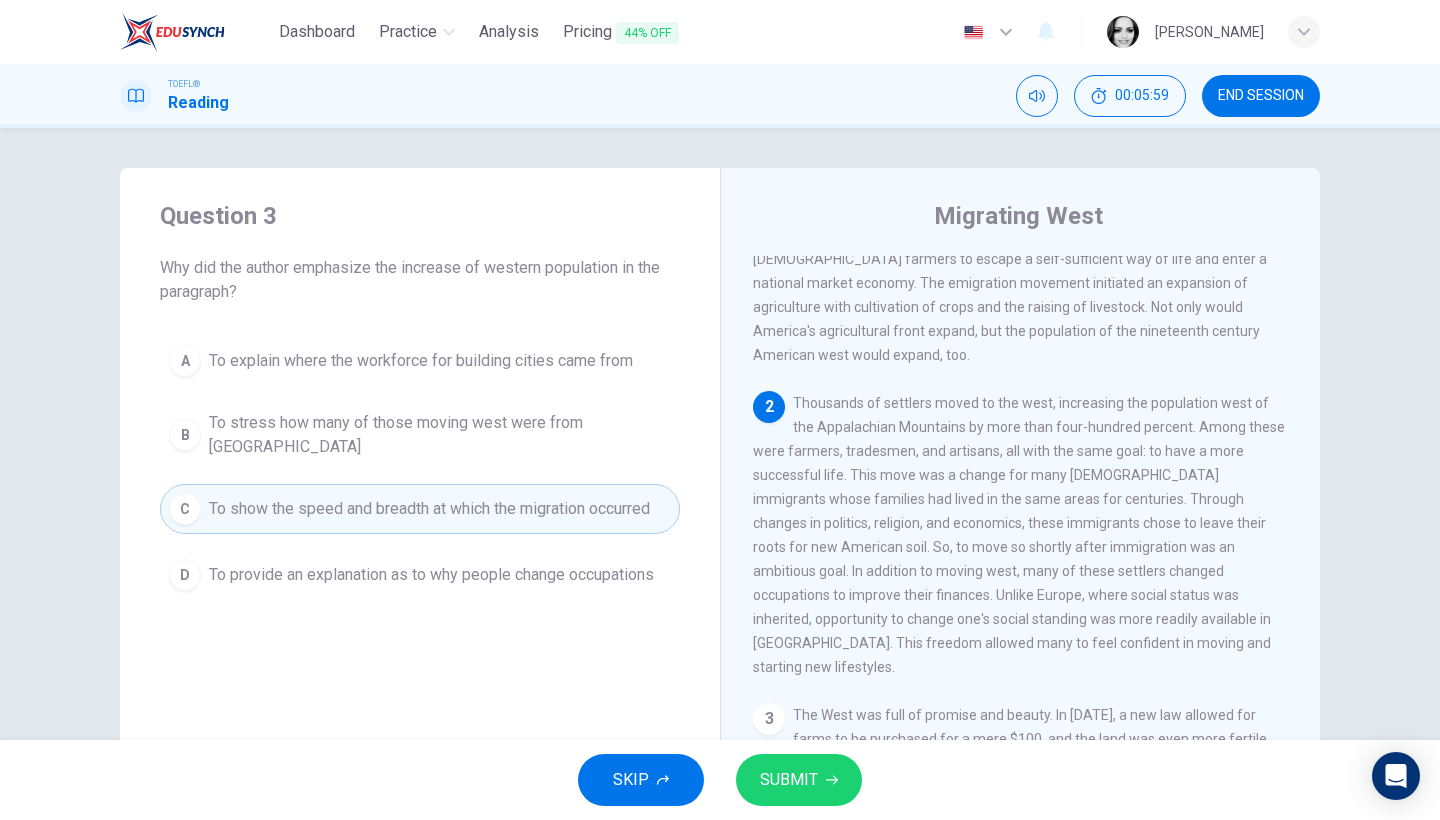 click on "To explain where the workforce for building cities came from" at bounding box center (421, 361) 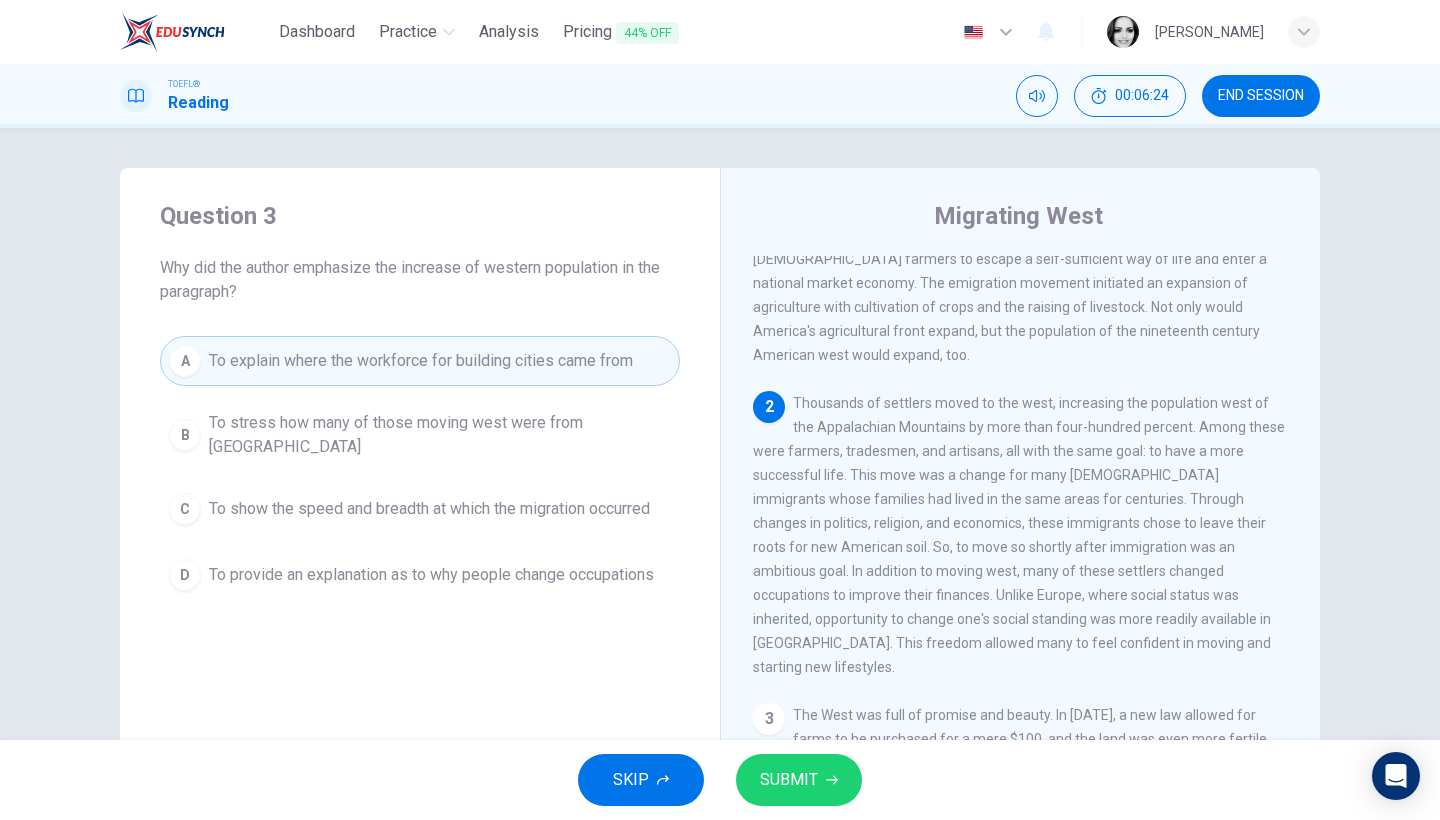 click on "To provide an explanation as to why people change occupations" at bounding box center [431, 575] 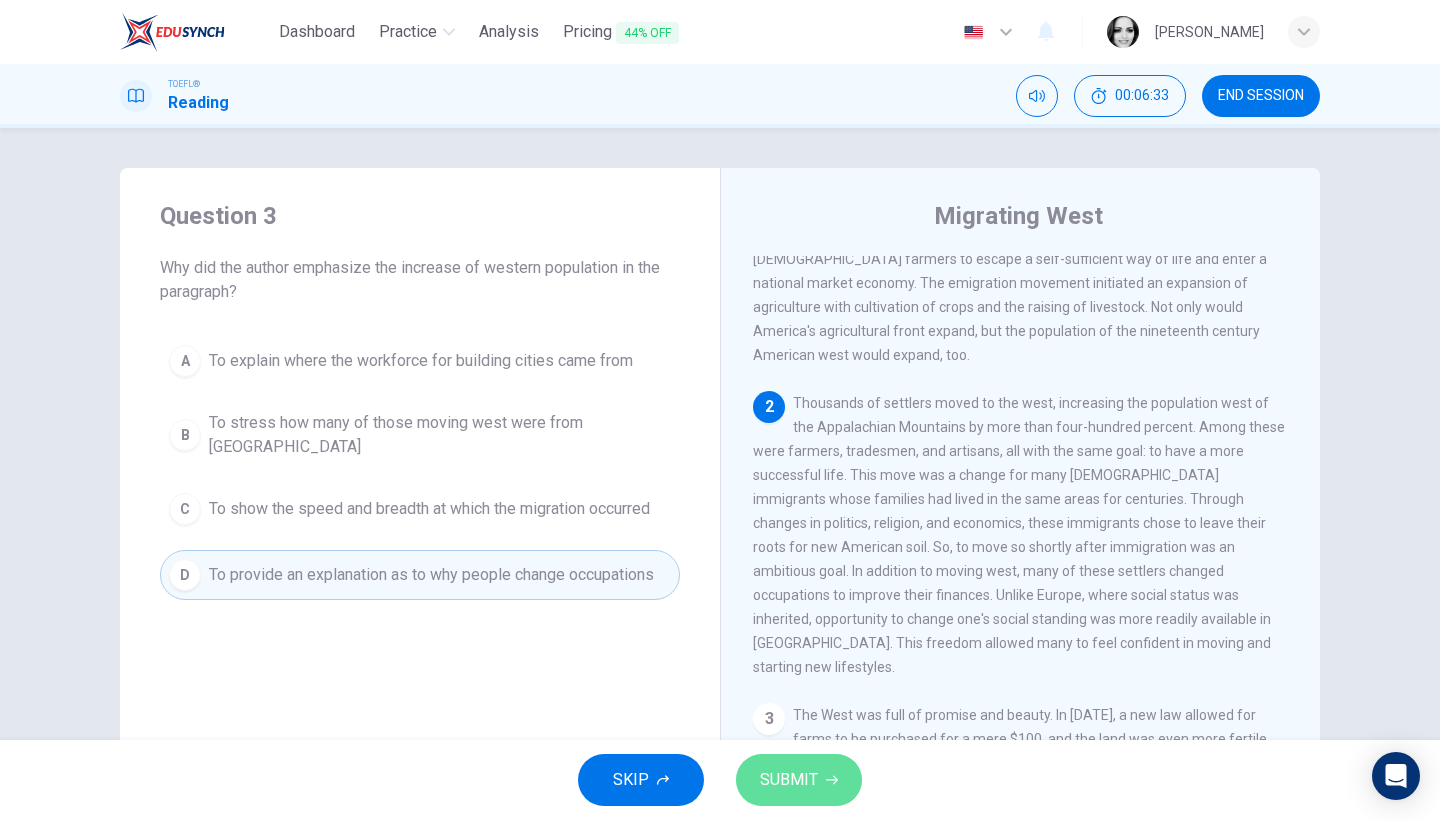 click on "SUBMIT" at bounding box center [789, 780] 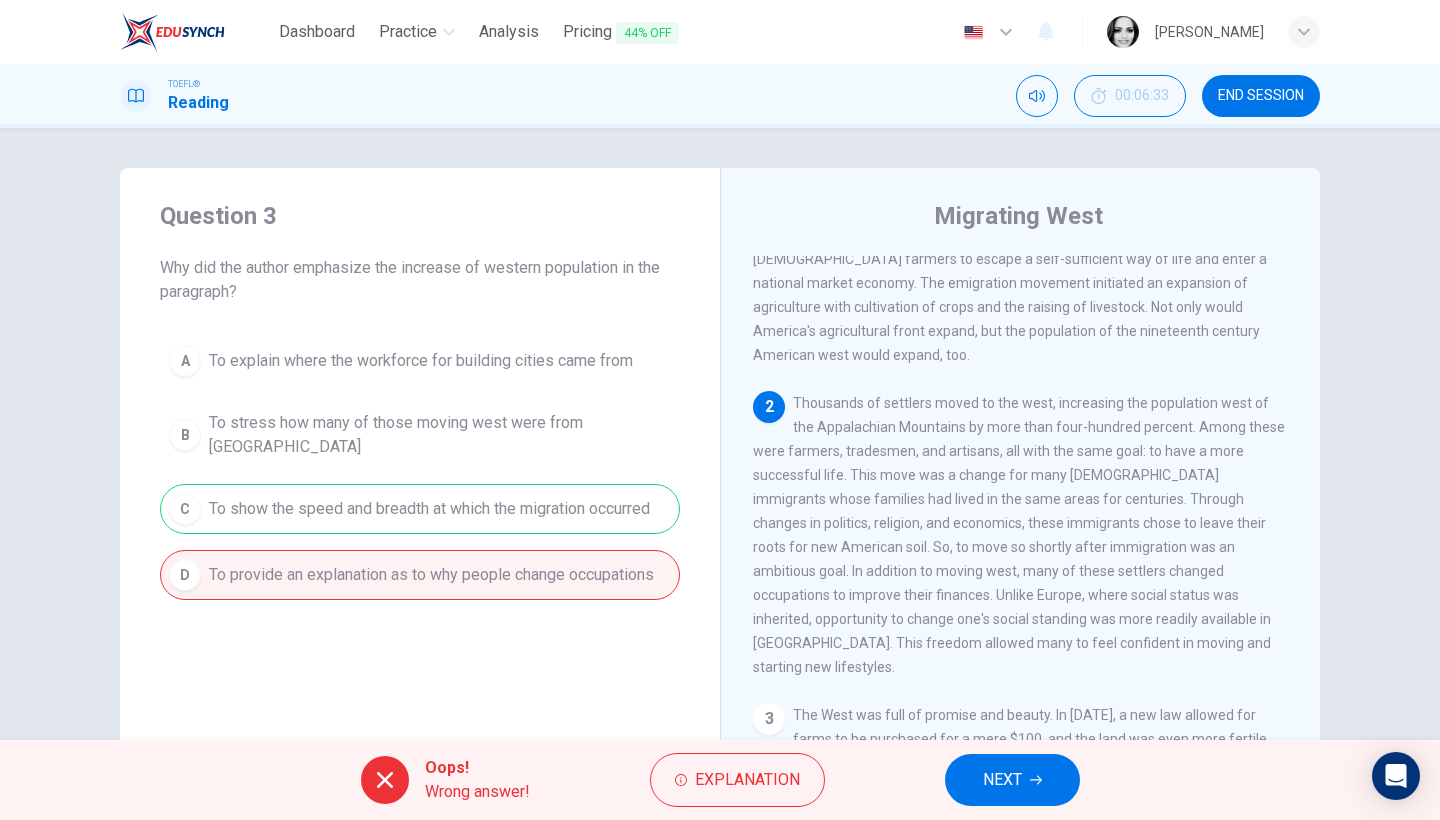 click on "NEXT" at bounding box center (1012, 780) 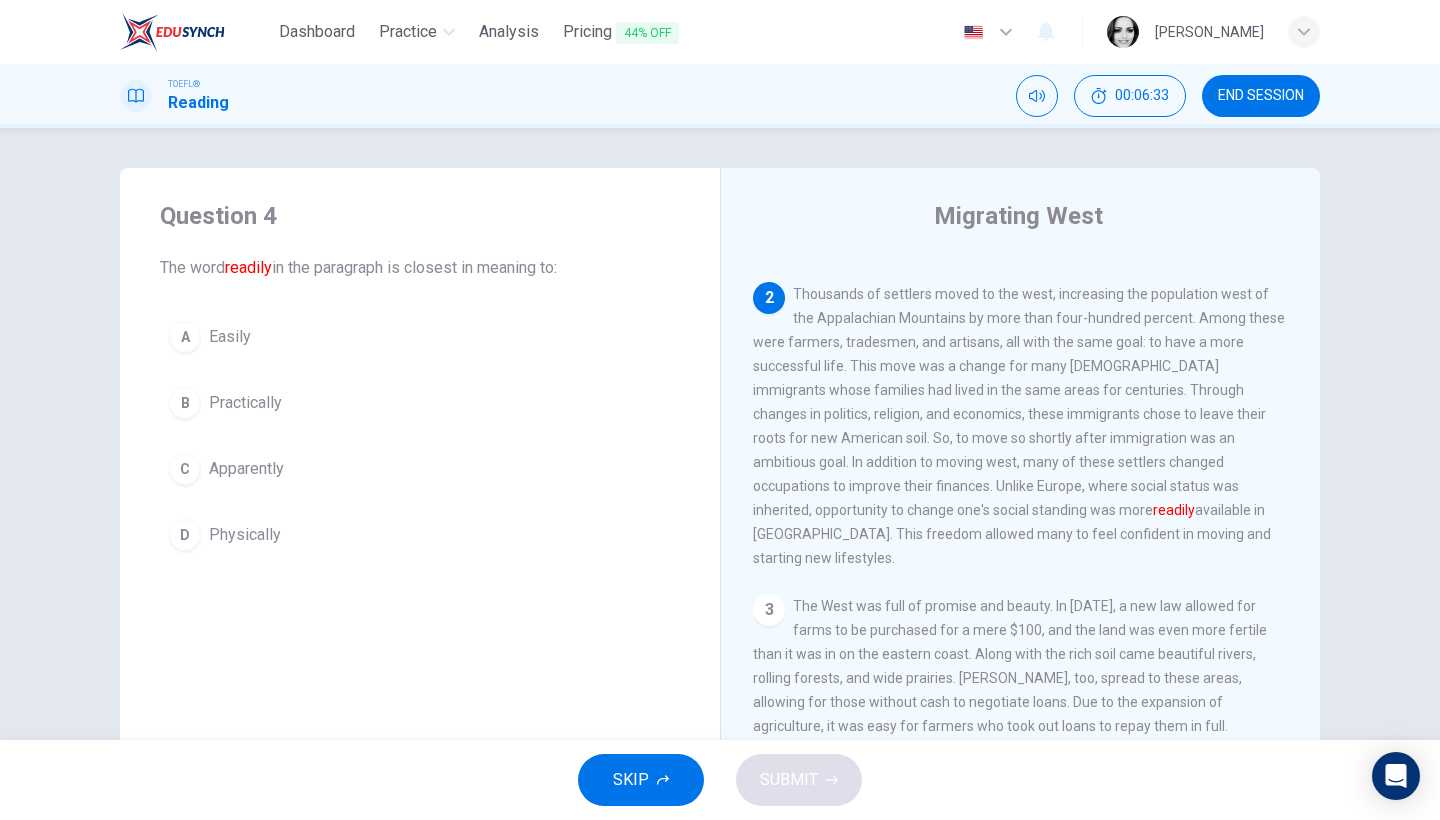 scroll, scrollTop: 264, scrollLeft: 0, axis: vertical 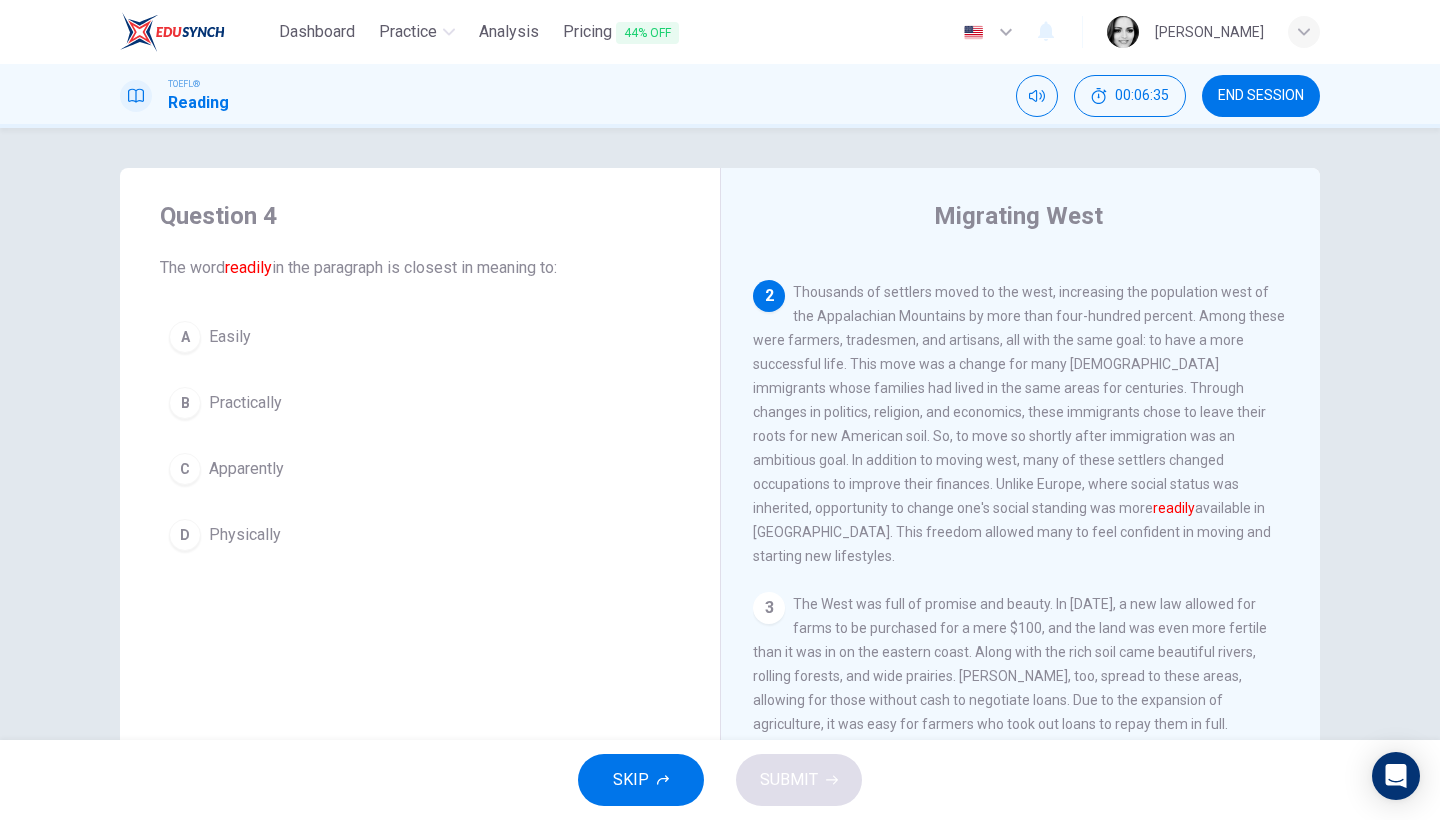 click on "Practically" at bounding box center [245, 403] 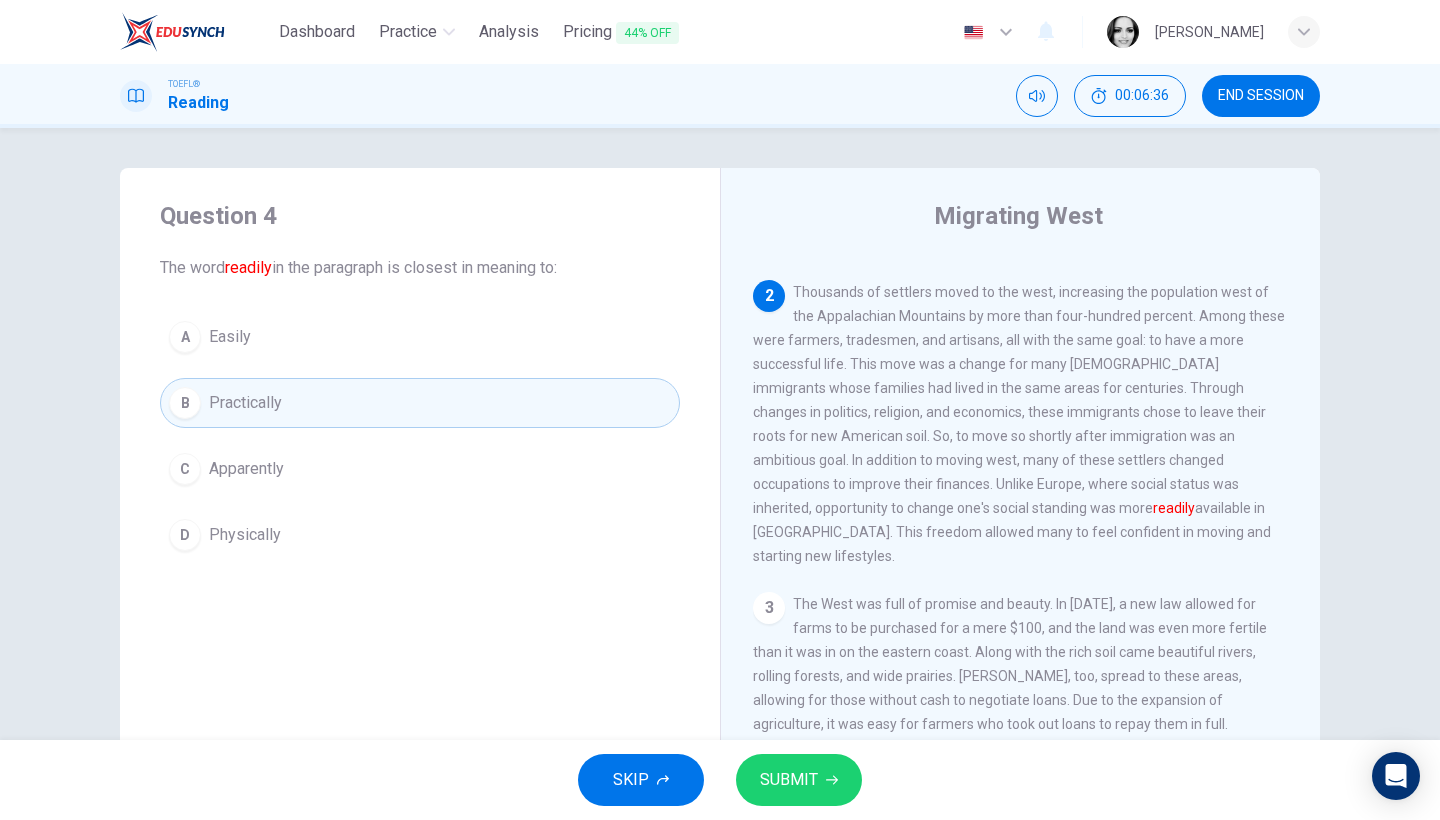 click on "SUBMIT" at bounding box center (789, 780) 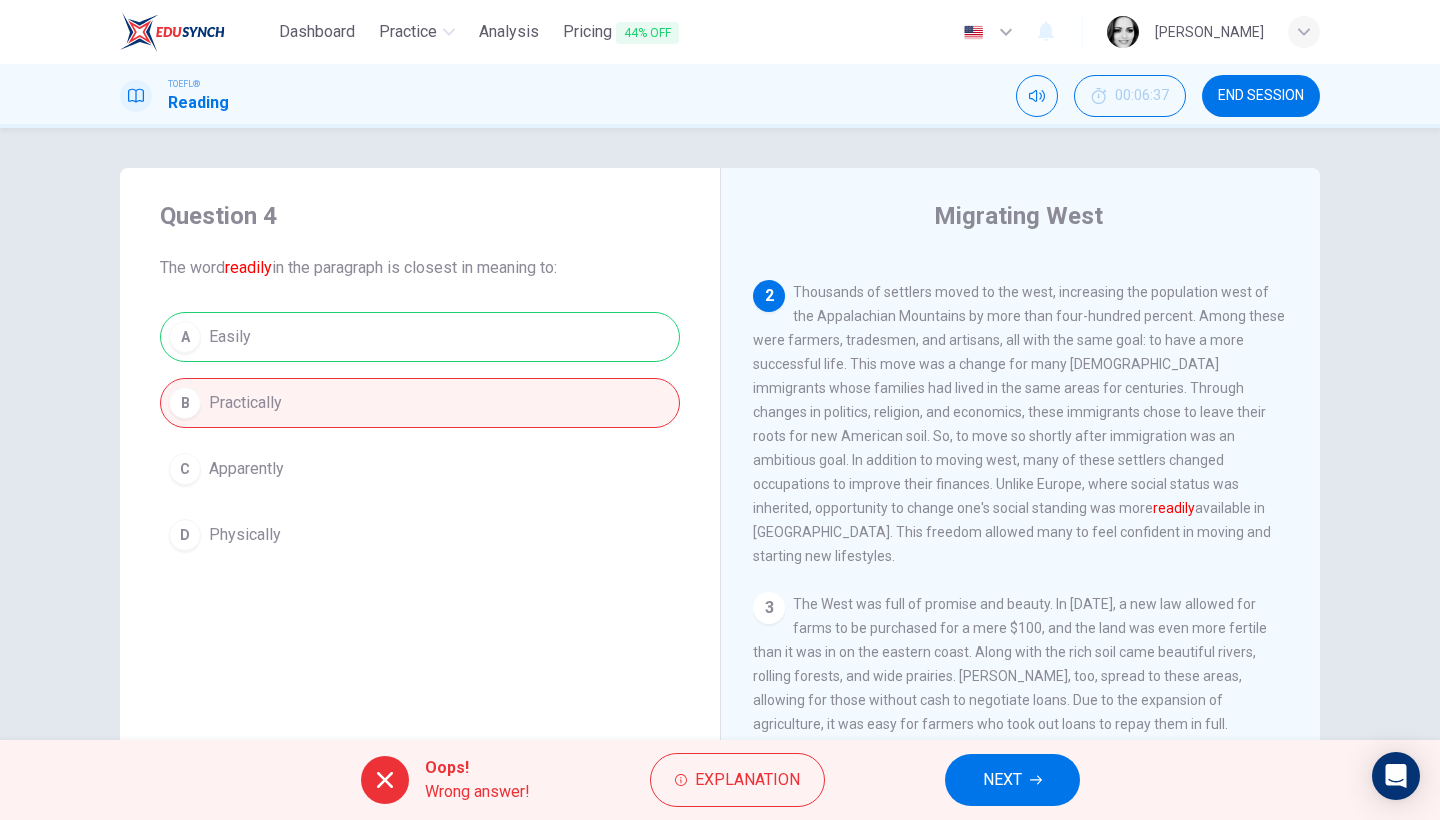click on "NEXT" at bounding box center [1002, 780] 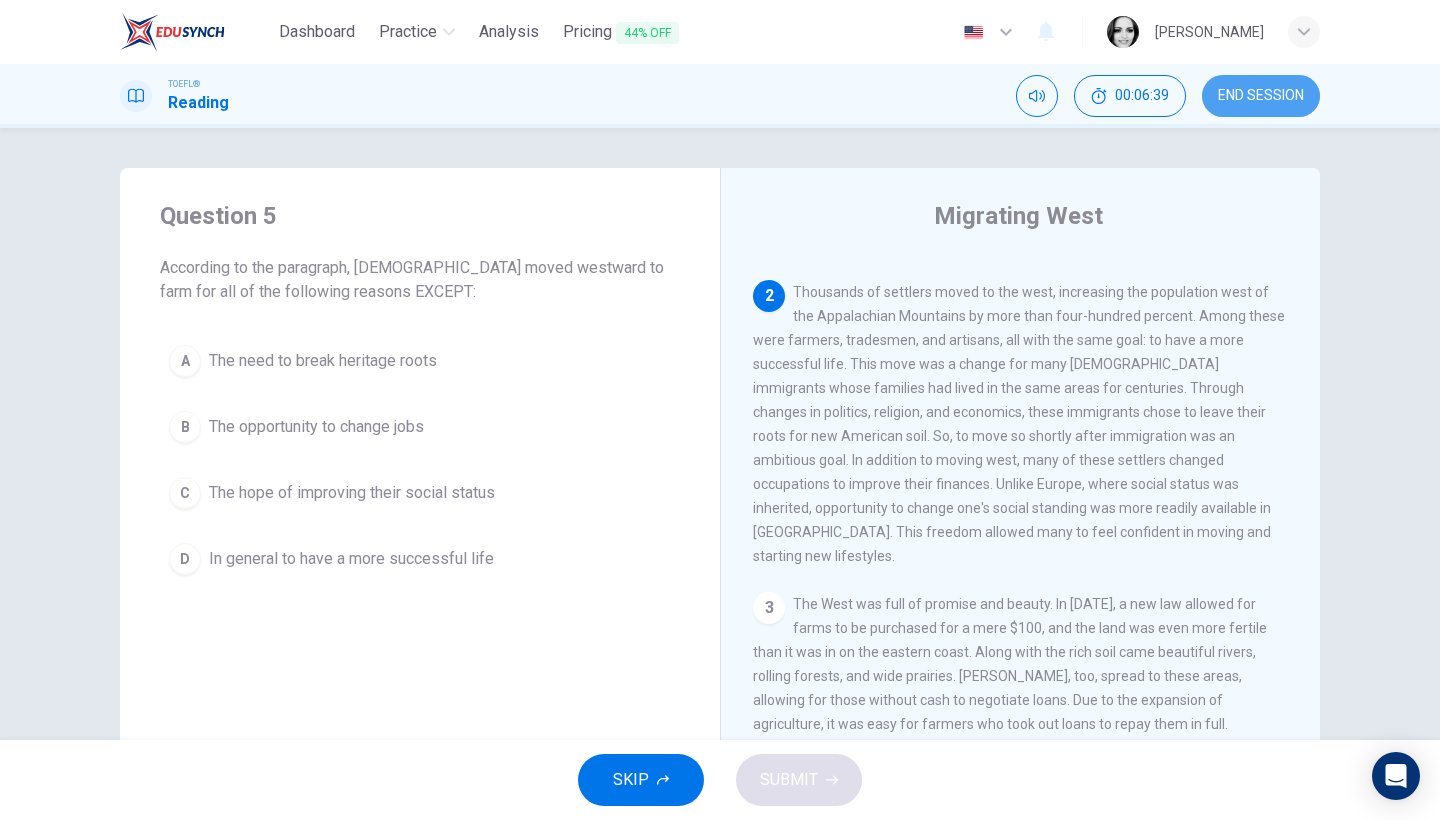 click on "END SESSION" at bounding box center (1261, 96) 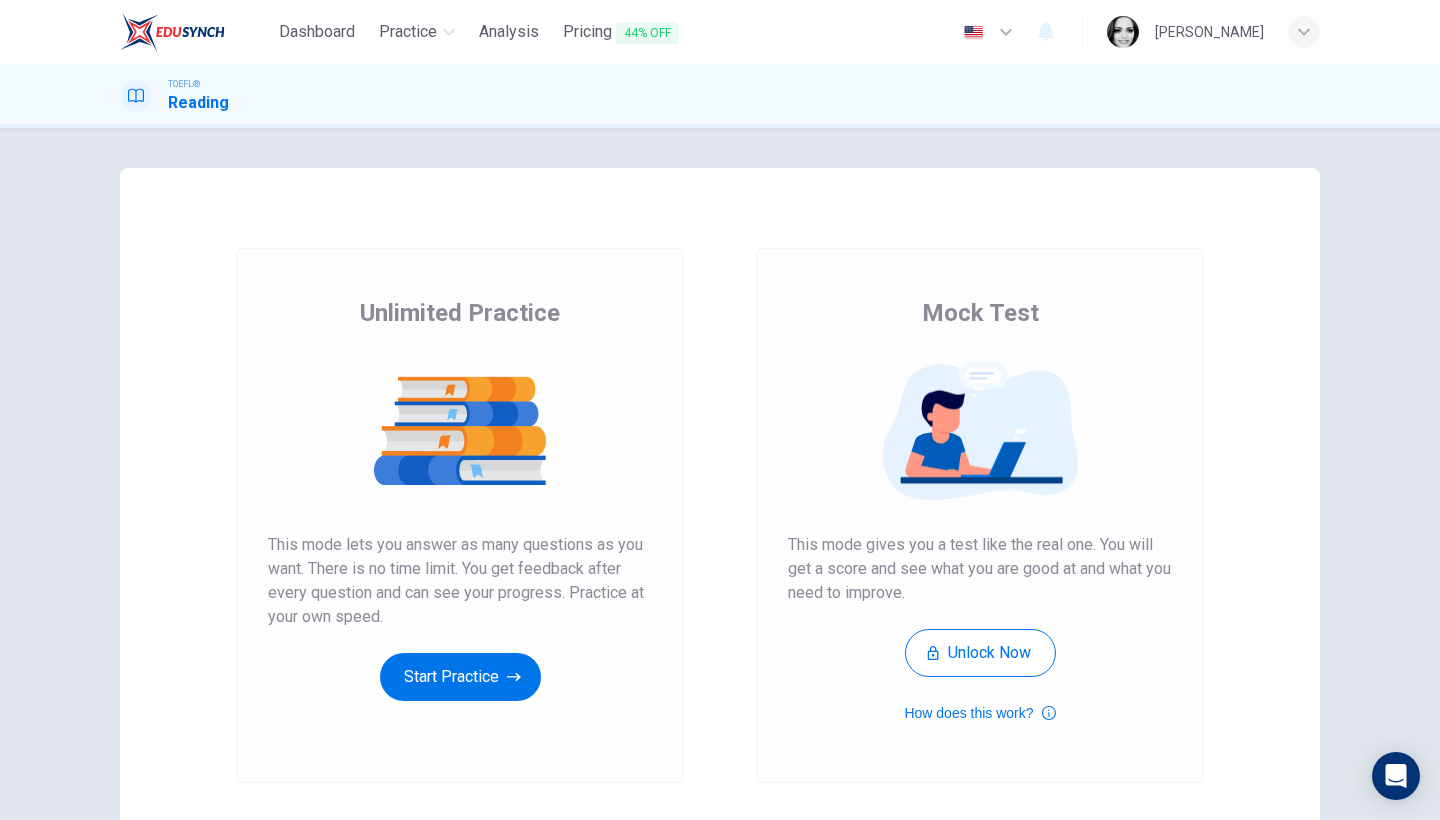 scroll, scrollTop: 0, scrollLeft: 0, axis: both 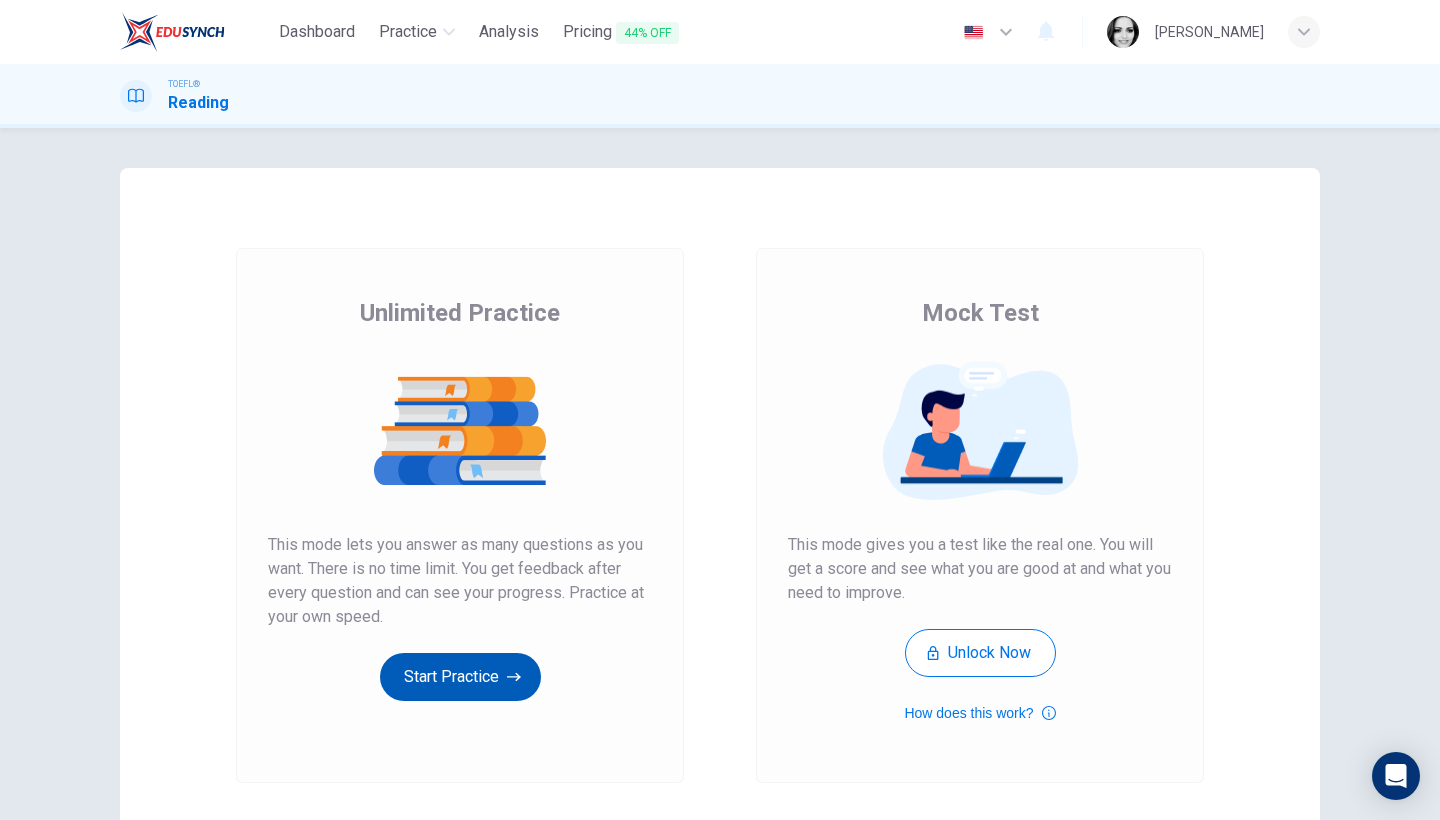 click on "Start Practice" at bounding box center [460, 677] 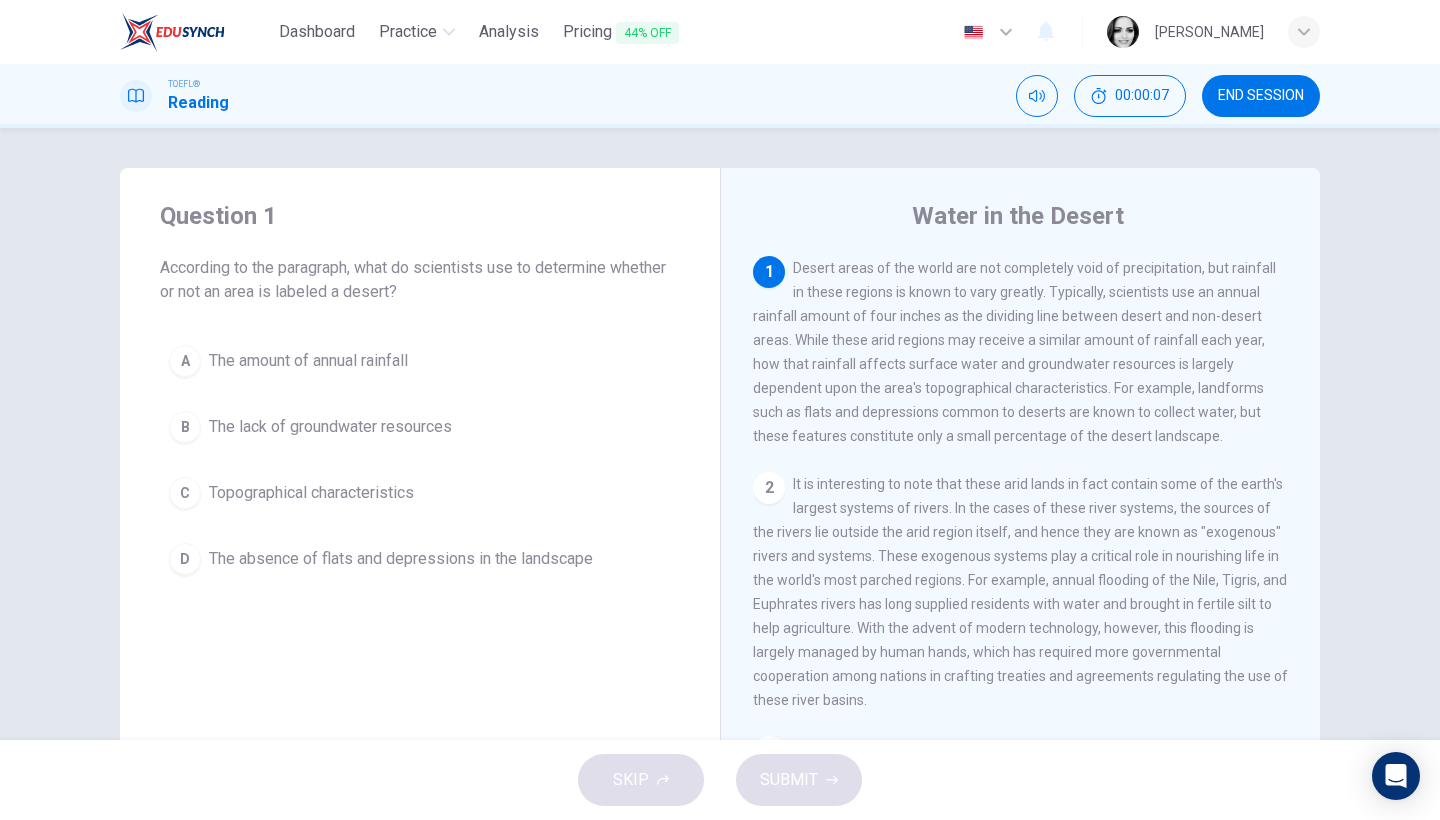 drag, startPoint x: 277, startPoint y: 292, endPoint x: 405, endPoint y: 298, distance: 128.14055 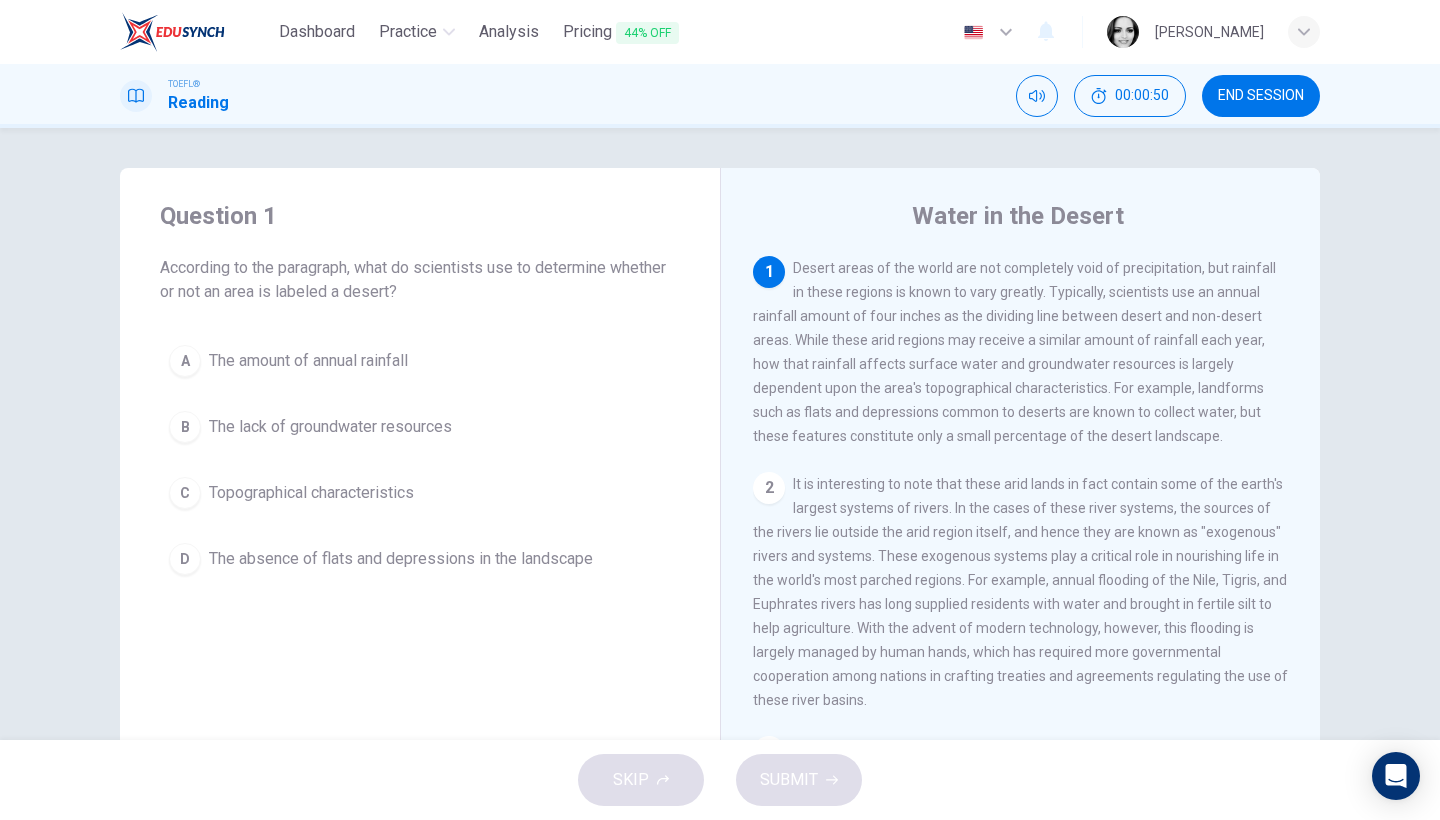 drag, startPoint x: 798, startPoint y: 341, endPoint x: 983, endPoint y: 337, distance: 185.04324 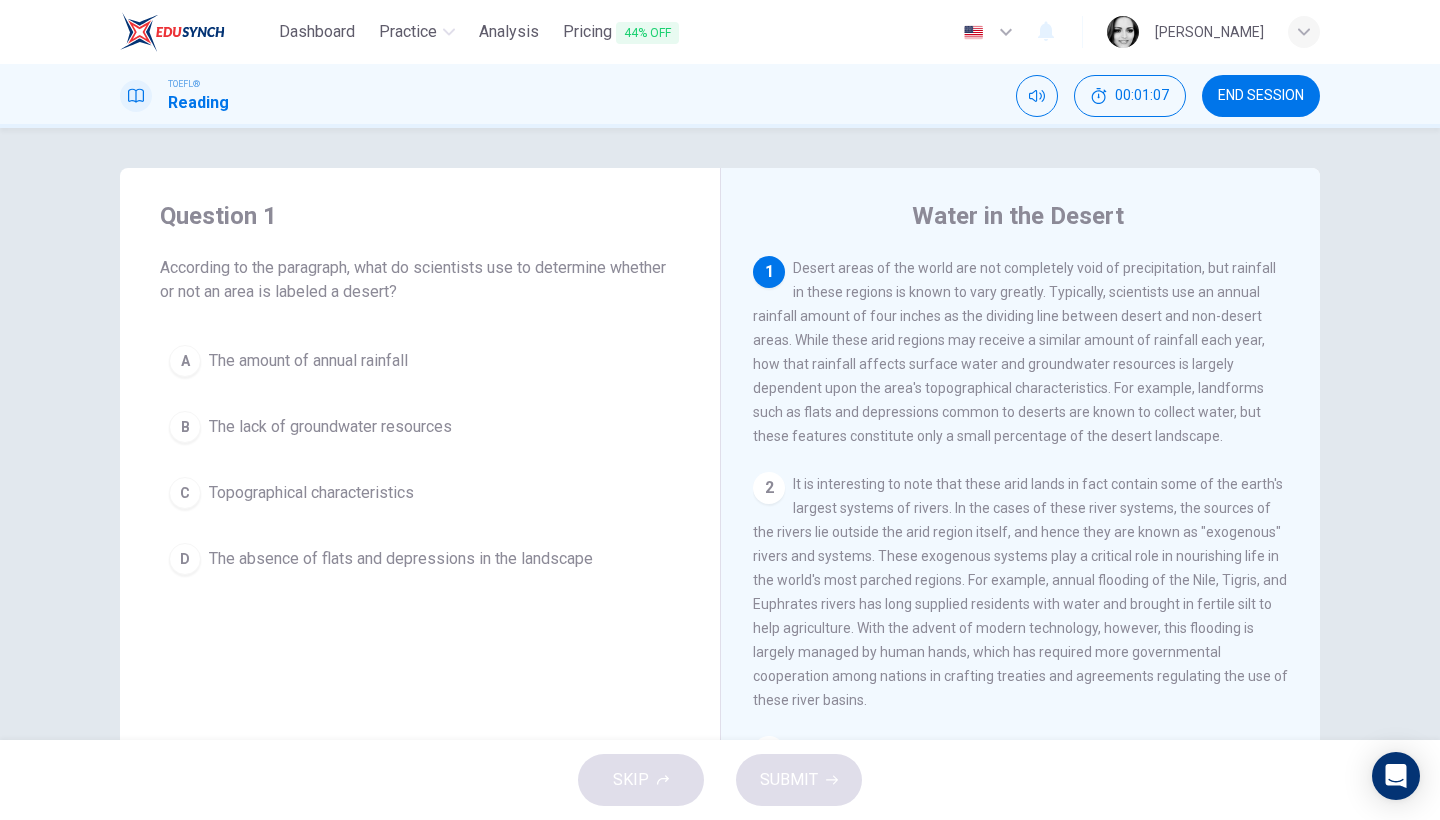 click on "Topographical characteristics" at bounding box center [311, 493] 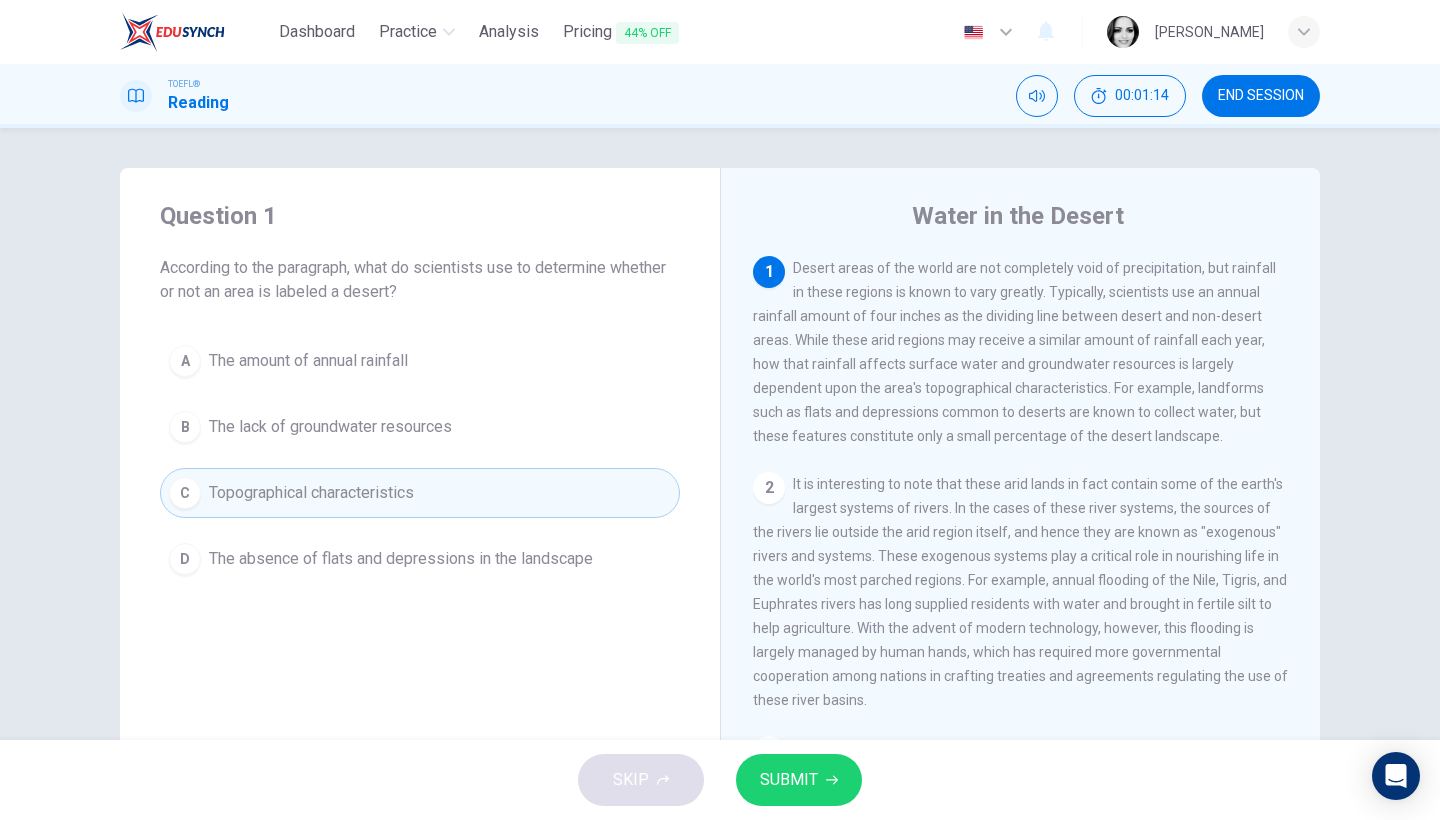 drag, startPoint x: 1099, startPoint y: 388, endPoint x: 852, endPoint y: 362, distance: 248.36465 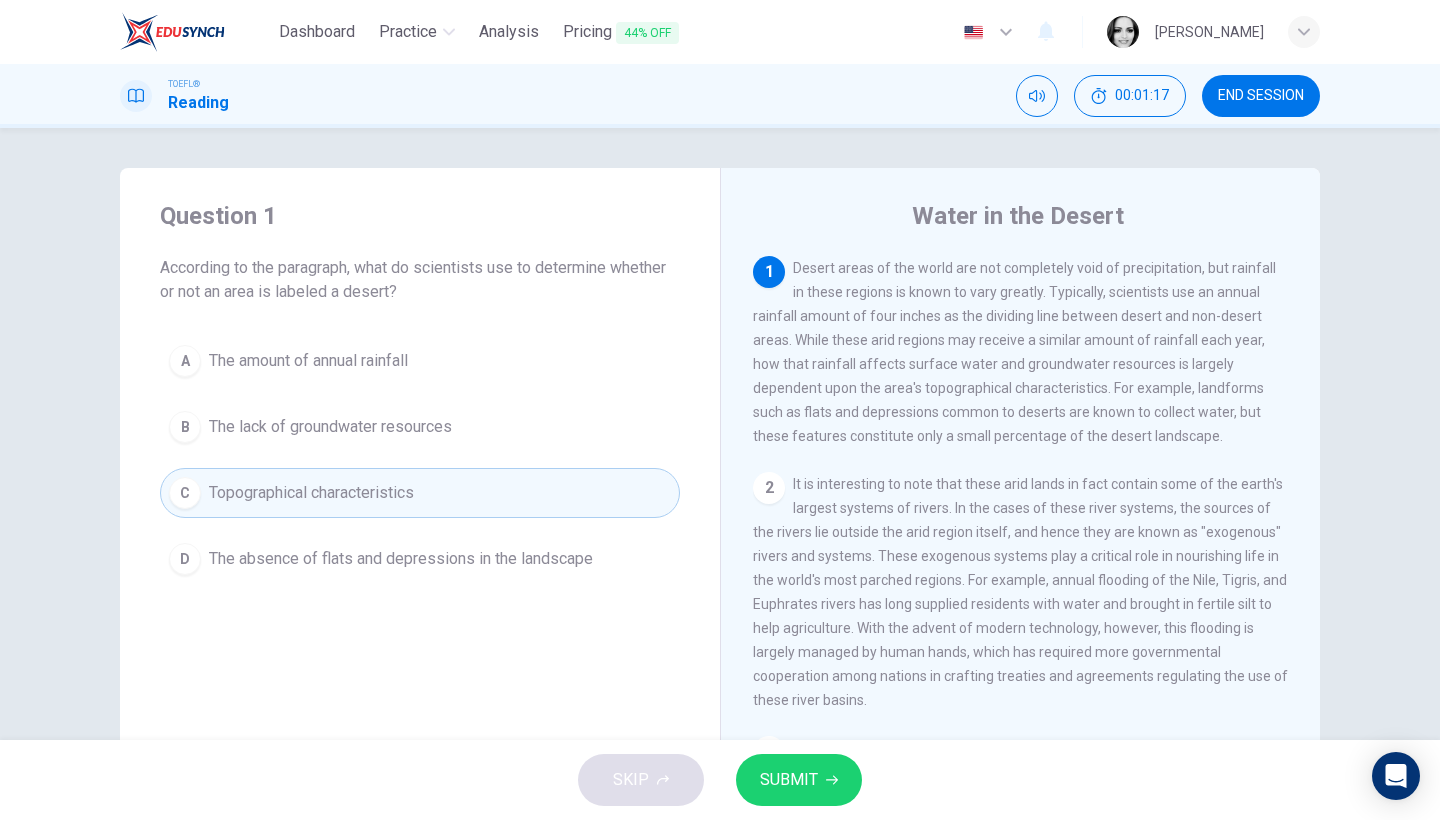 click on "SUBMIT" at bounding box center [789, 780] 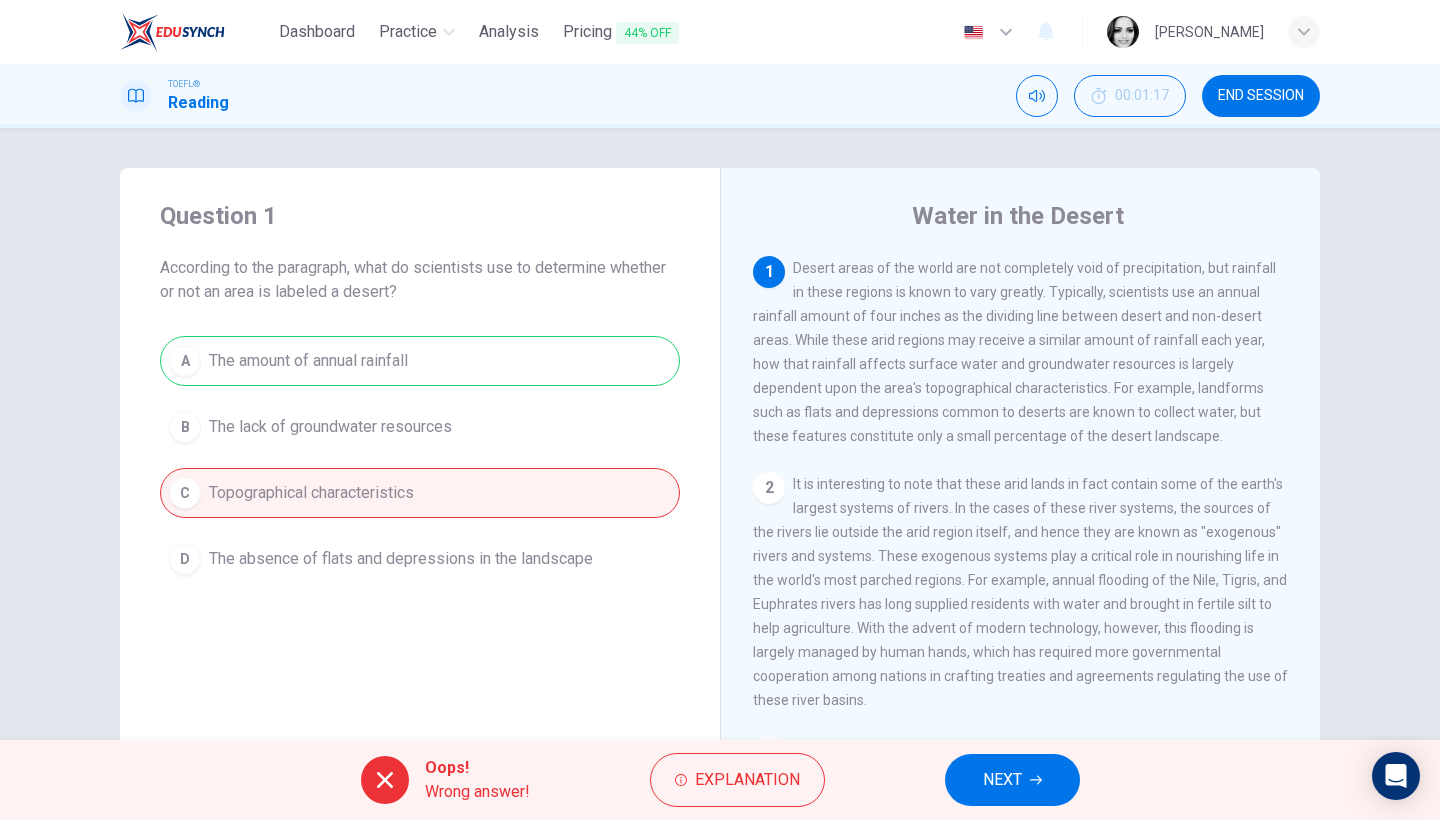 click on "END SESSION" at bounding box center (1261, 96) 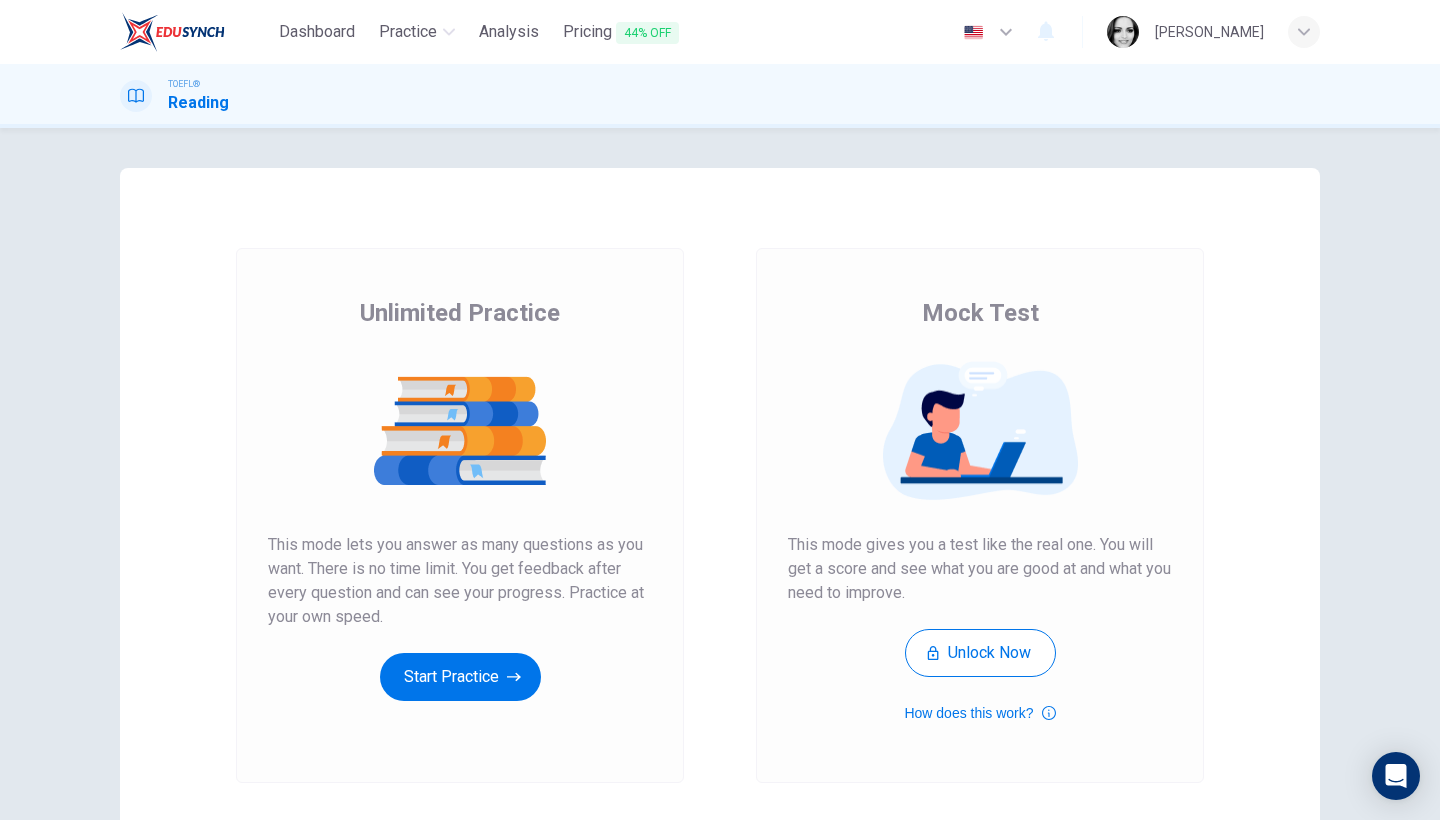 scroll, scrollTop: 0, scrollLeft: 0, axis: both 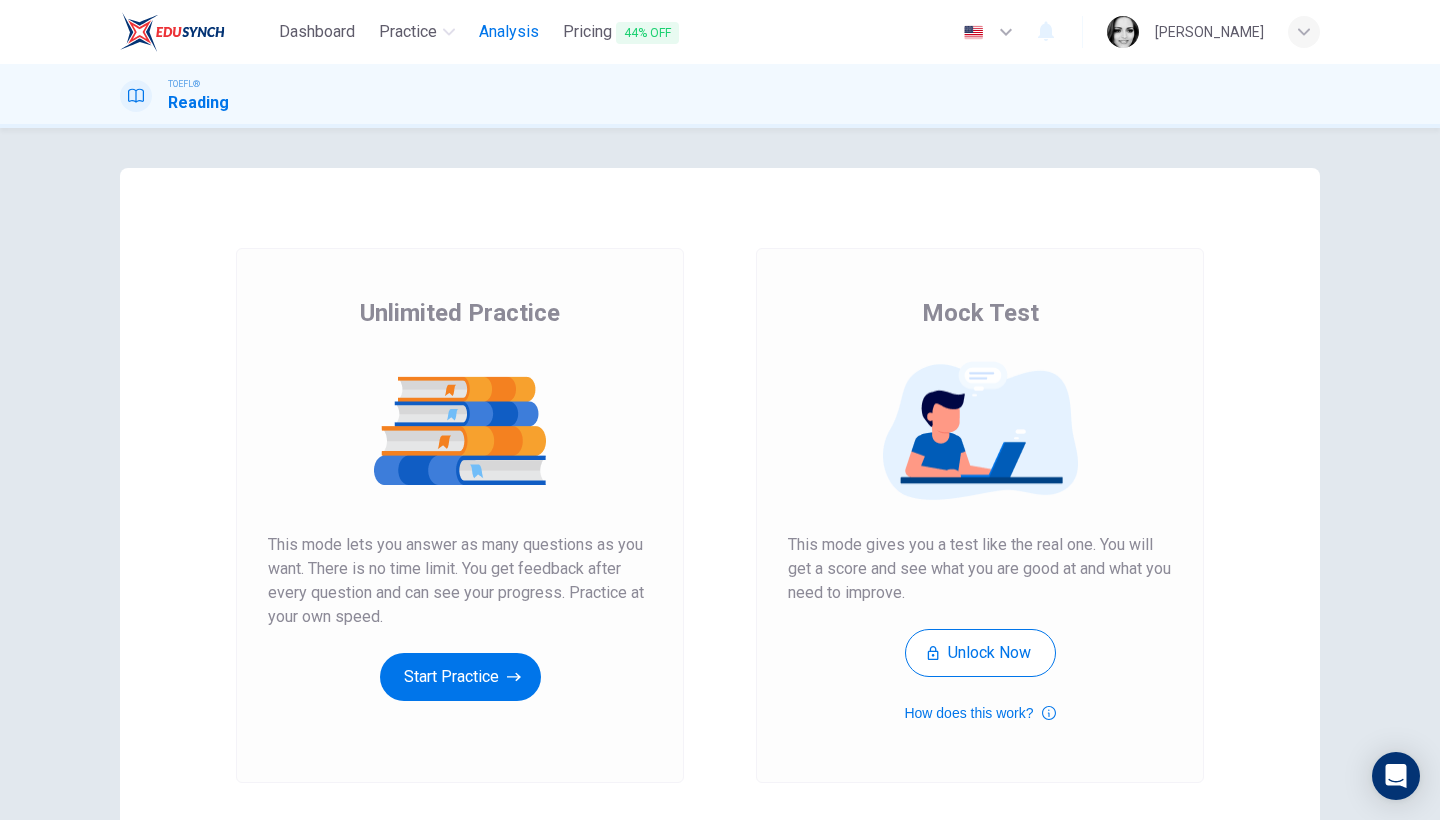 click on "Analysis" at bounding box center (509, 32) 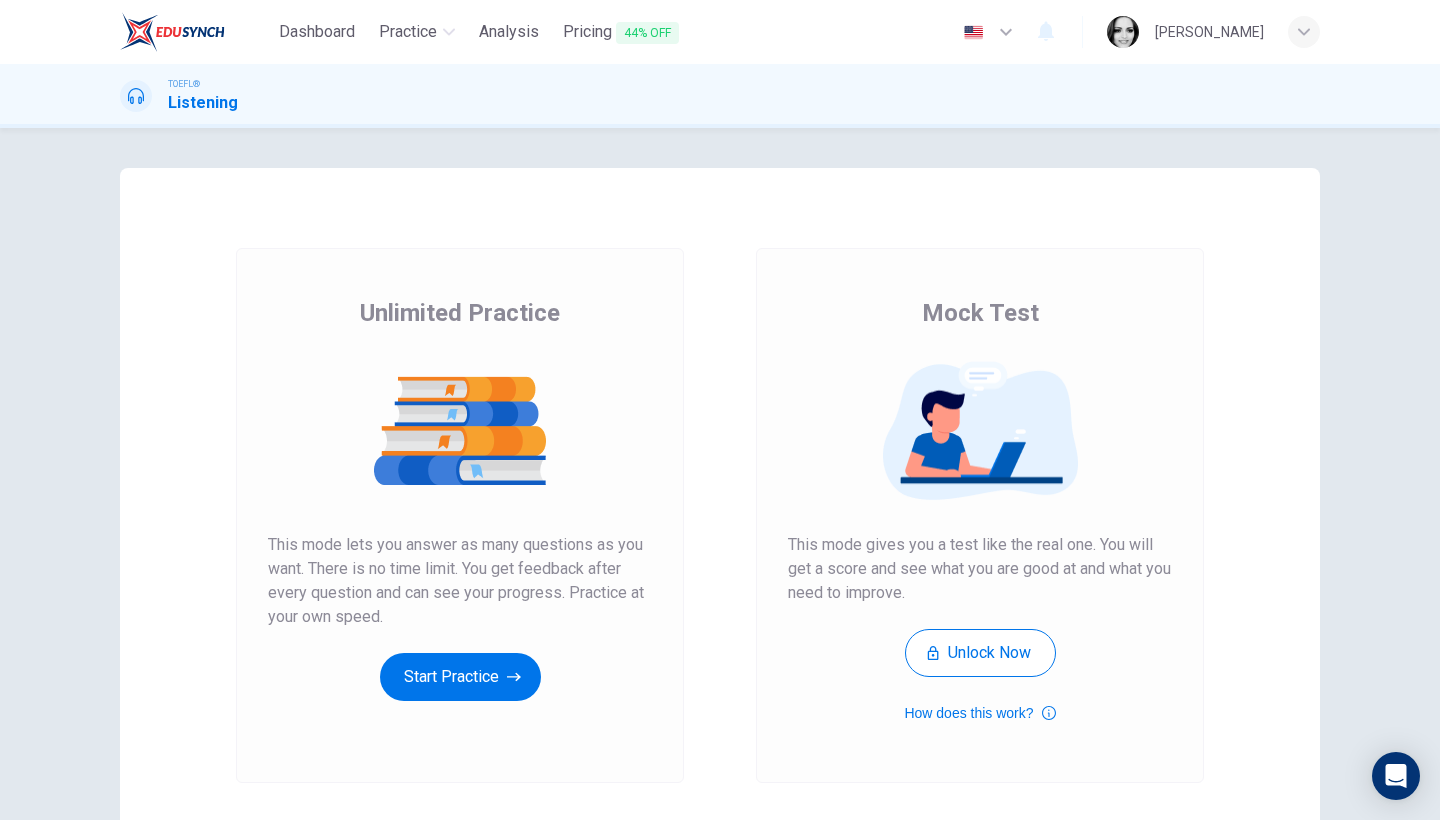 scroll, scrollTop: 0, scrollLeft: 0, axis: both 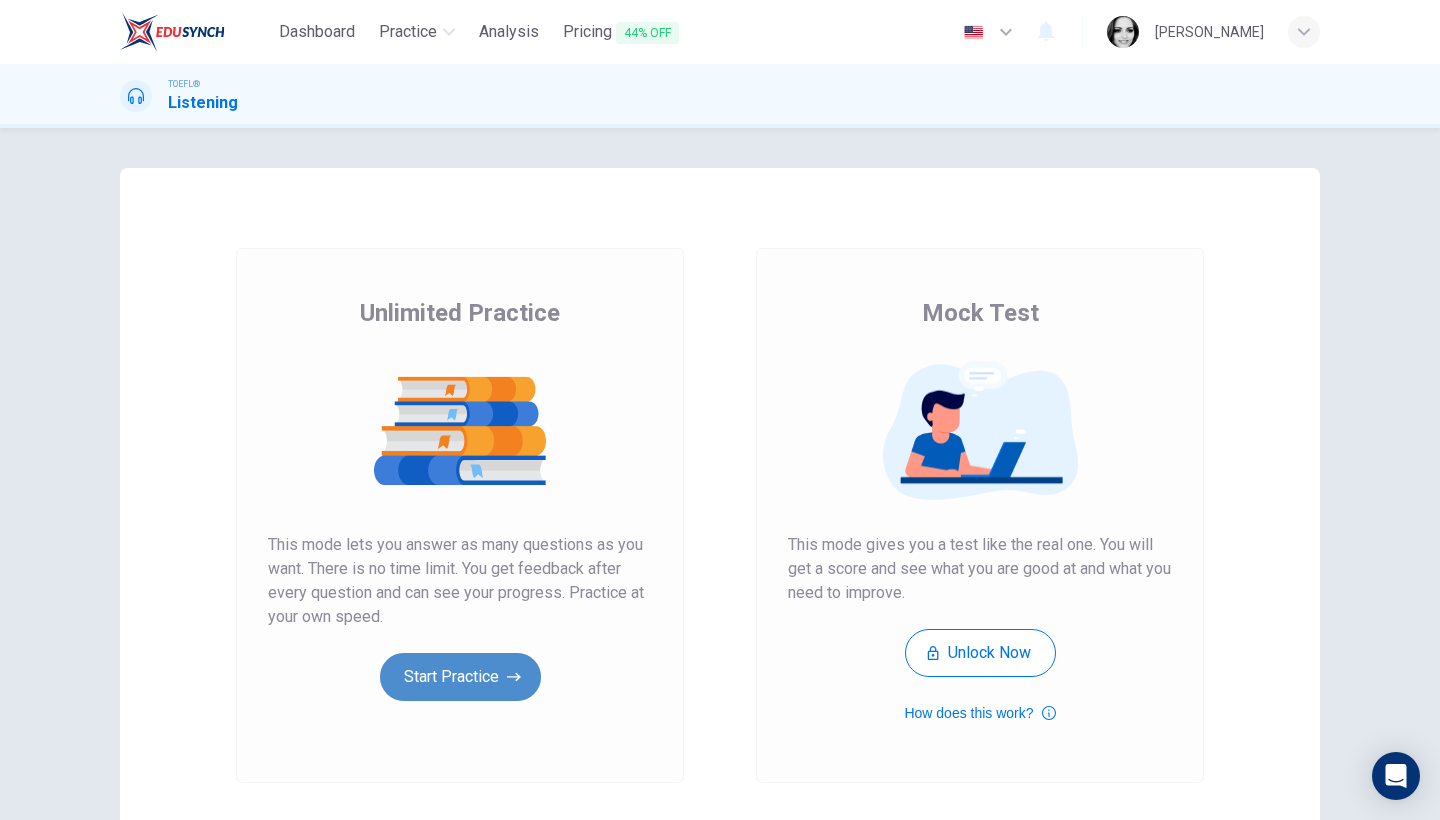 click on "Start Practice" at bounding box center [460, 677] 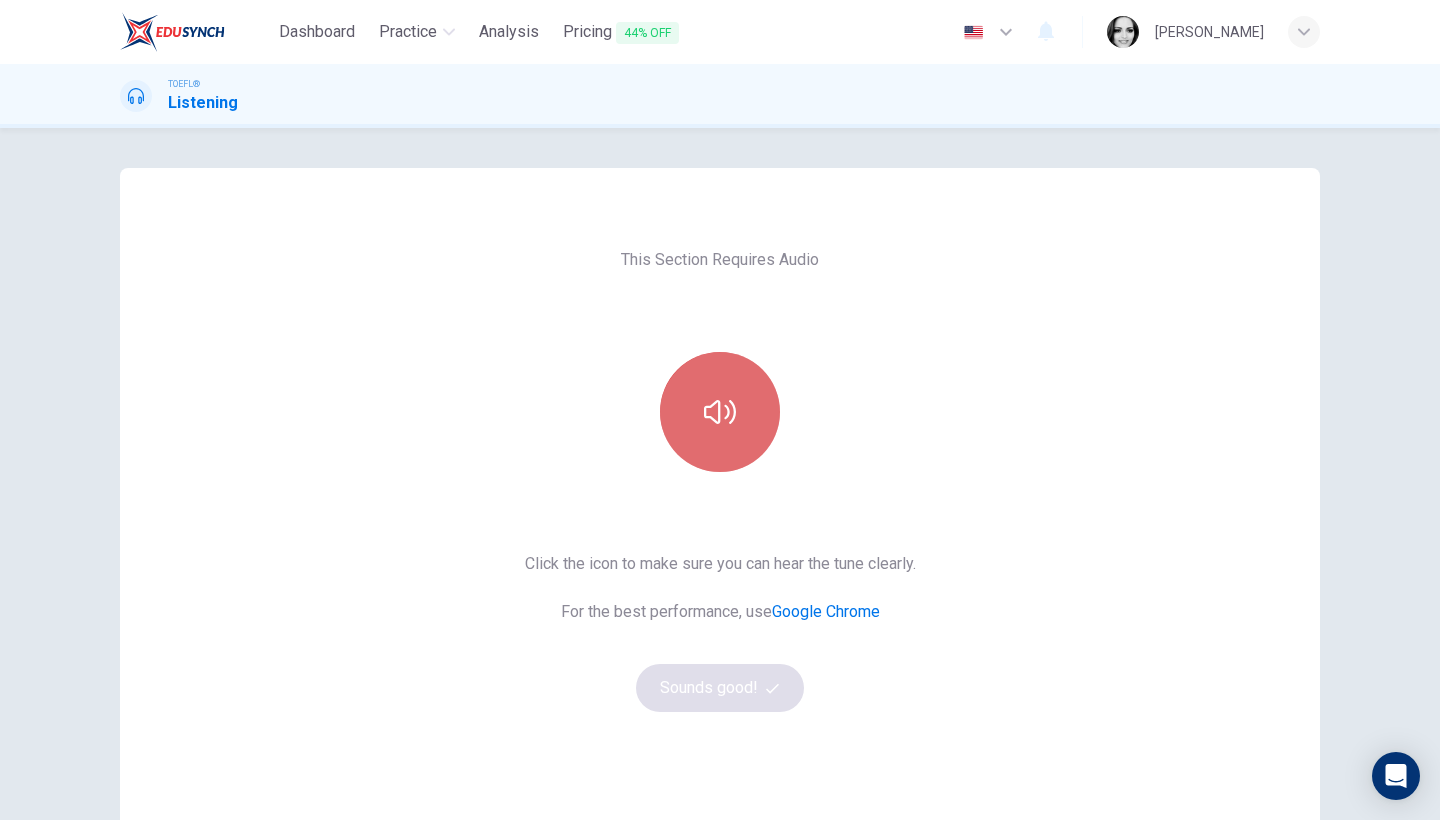 click at bounding box center [720, 412] 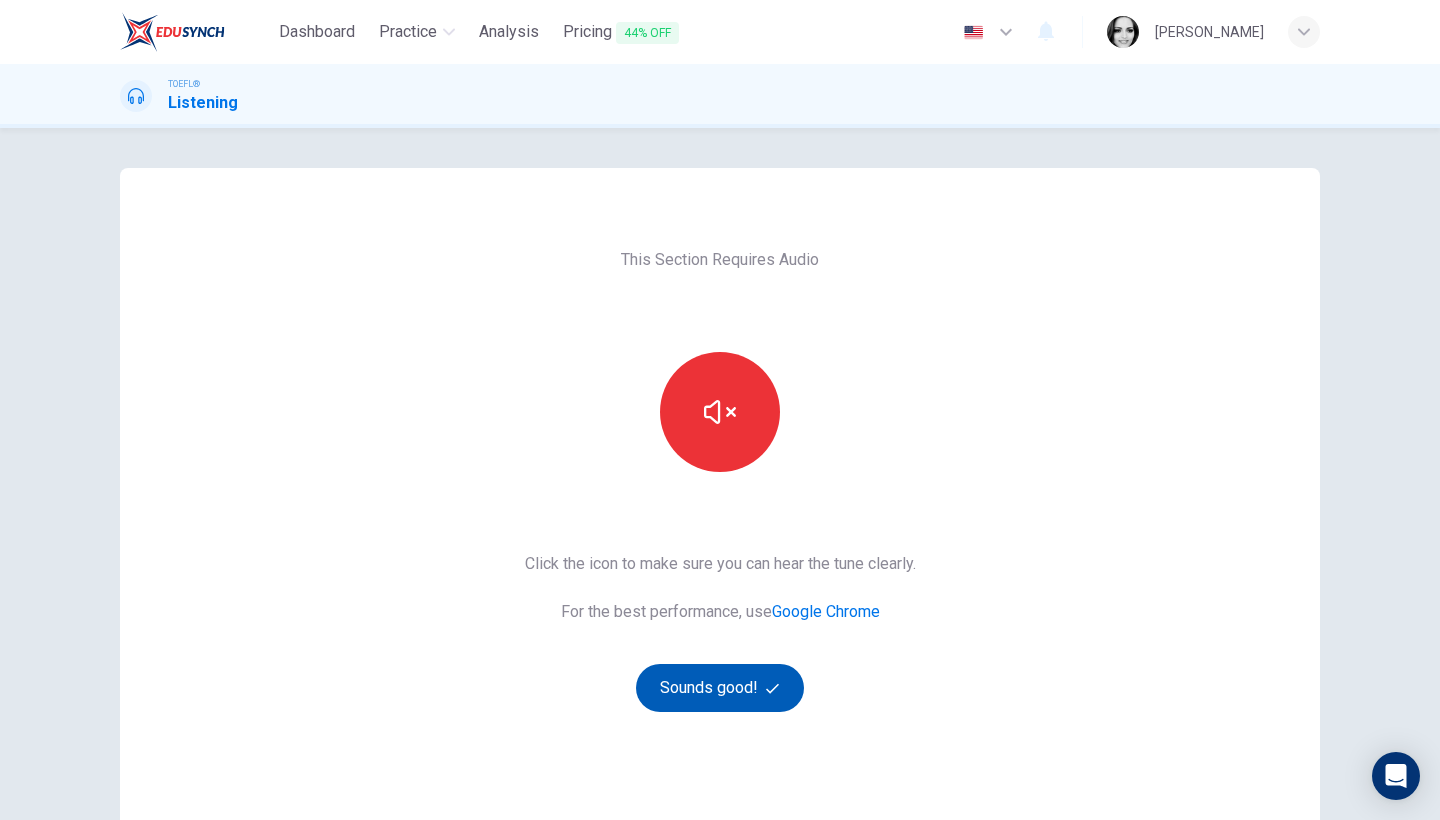 click on "Sounds good!" at bounding box center [720, 688] 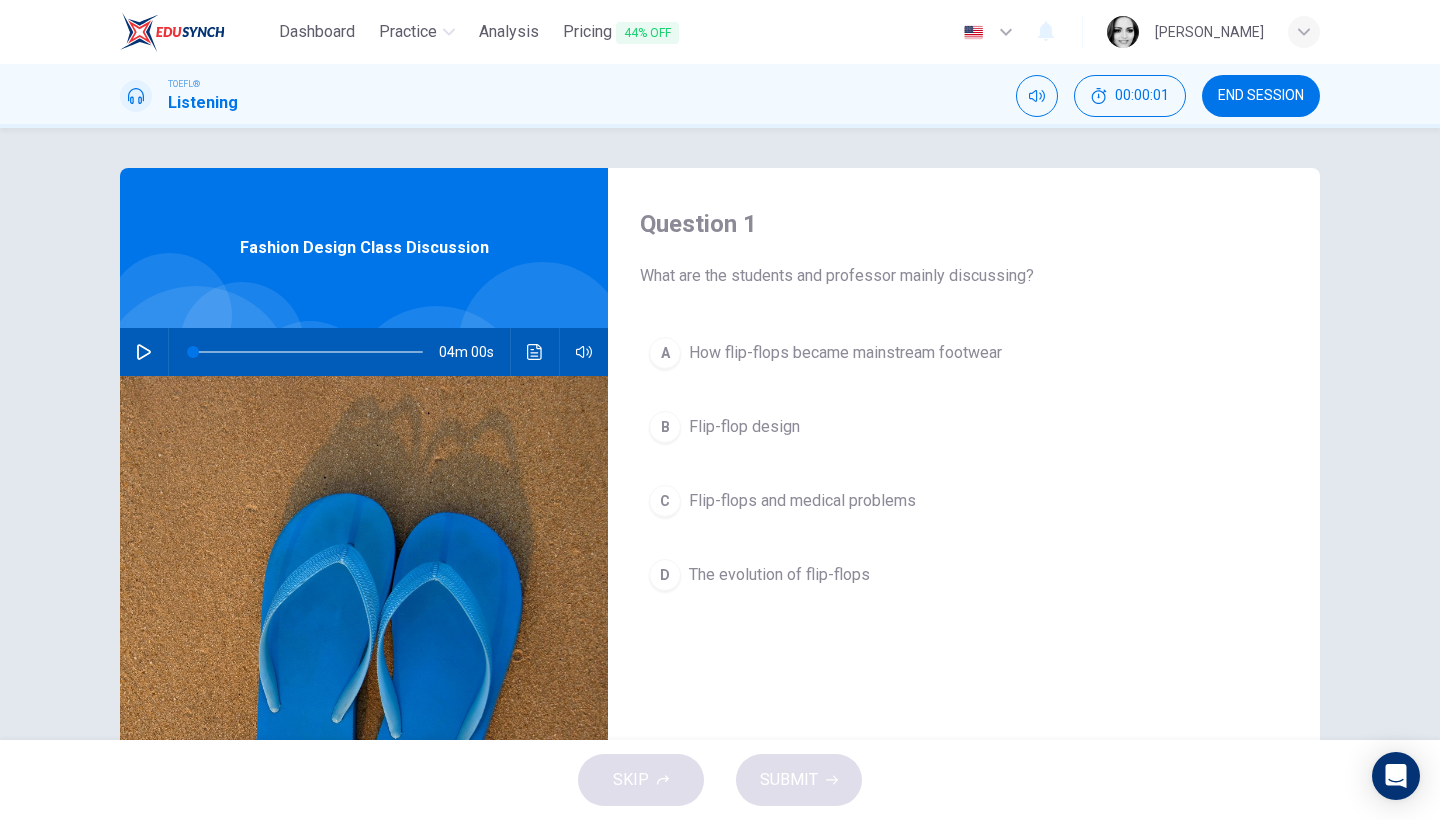 click 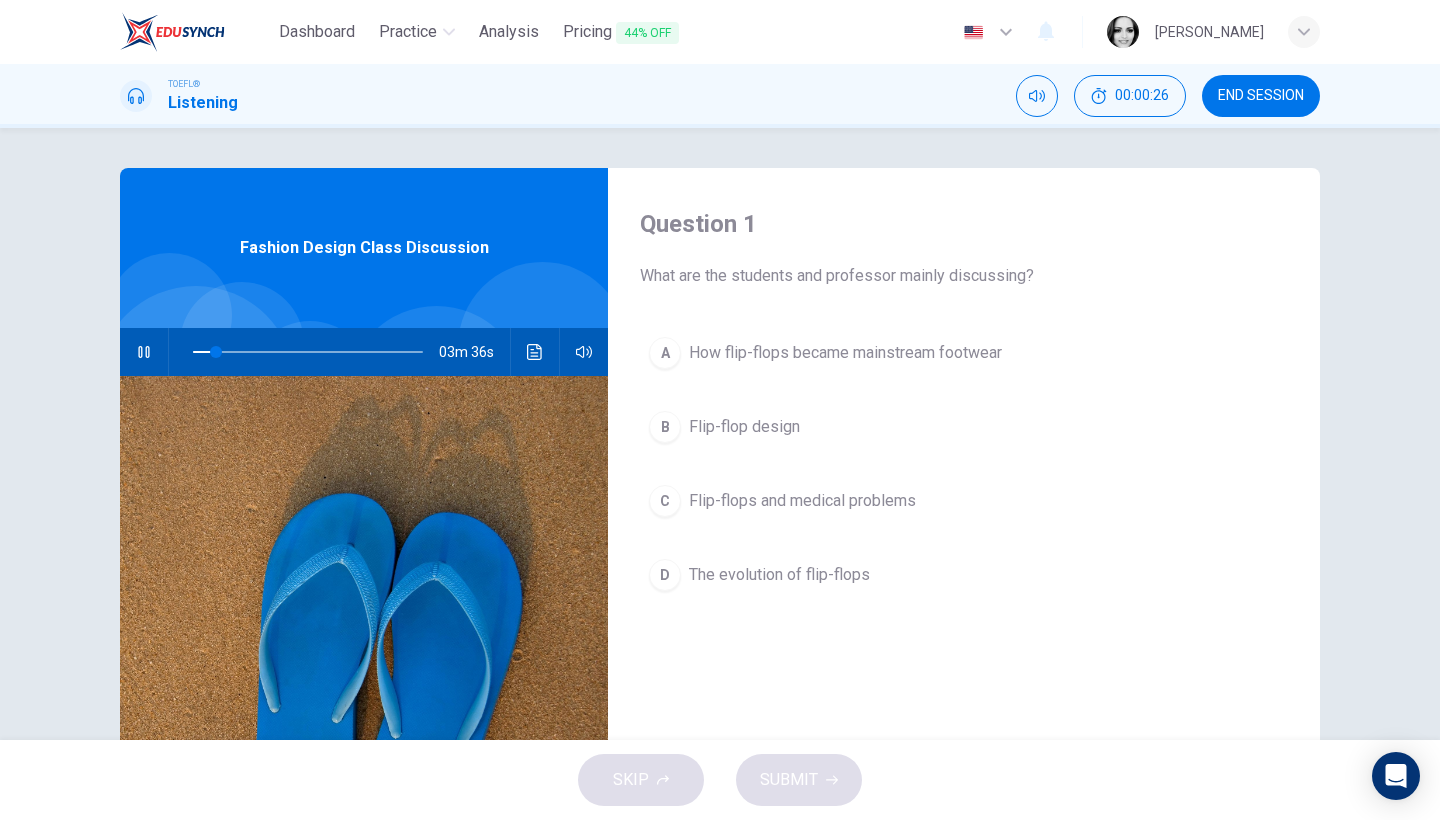 click on "The evolution of flip-flops" at bounding box center (779, 575) 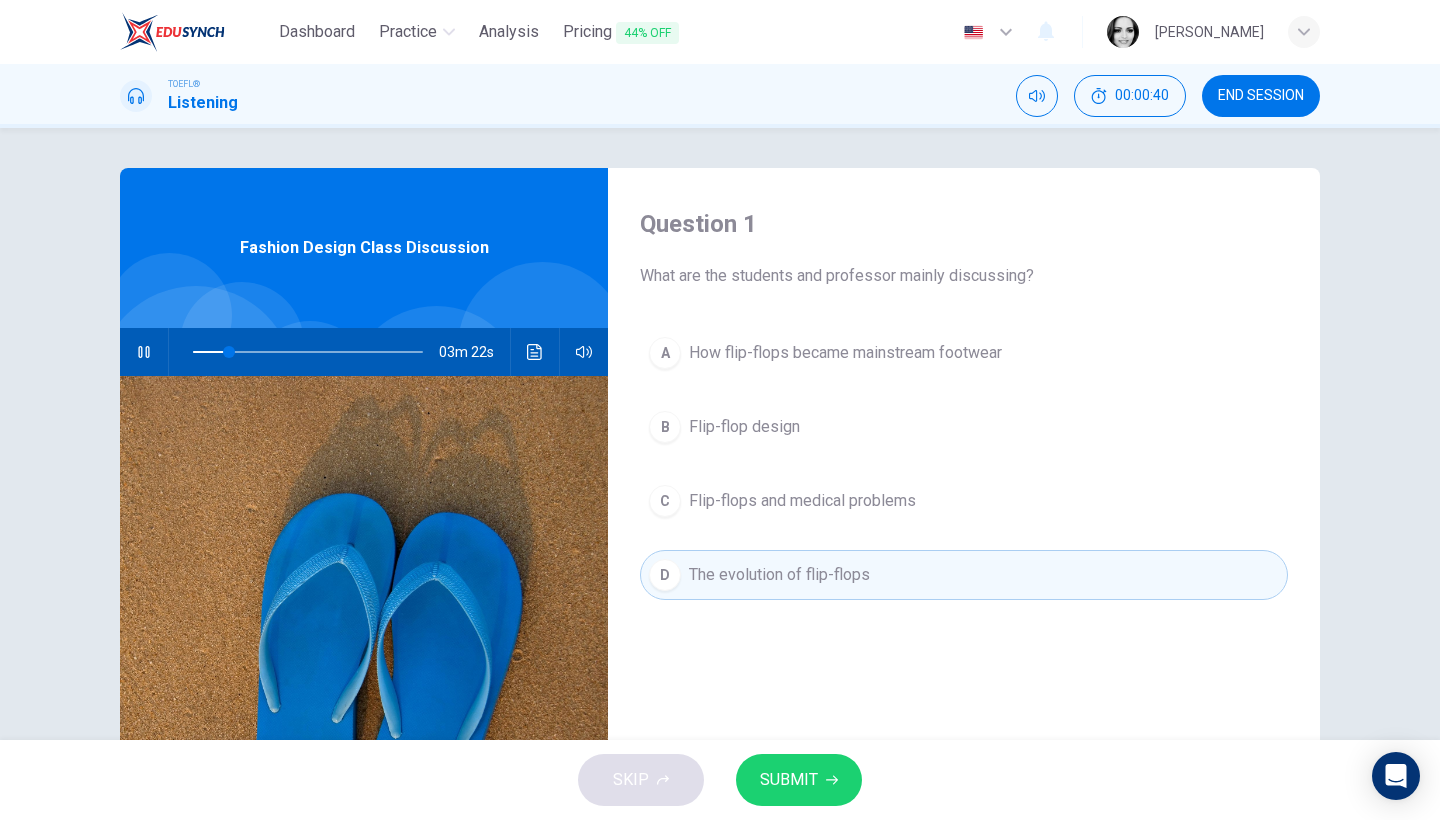 type on "16" 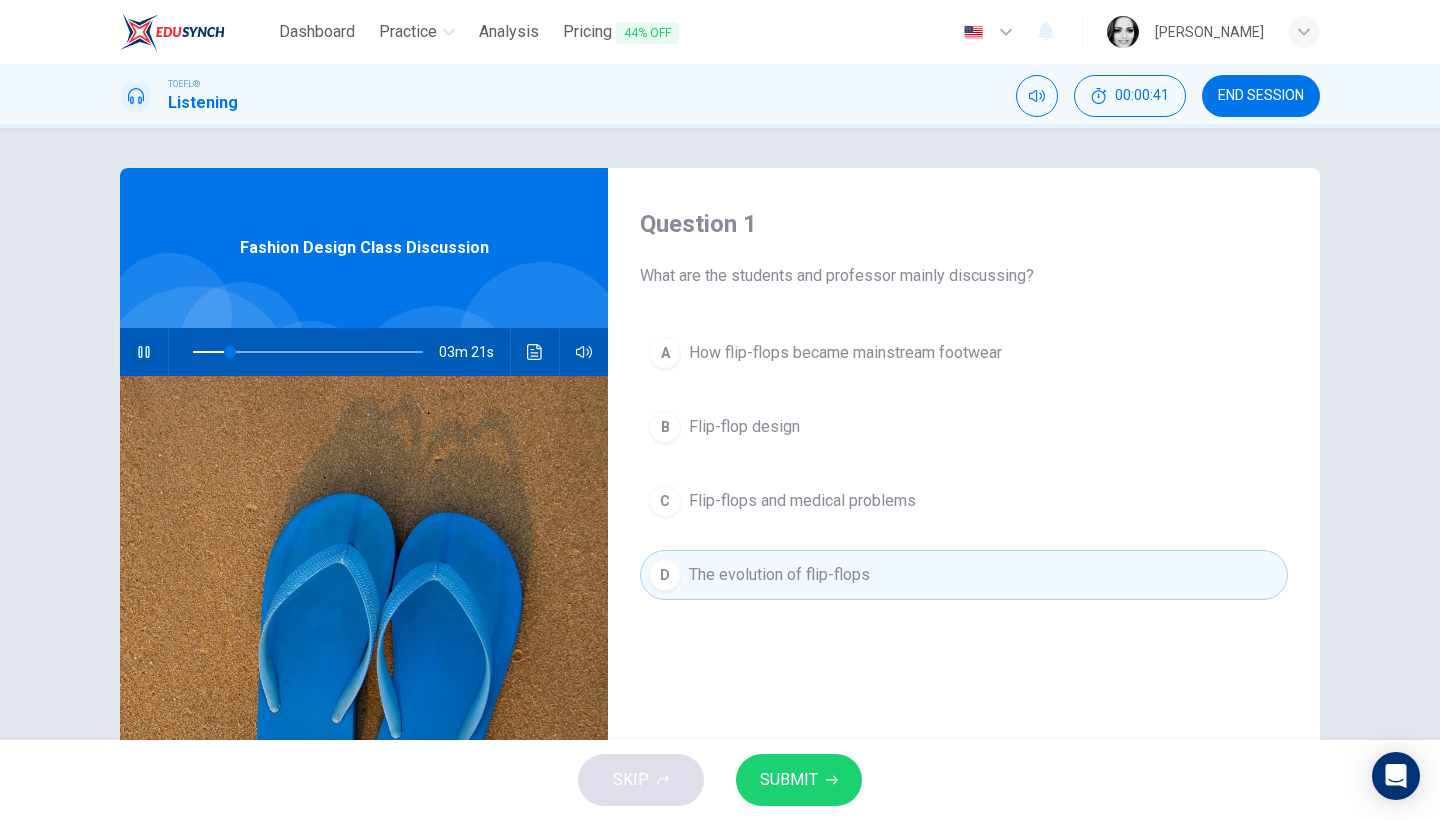 type 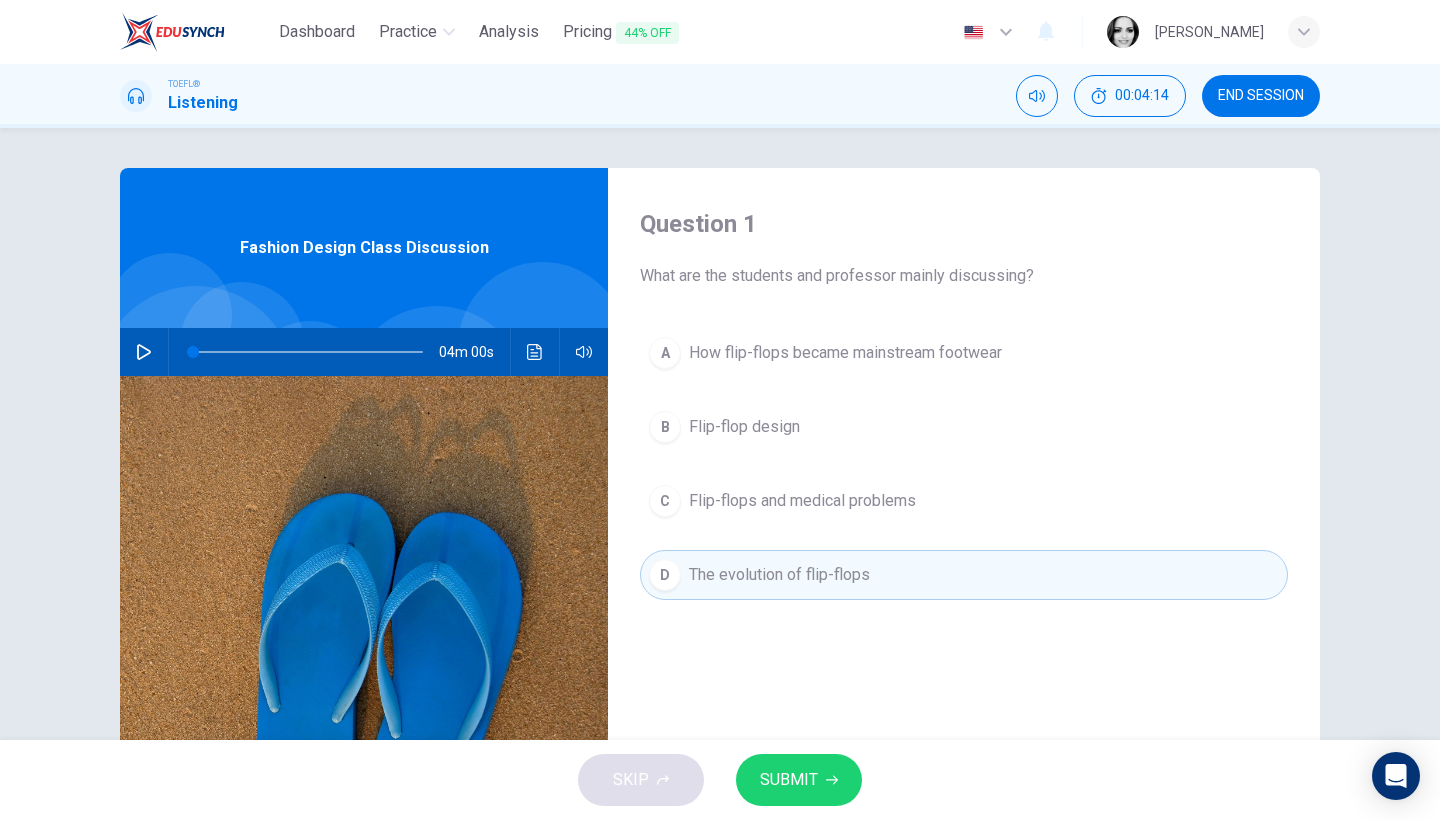 click on "SUBMIT" at bounding box center [799, 780] 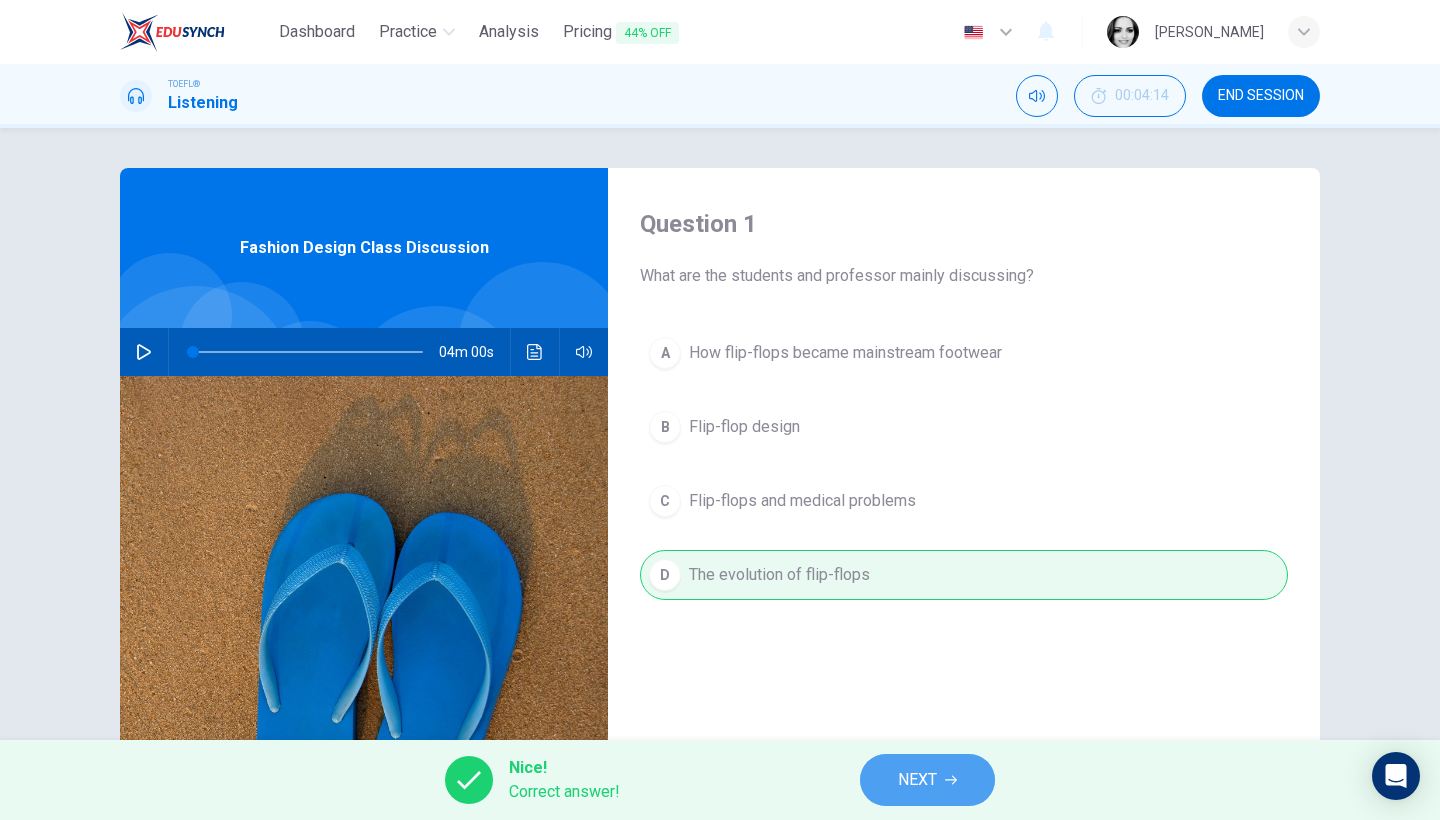 click 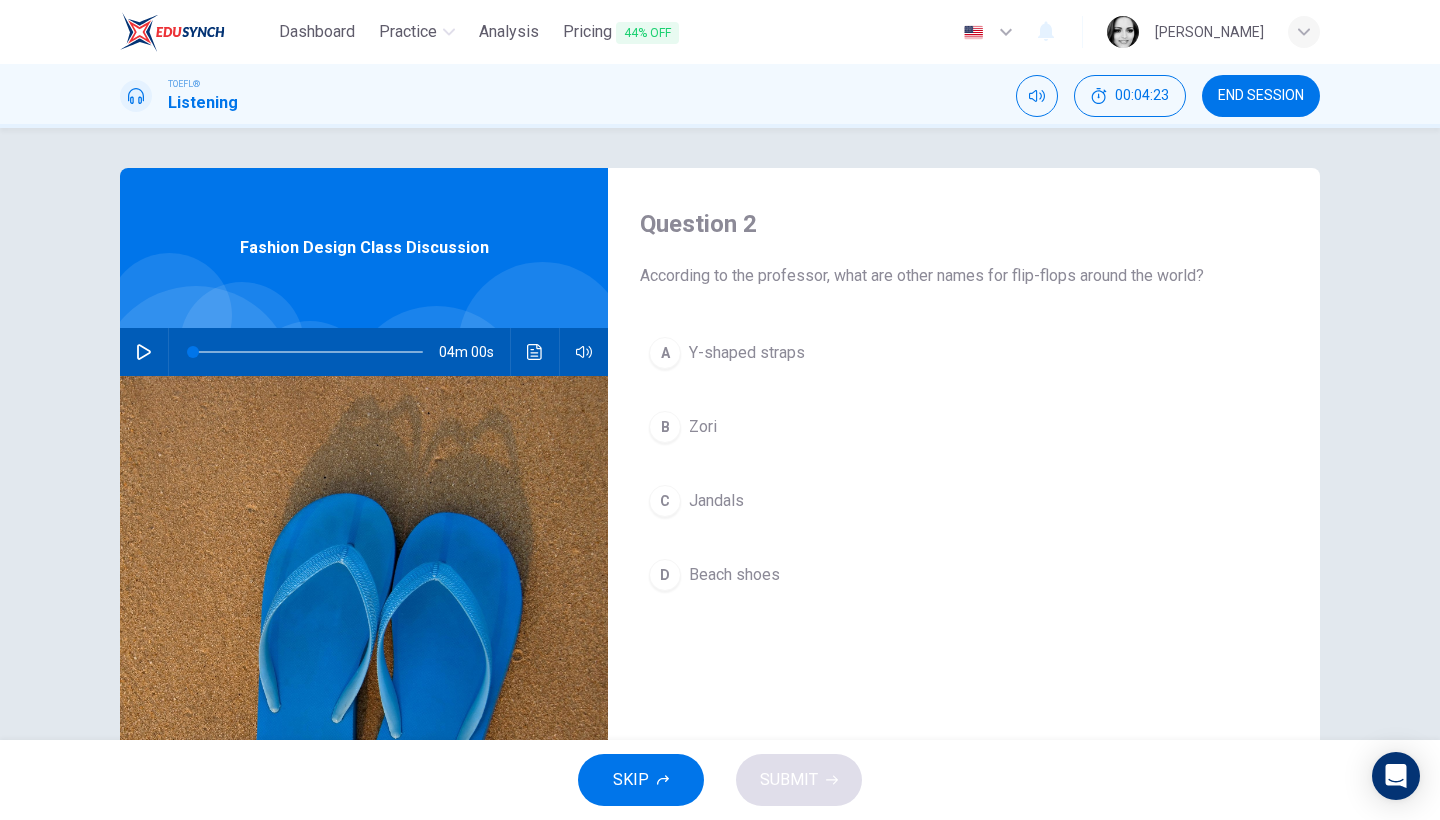 click 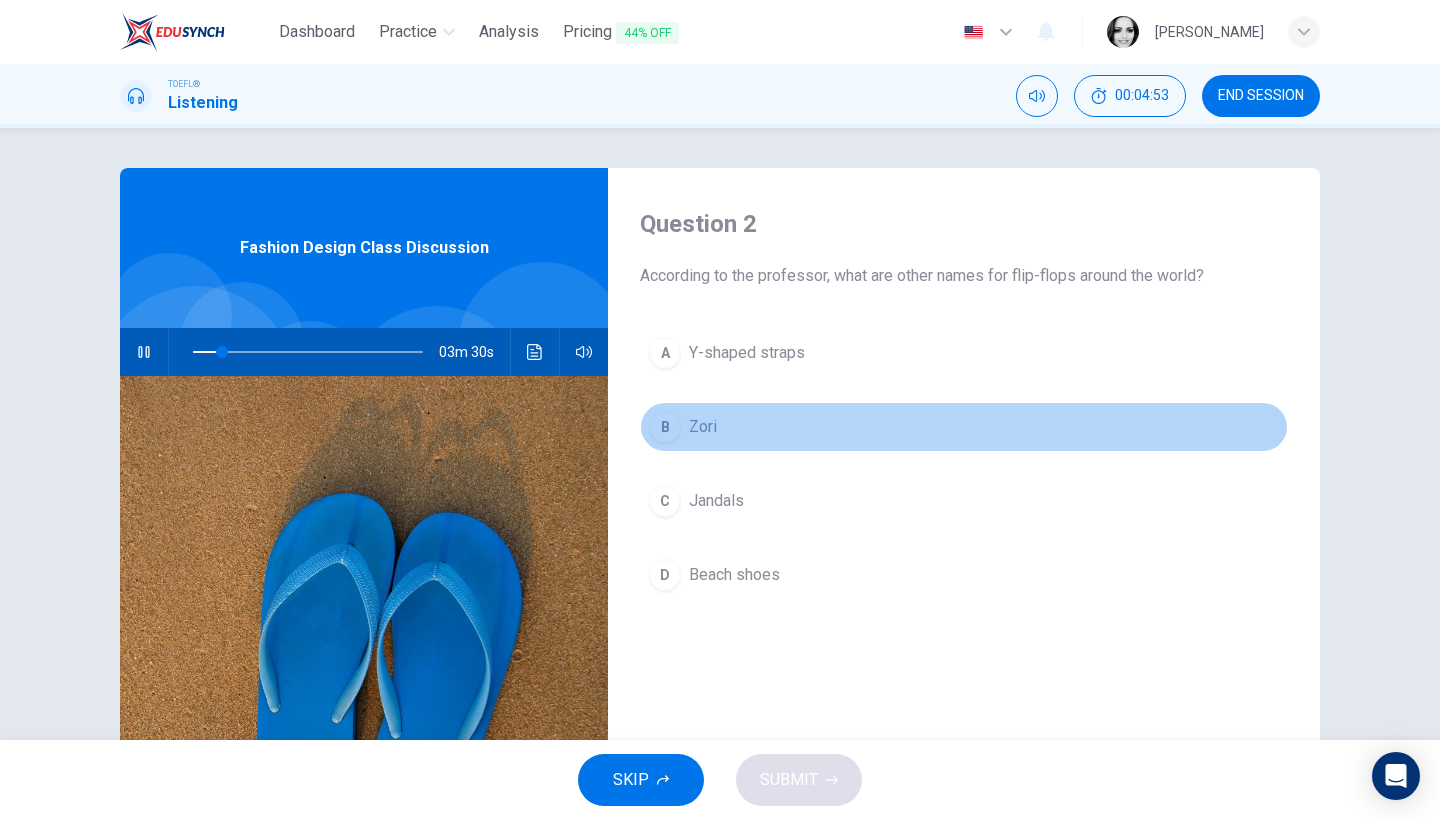 click on "Zori" at bounding box center [703, 427] 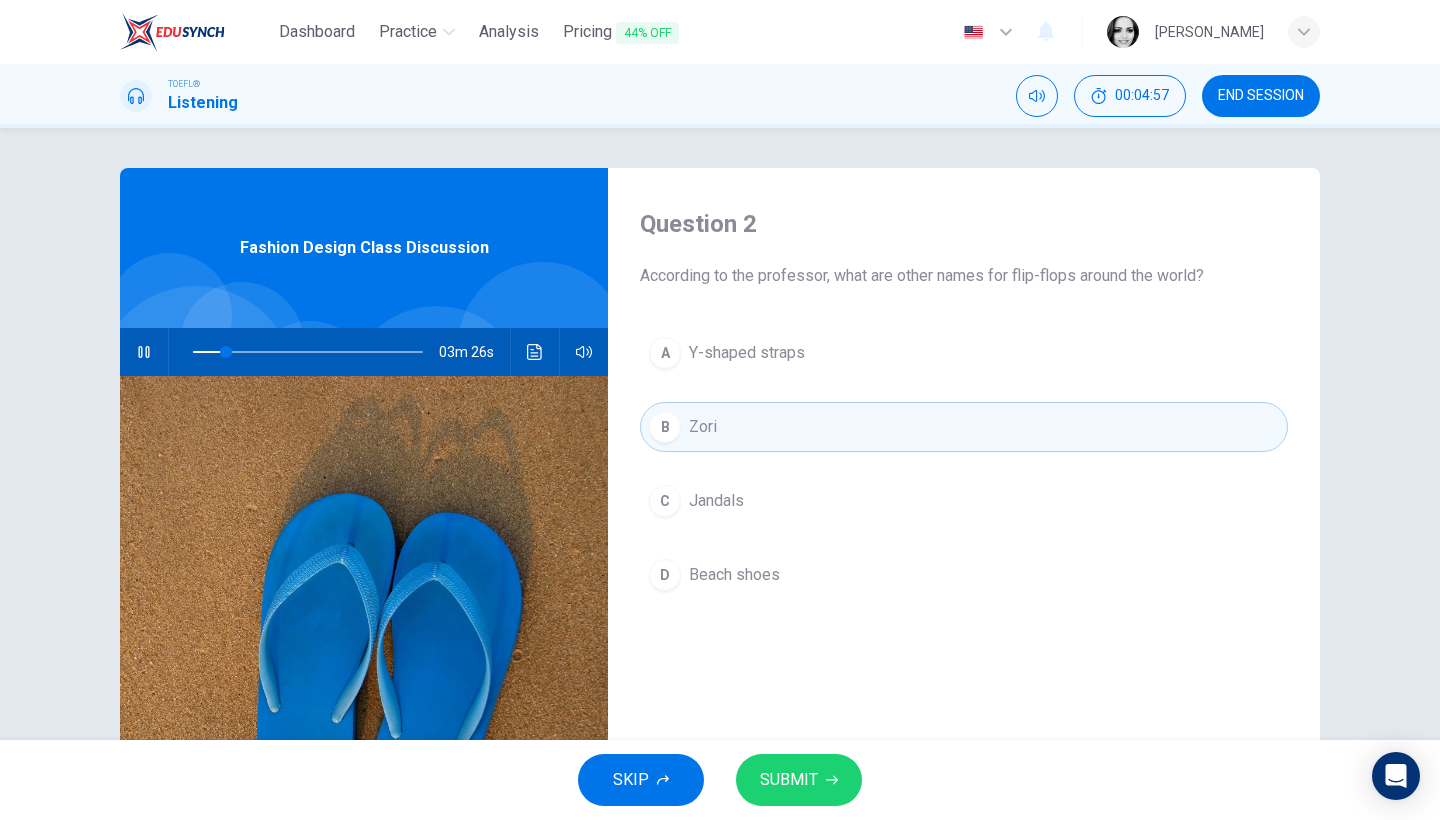 click 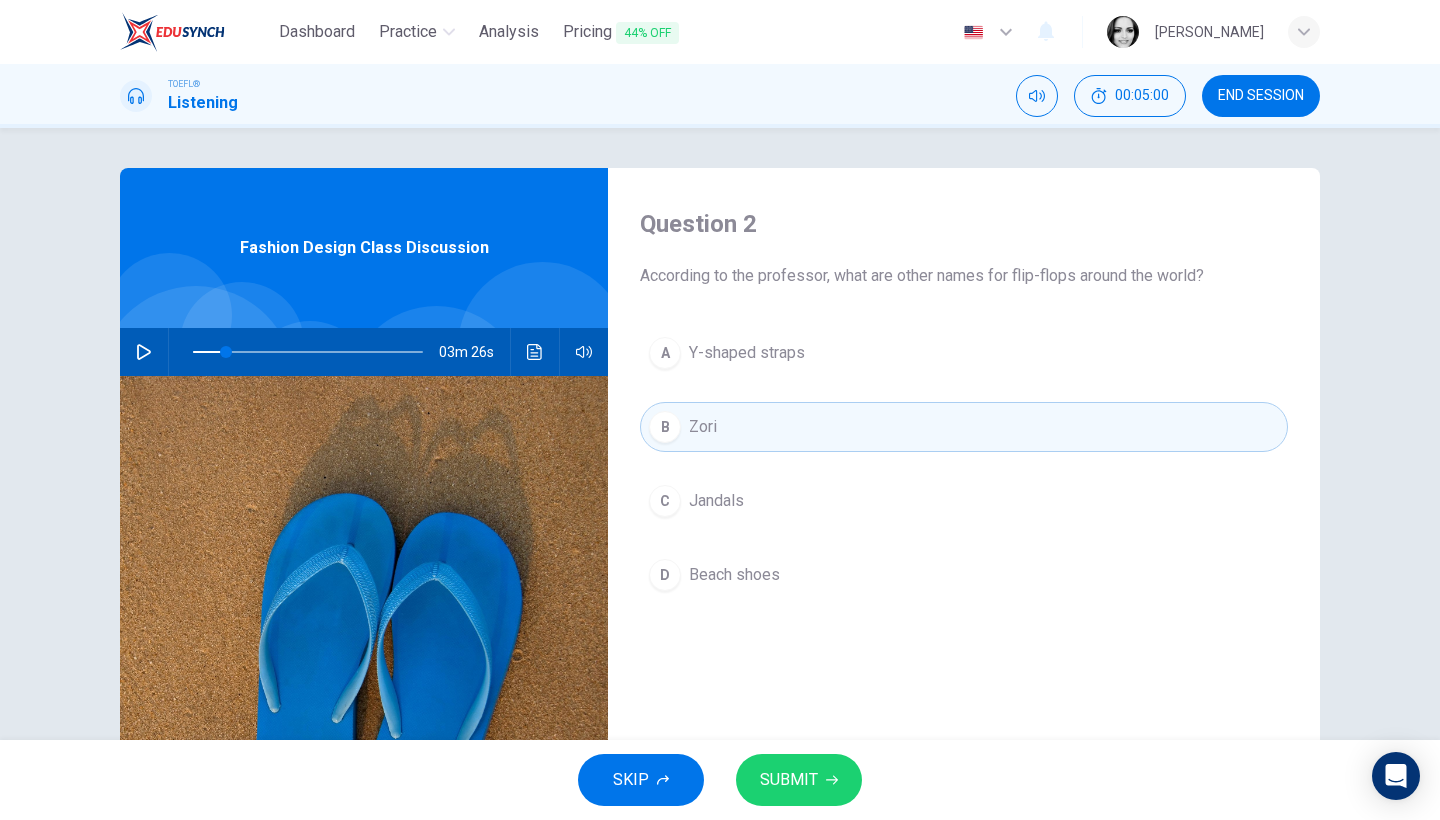 click on "Jandals" at bounding box center [716, 501] 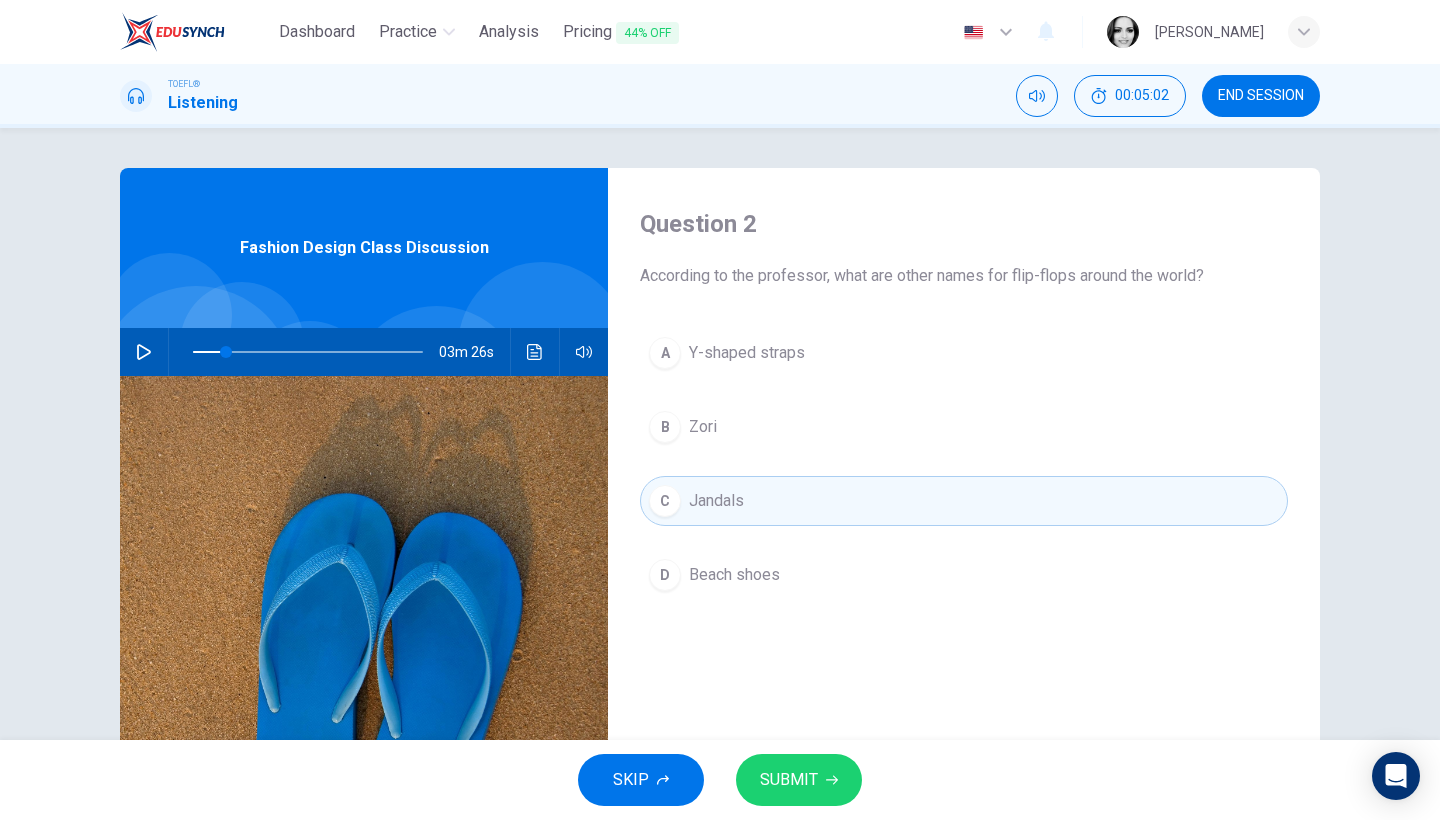 click on "B Zori" at bounding box center [964, 427] 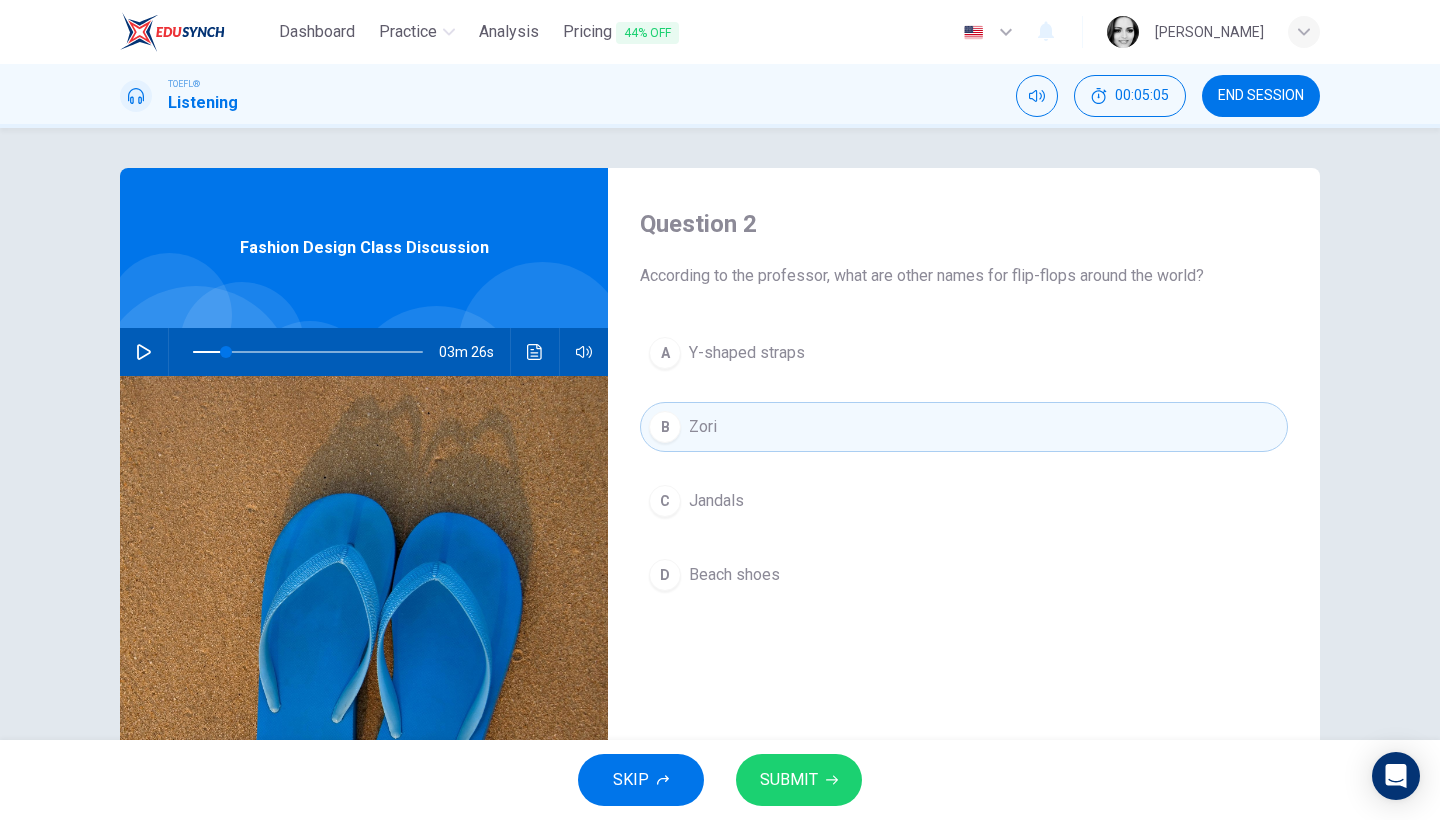 click 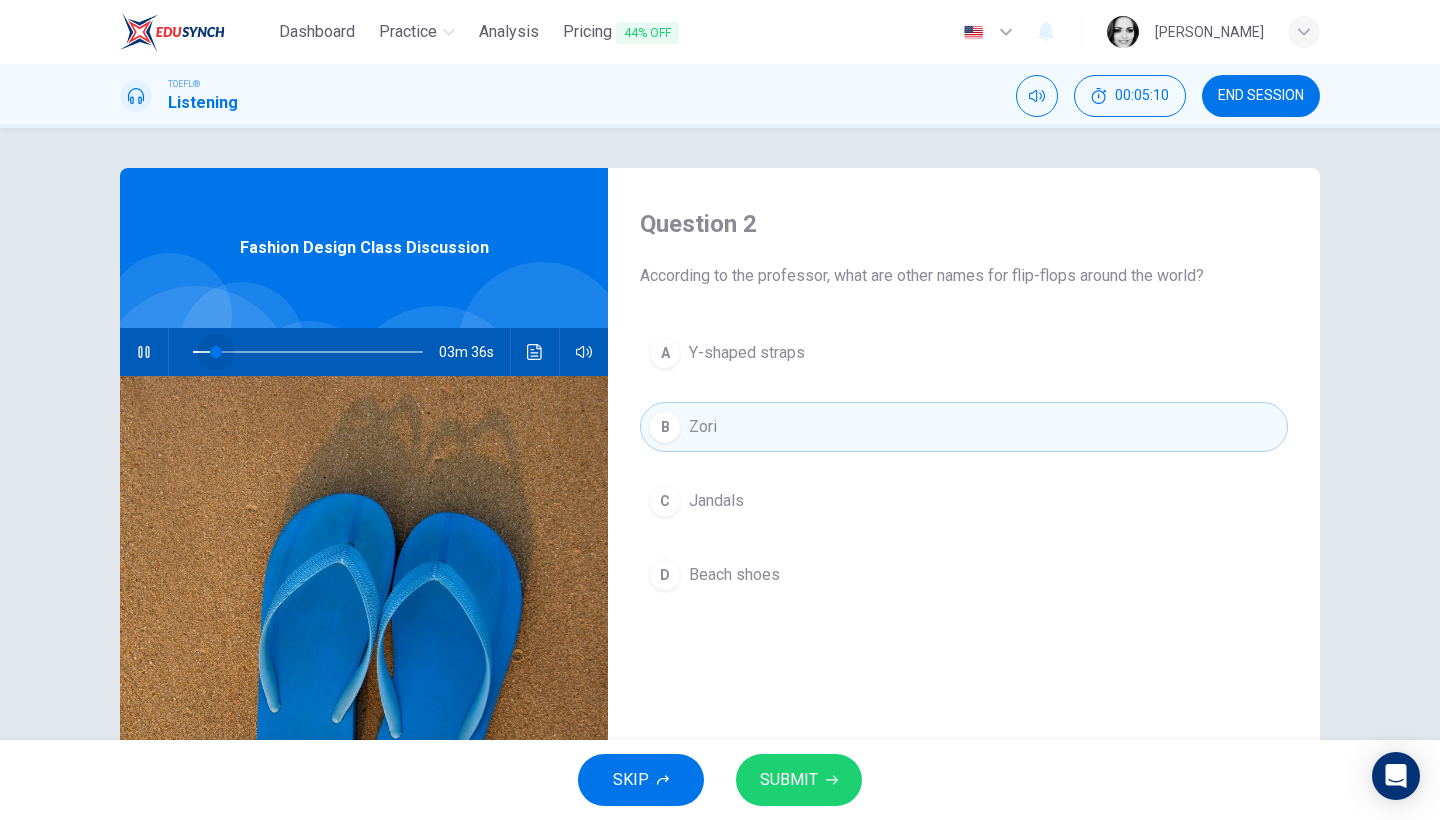 click at bounding box center (216, 352) 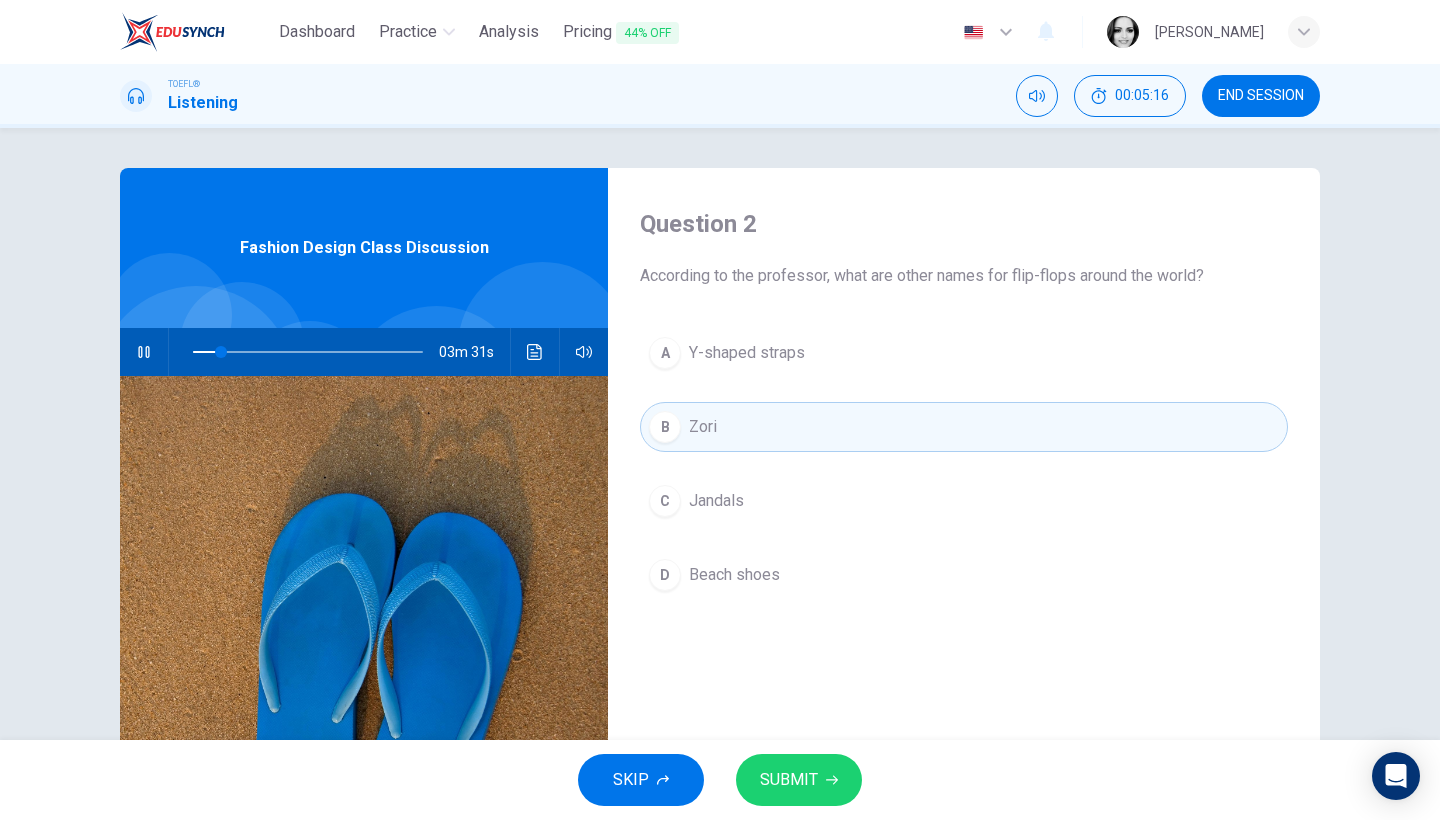 click on "SUBMIT" at bounding box center [799, 780] 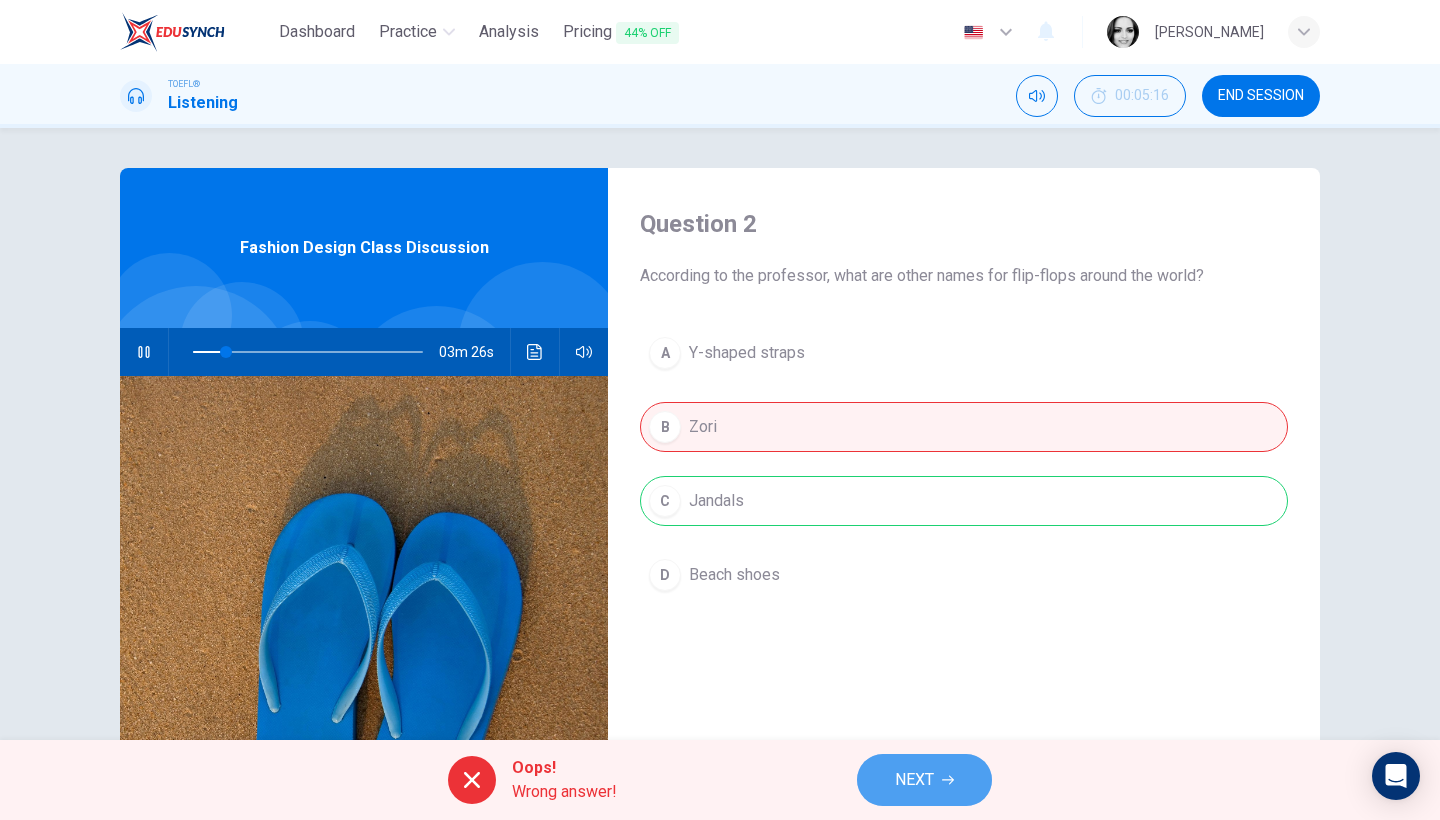 click on "NEXT" at bounding box center (924, 780) 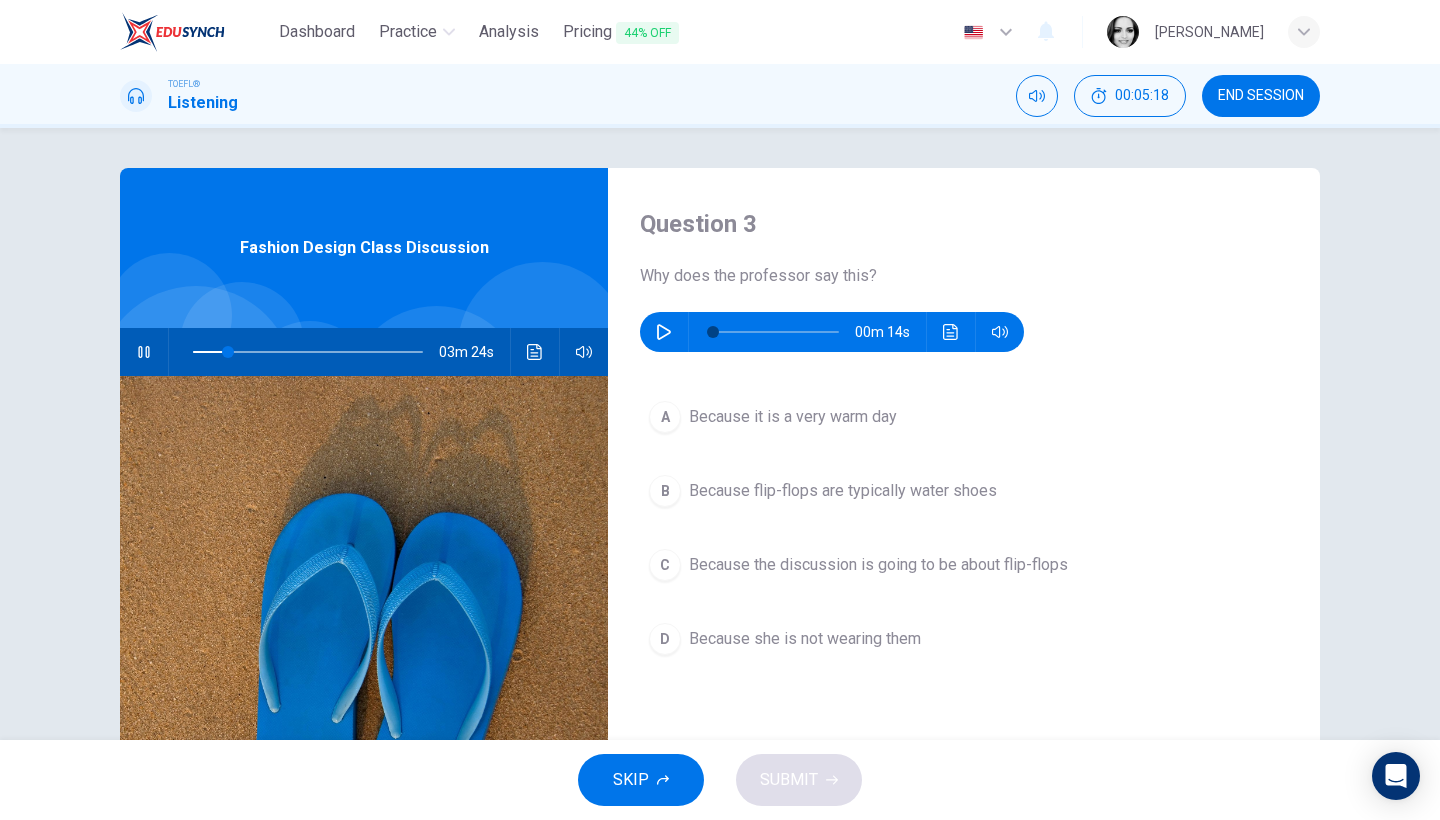 click 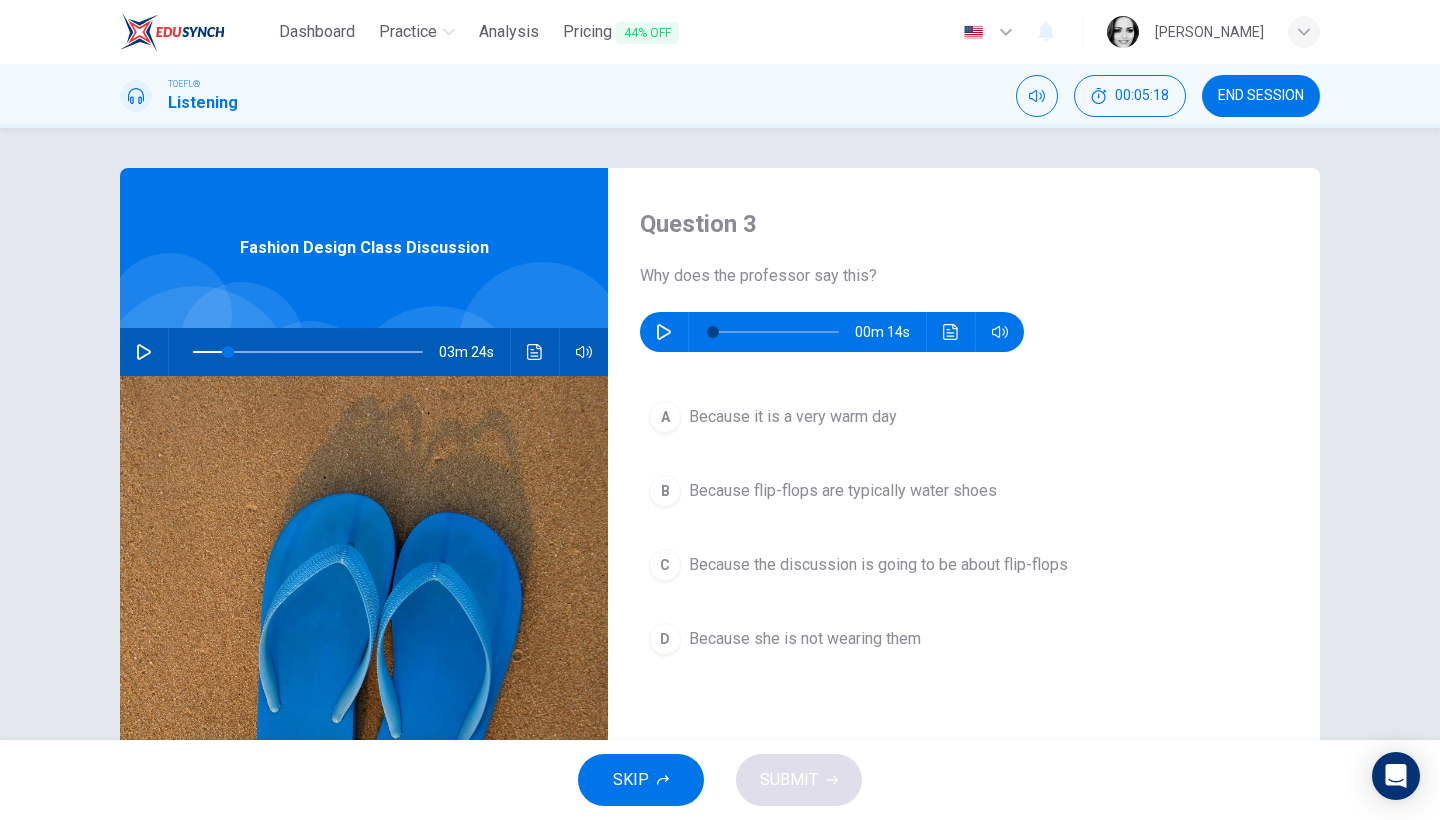 type on "15" 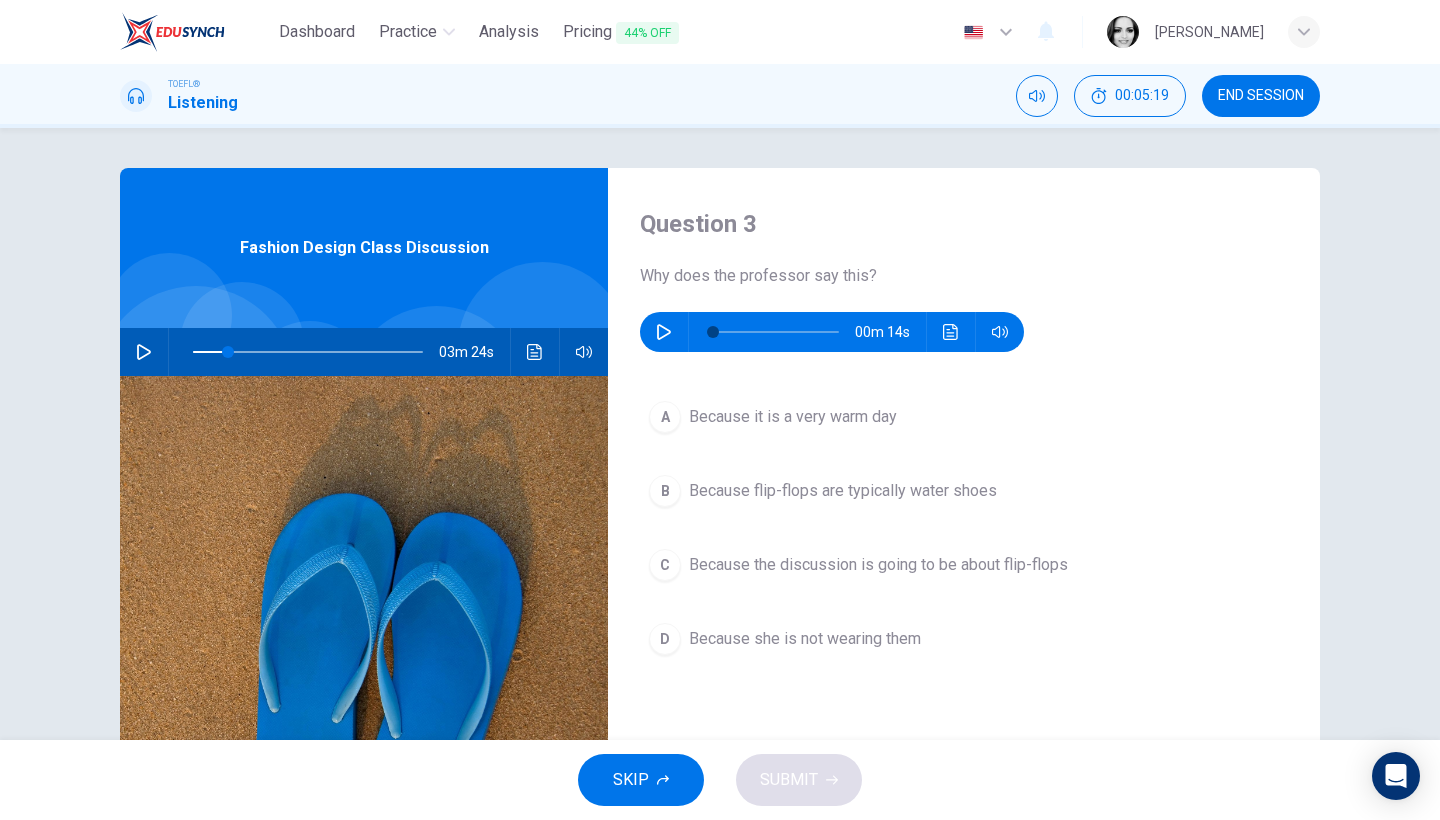 click 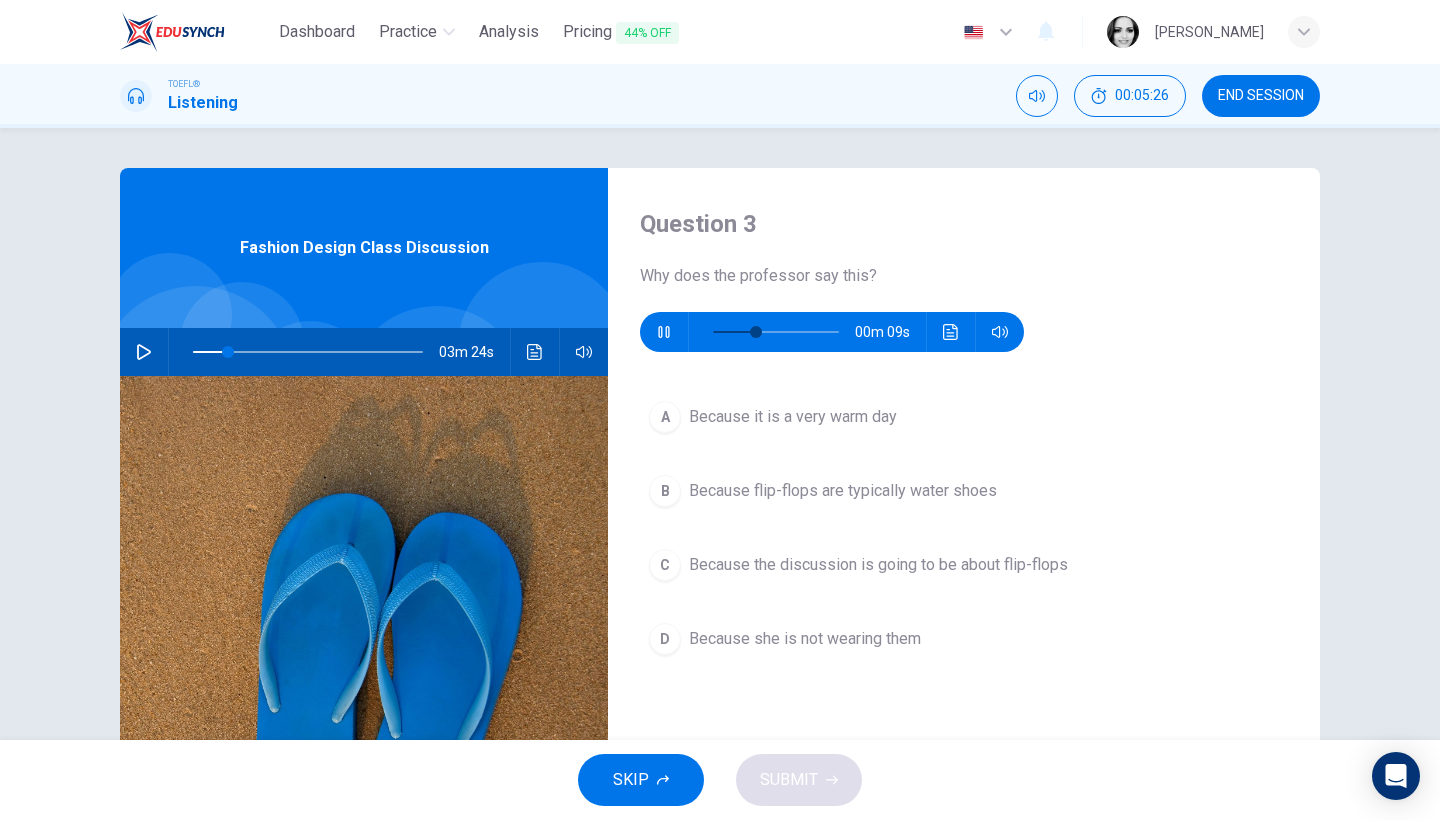 type on "41" 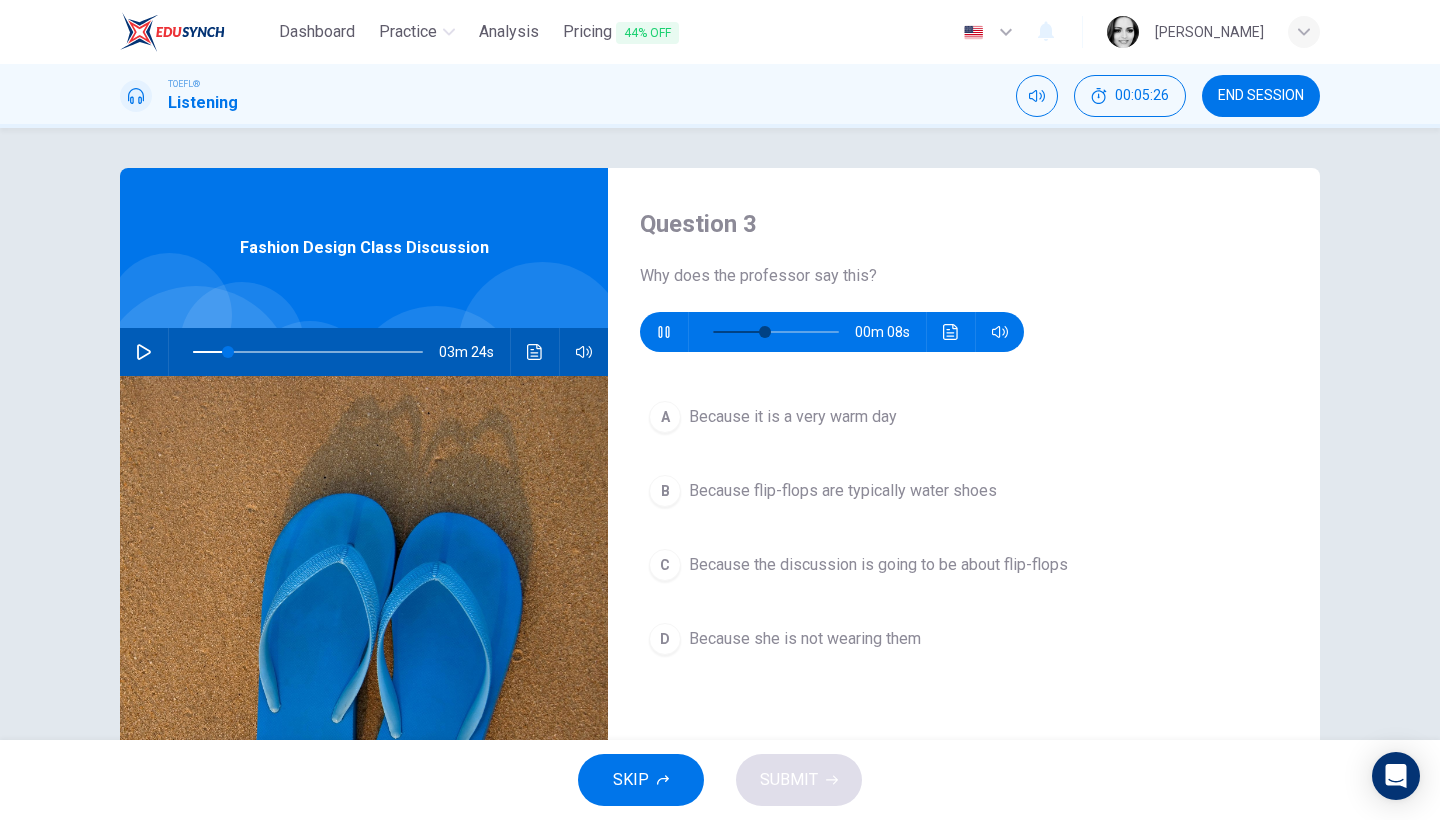 click on "Because the discussion is going to be about flip-flops" at bounding box center (878, 565) 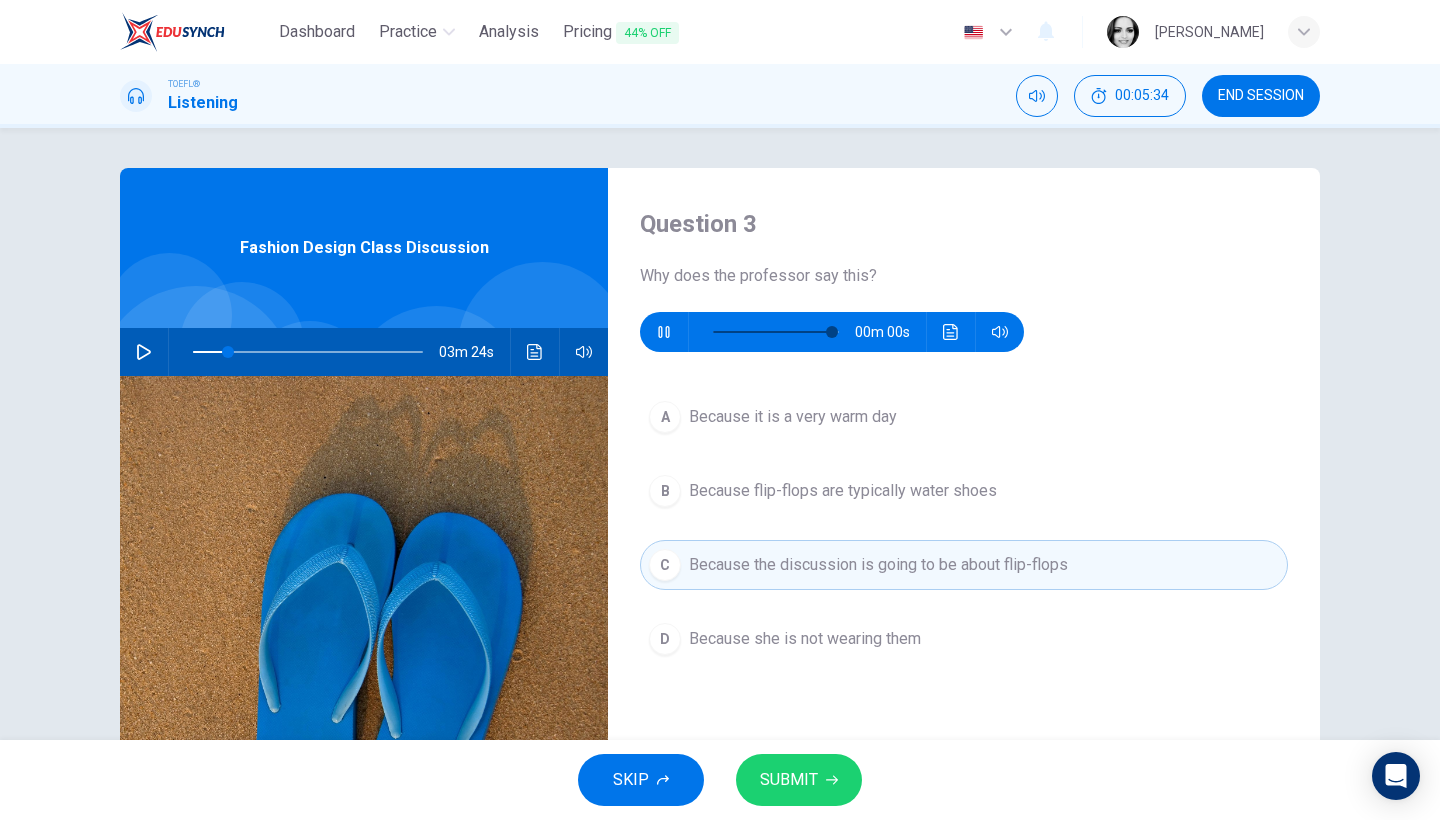 type on "0" 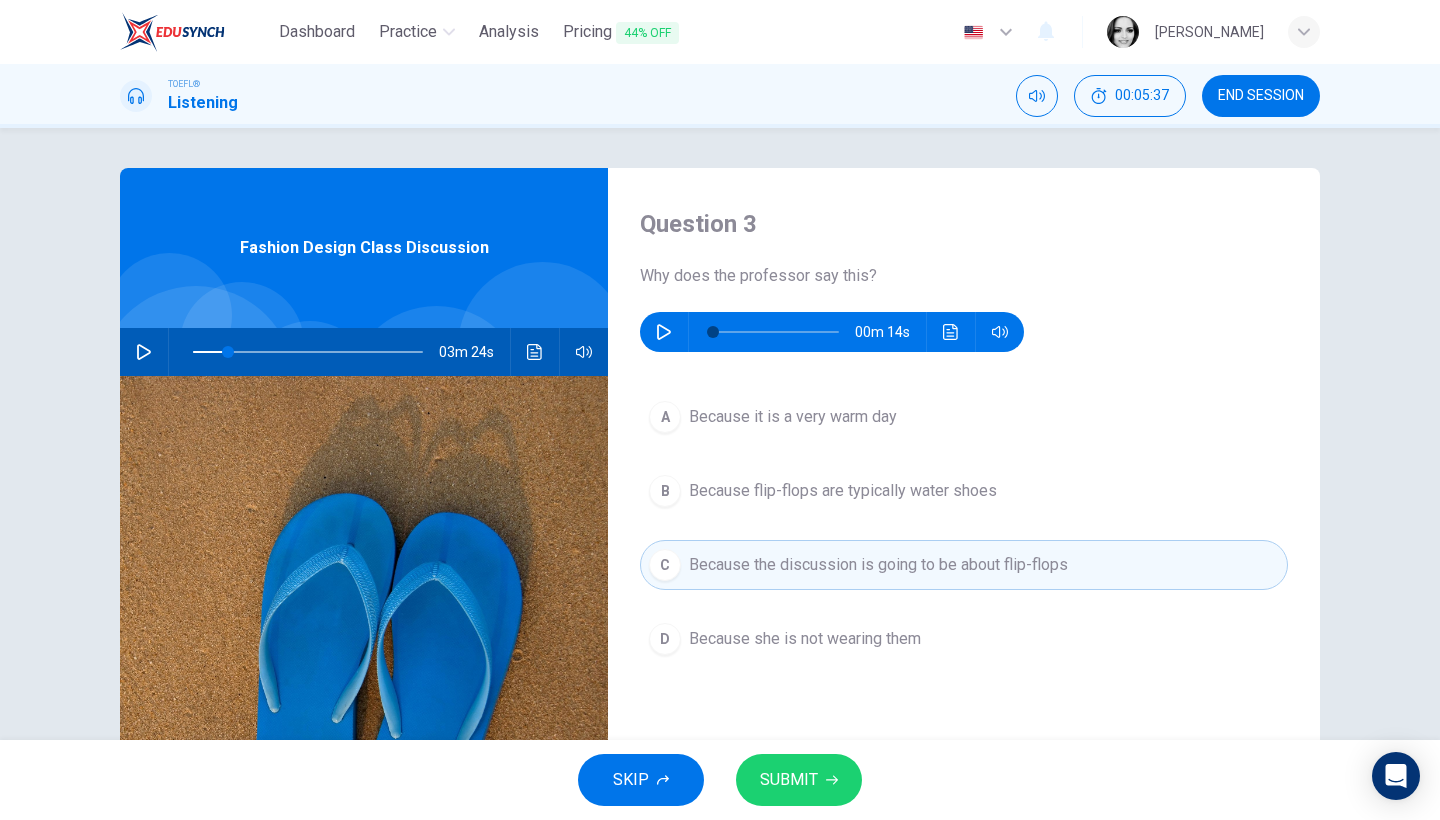 click on "SUBMIT" at bounding box center [789, 780] 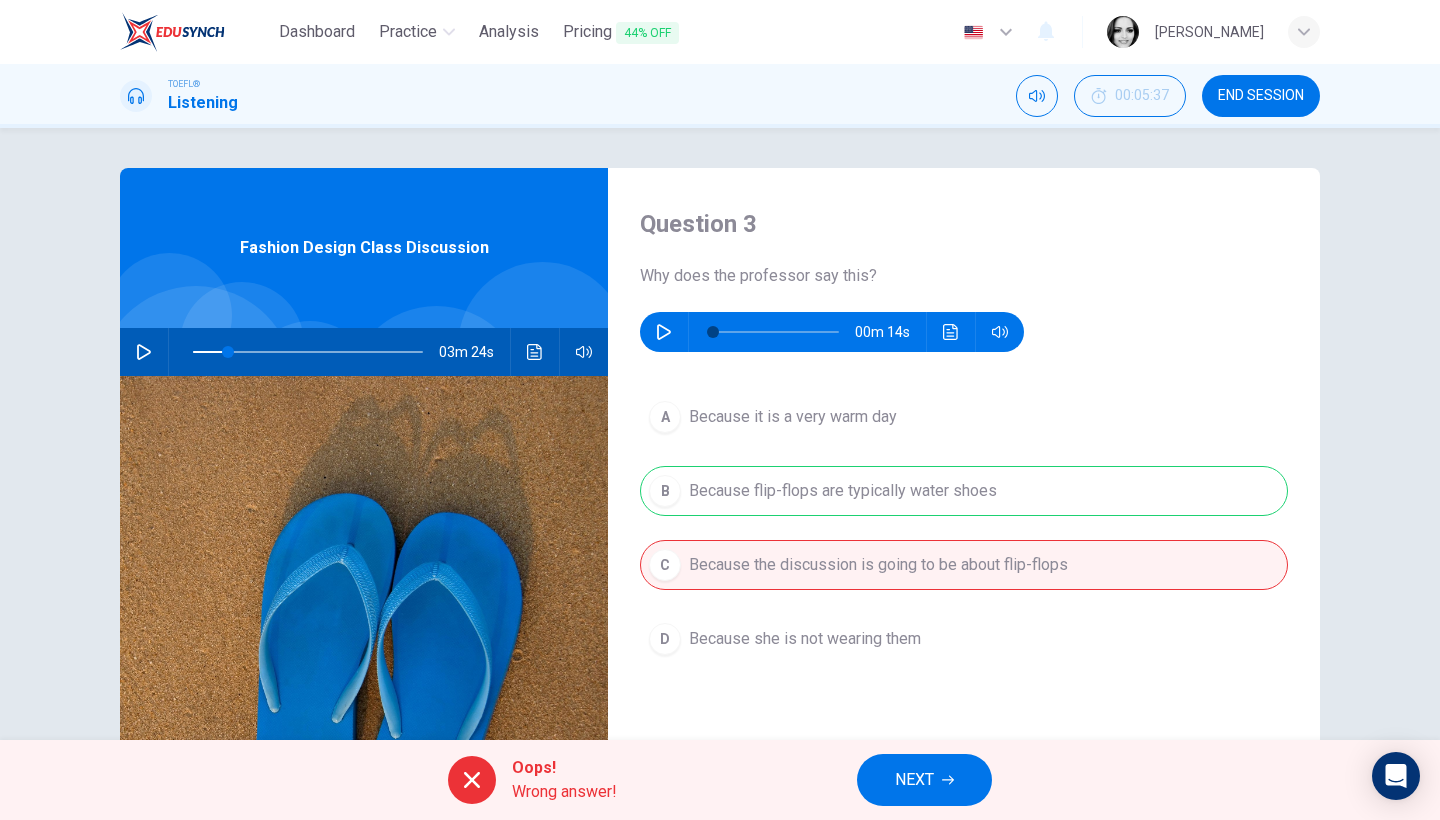 click on "NEXT" at bounding box center [924, 780] 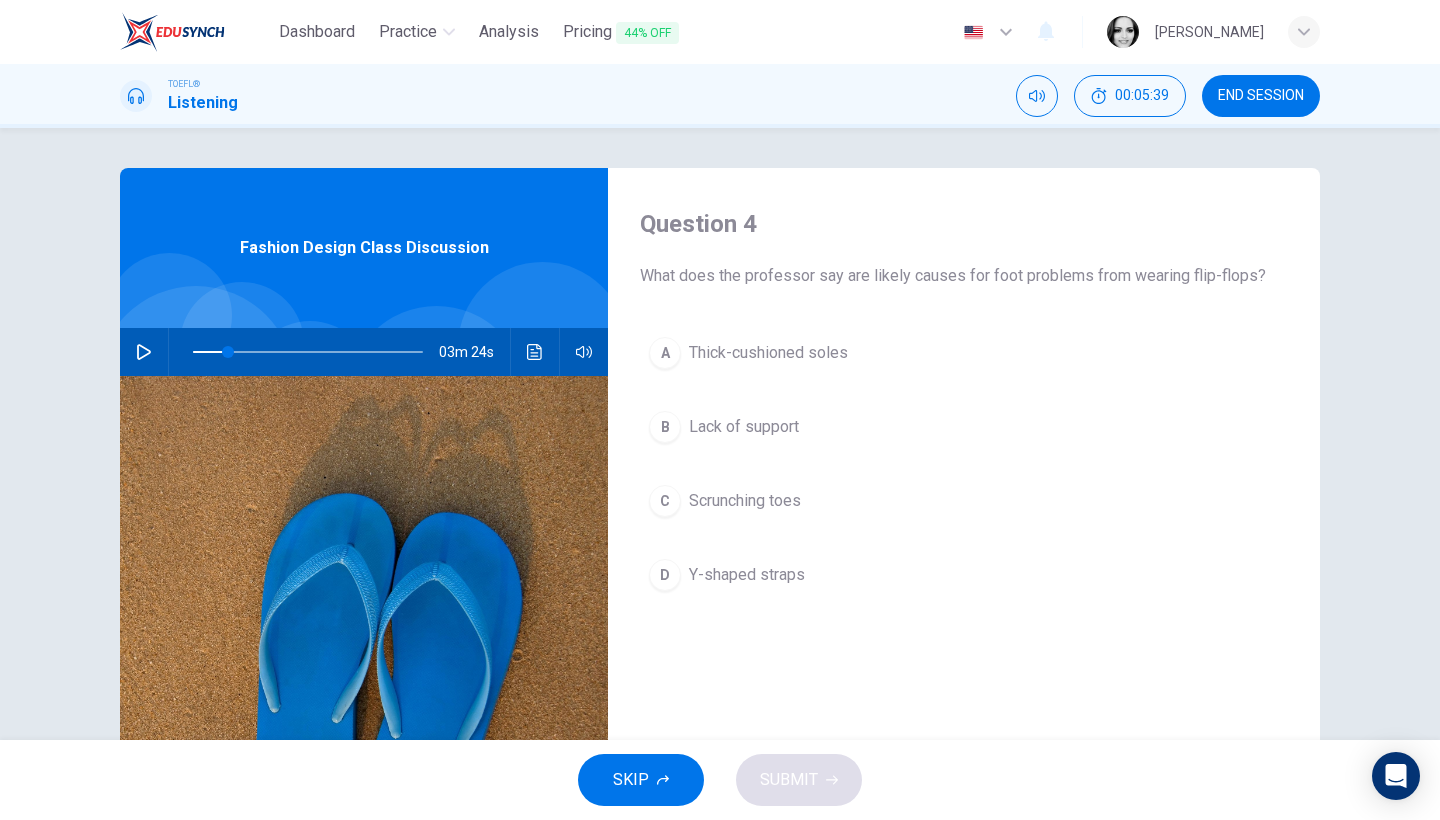click on "END SESSION" at bounding box center (1261, 96) 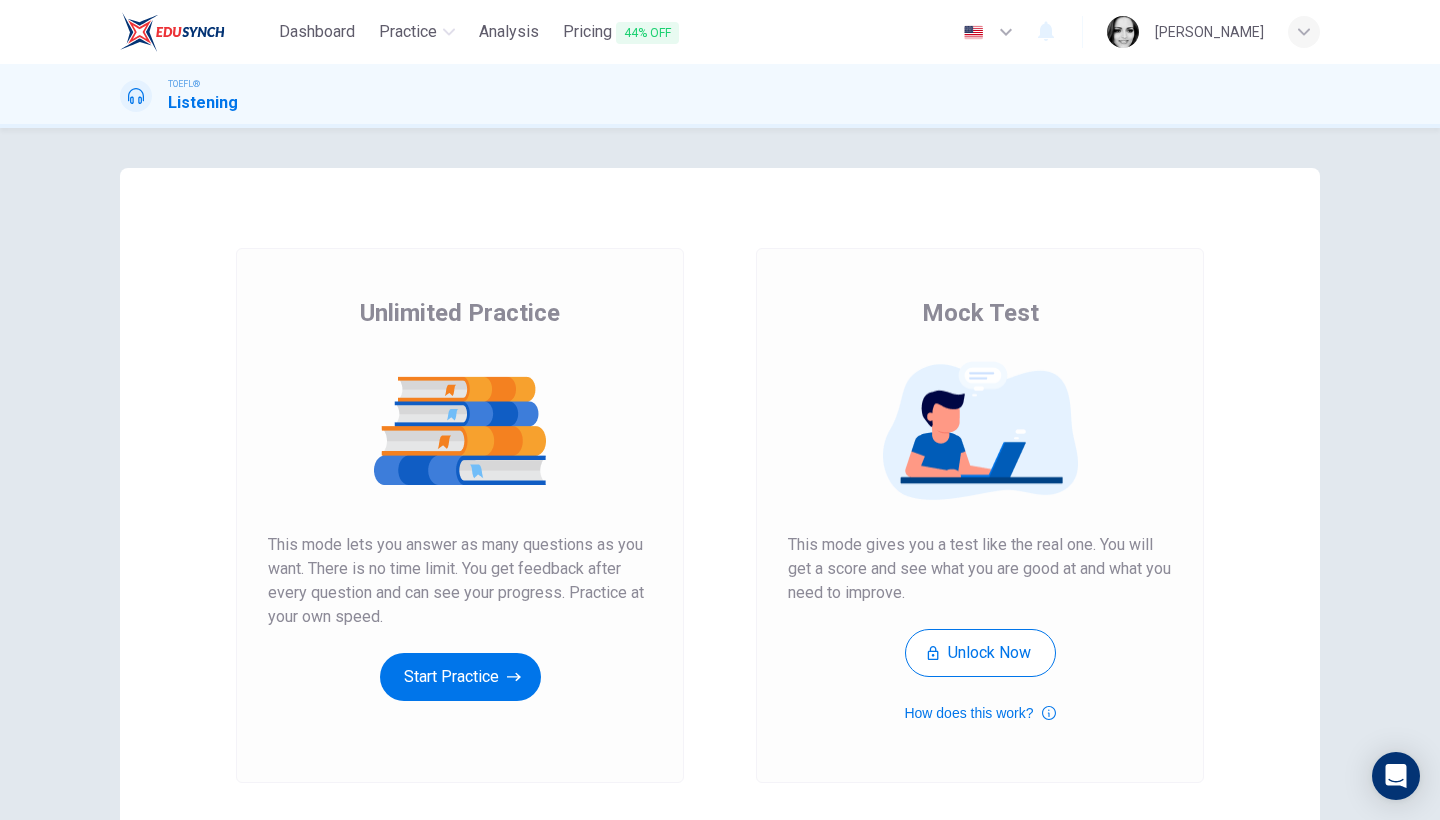 scroll, scrollTop: 0, scrollLeft: 0, axis: both 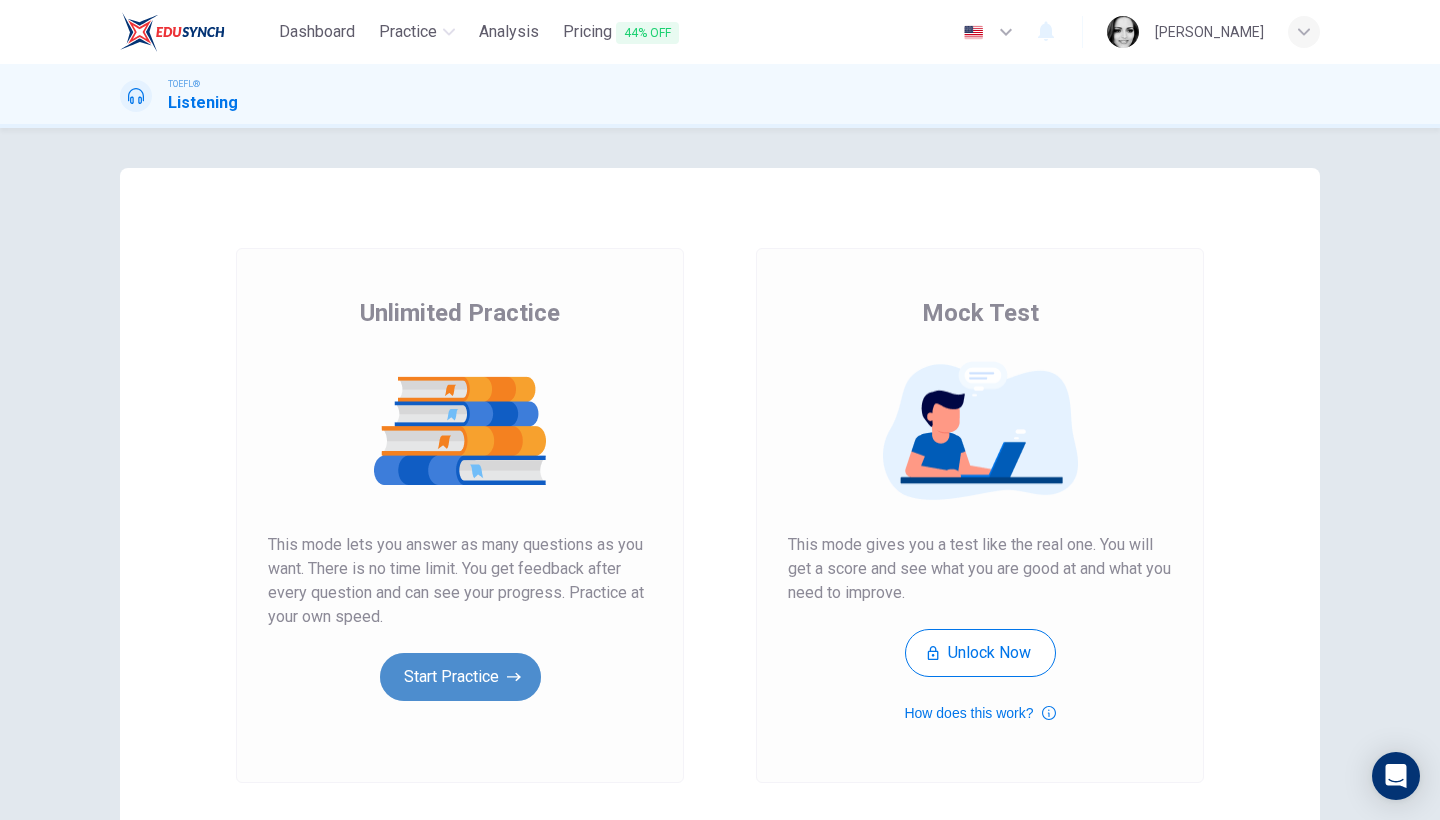 click on "Start Practice" at bounding box center (460, 677) 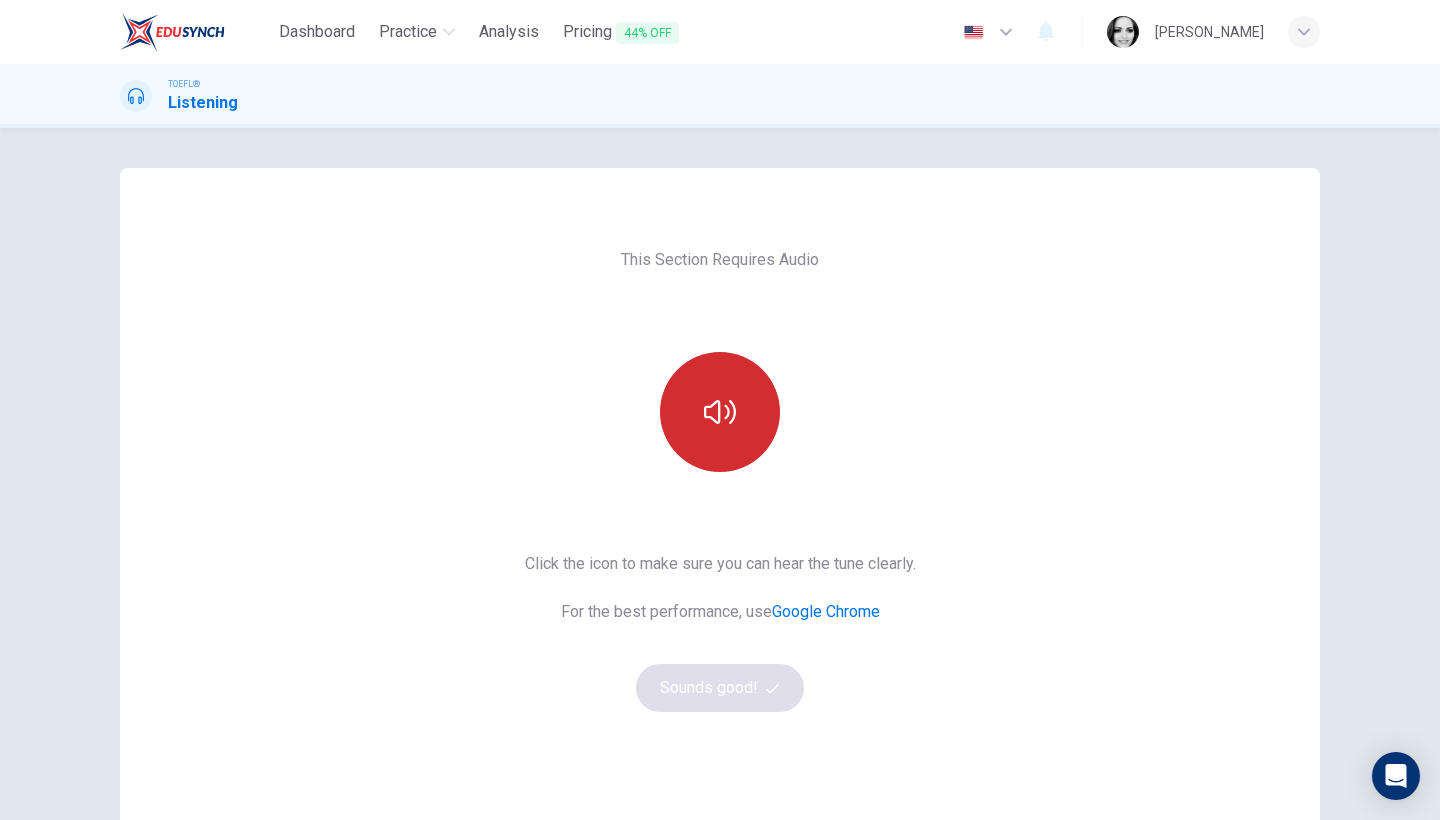 click at bounding box center [720, 412] 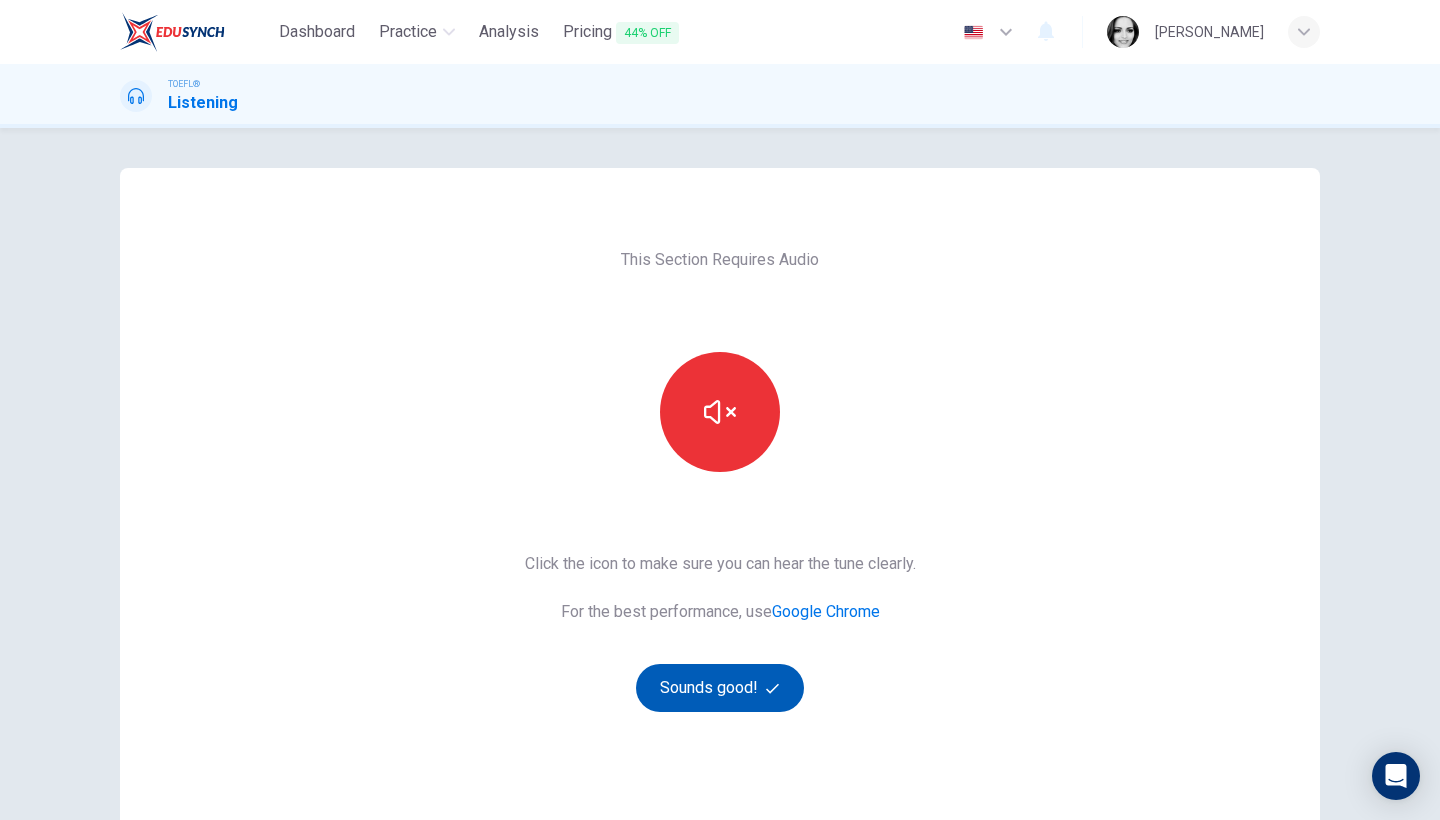 click on "Sounds good!" at bounding box center [720, 688] 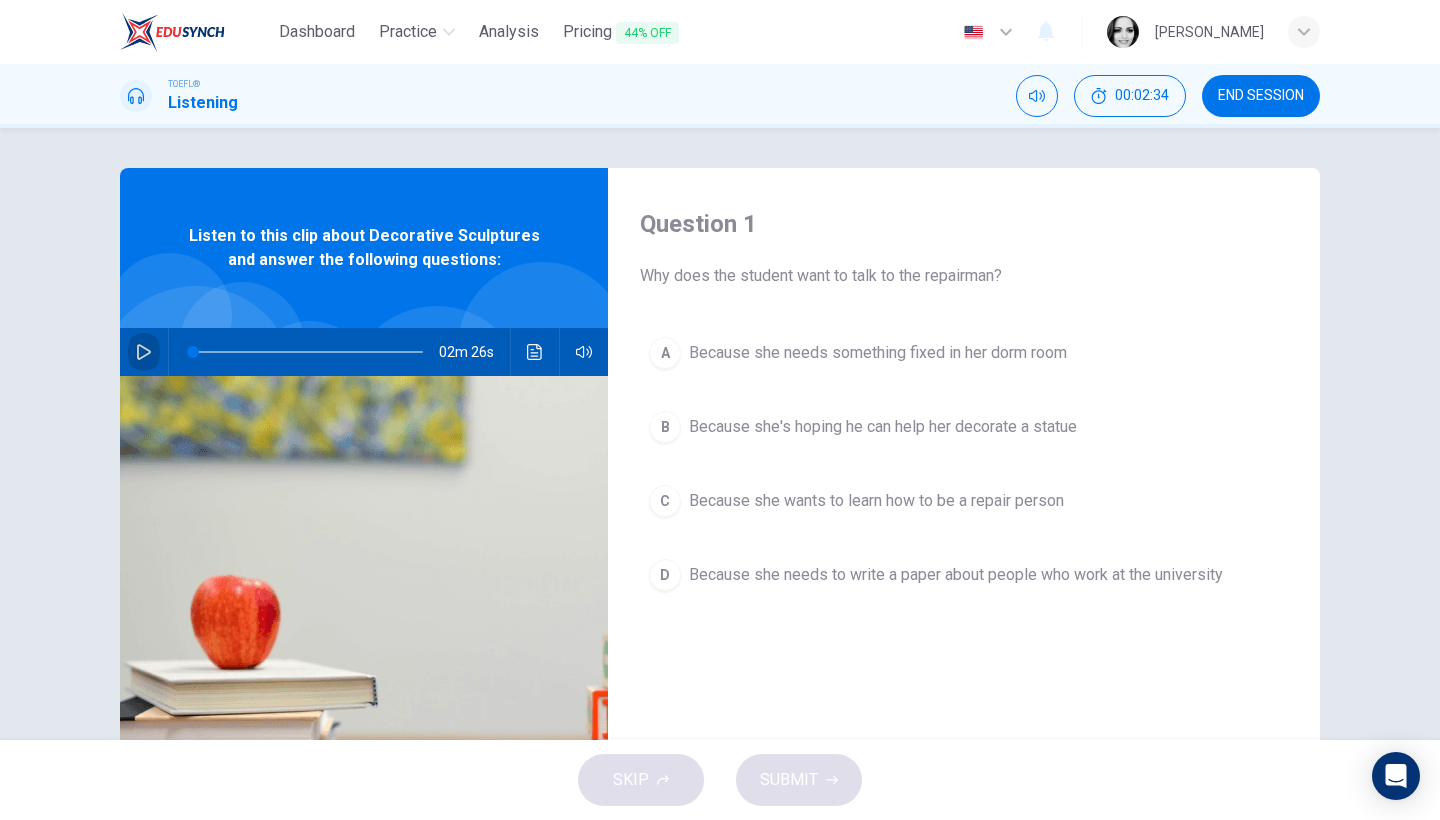 click 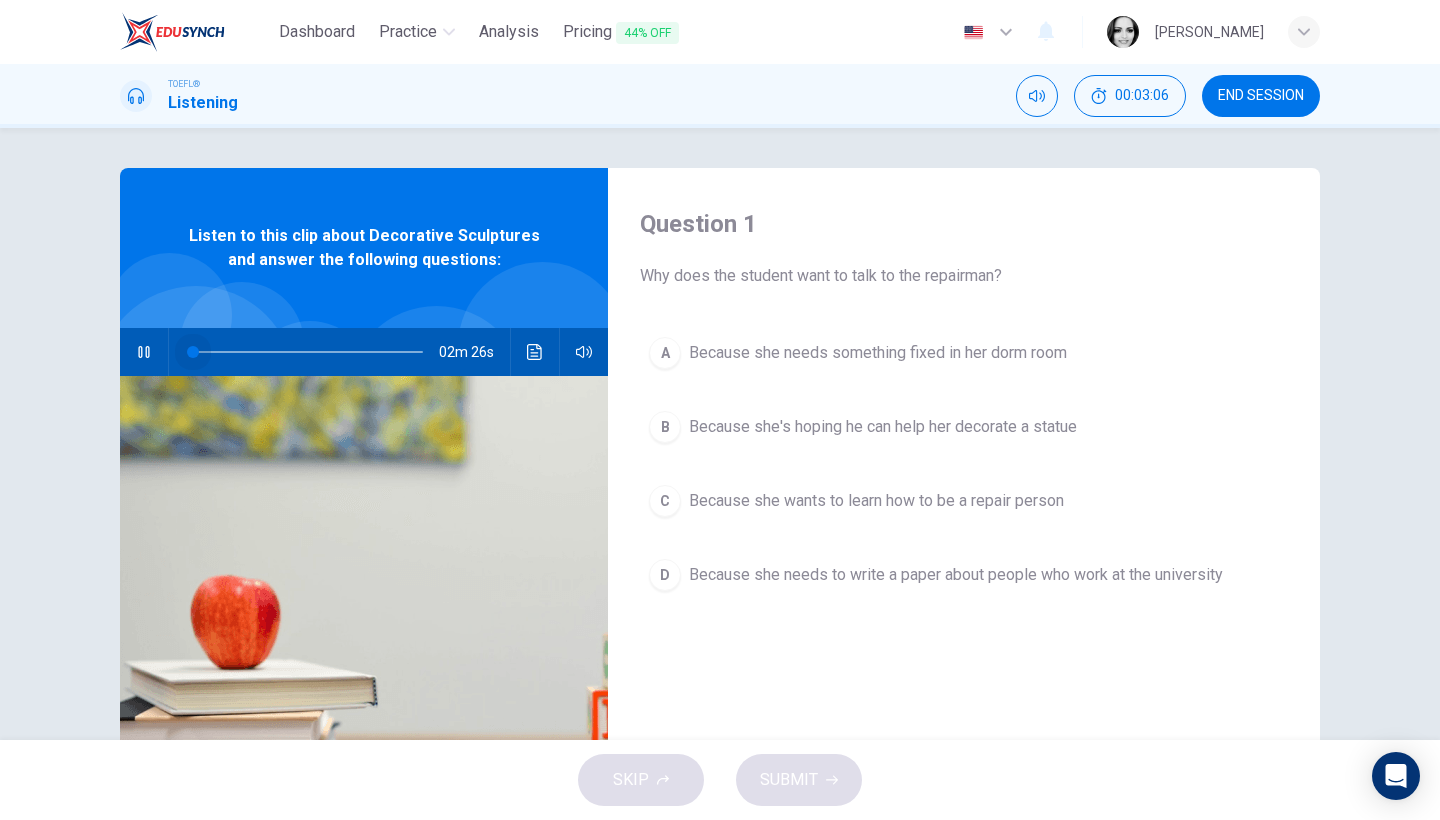 drag, startPoint x: 243, startPoint y: 346, endPoint x: 147, endPoint y: 338, distance: 96.332756 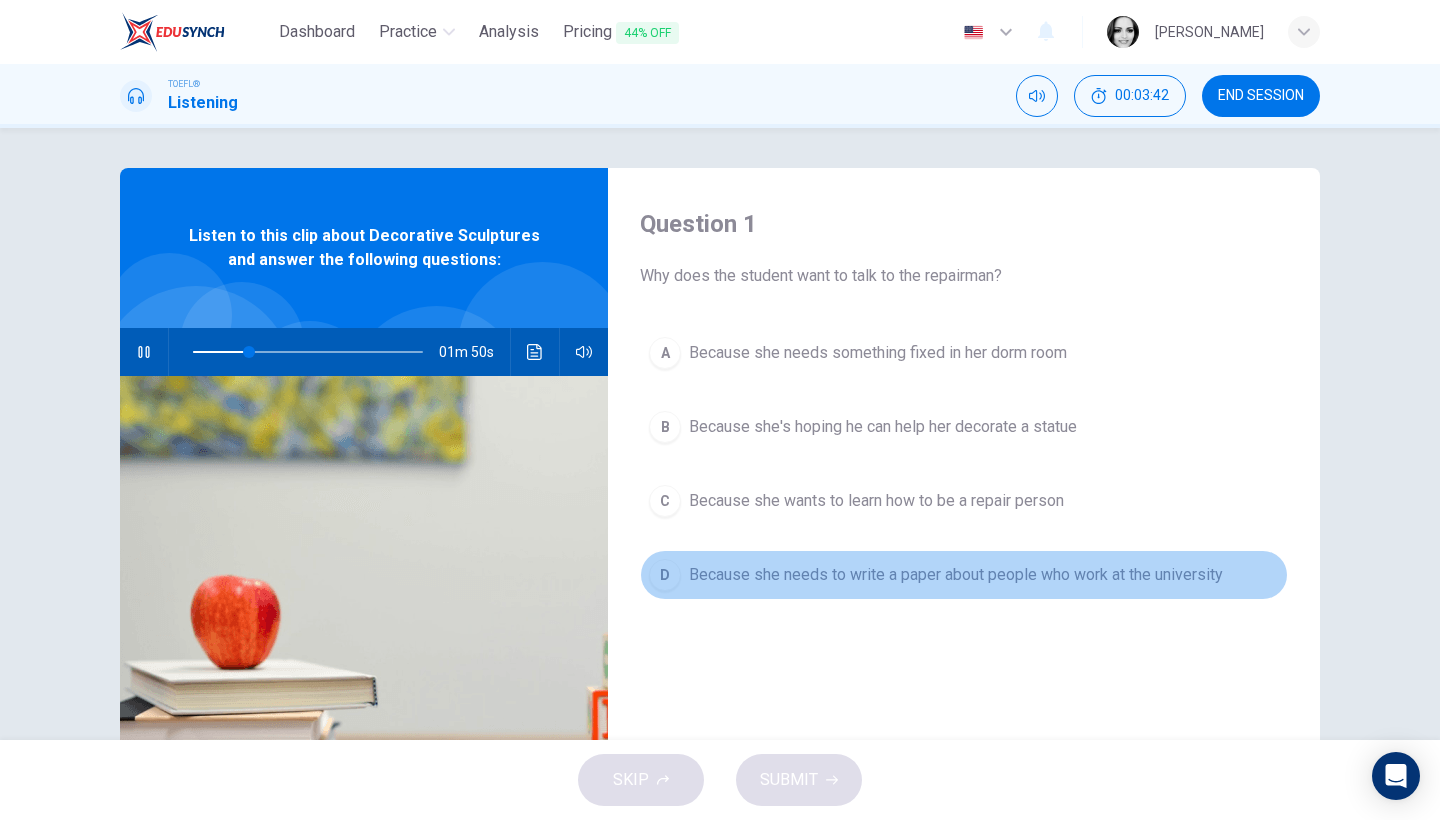 click on "Because she needs to write a paper about people who work at the university" at bounding box center (956, 575) 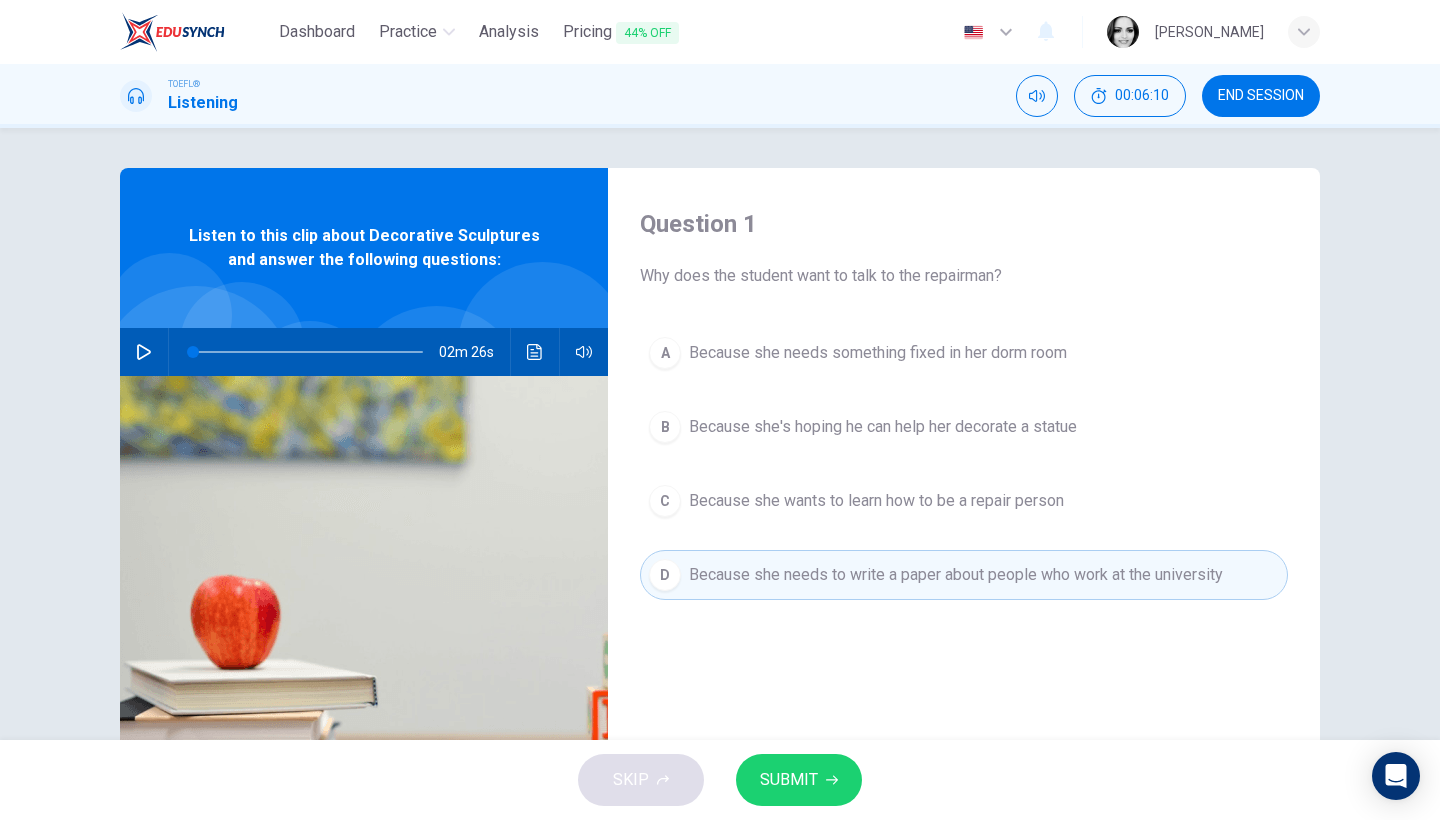 click on "Because she's hoping he can help her decorate a statue" at bounding box center (883, 427) 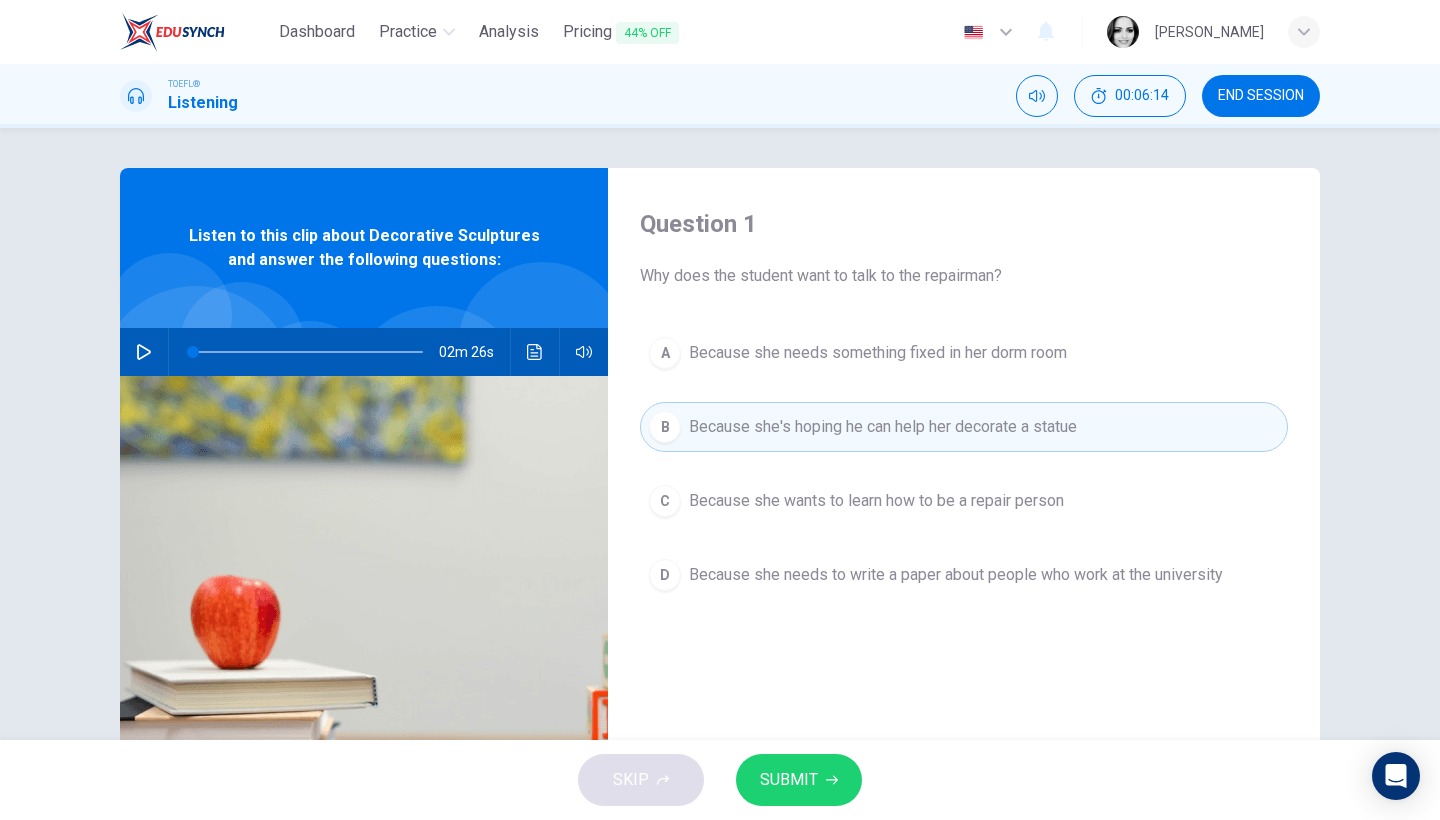 click 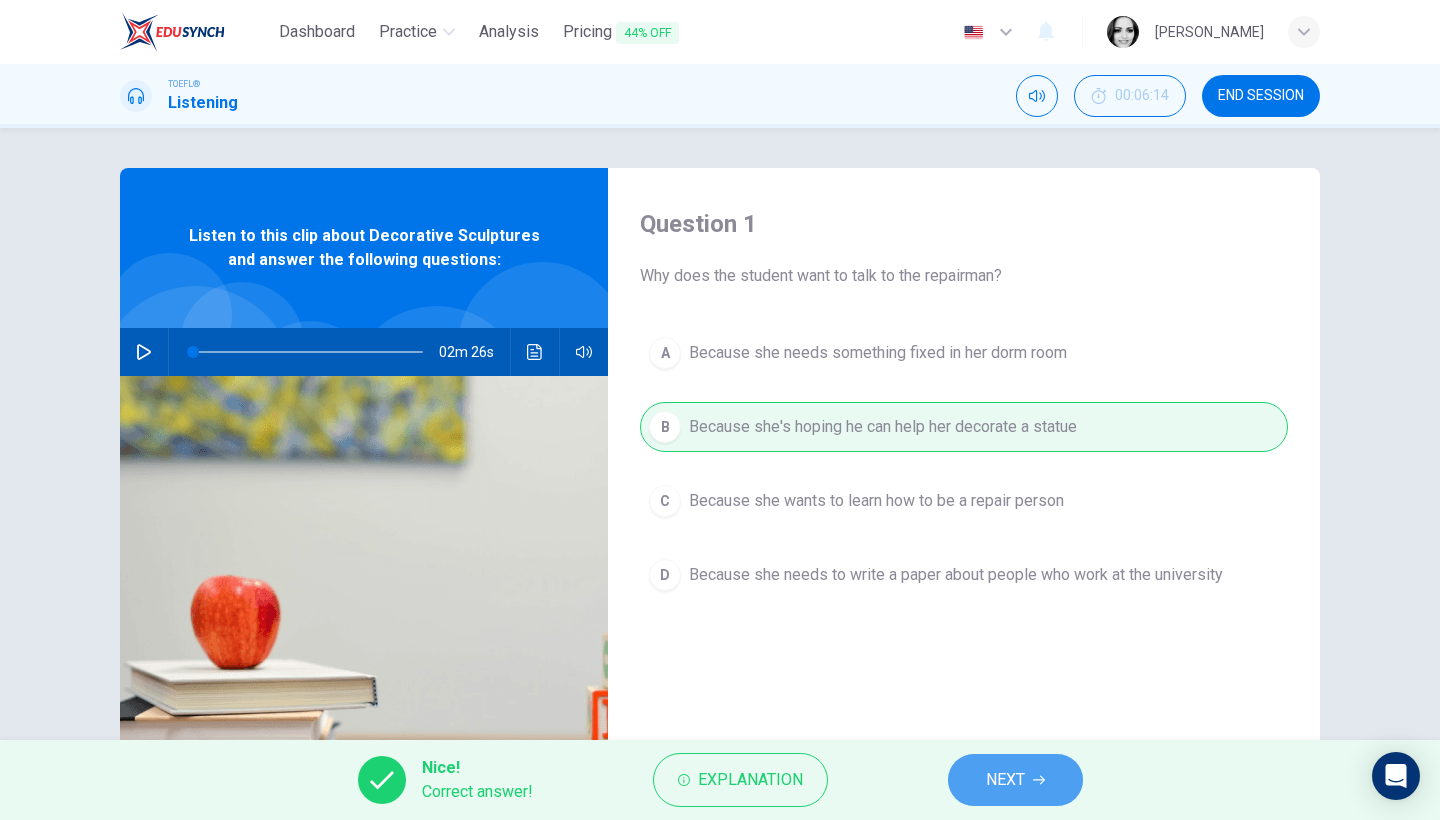 click on "NEXT" at bounding box center (1005, 780) 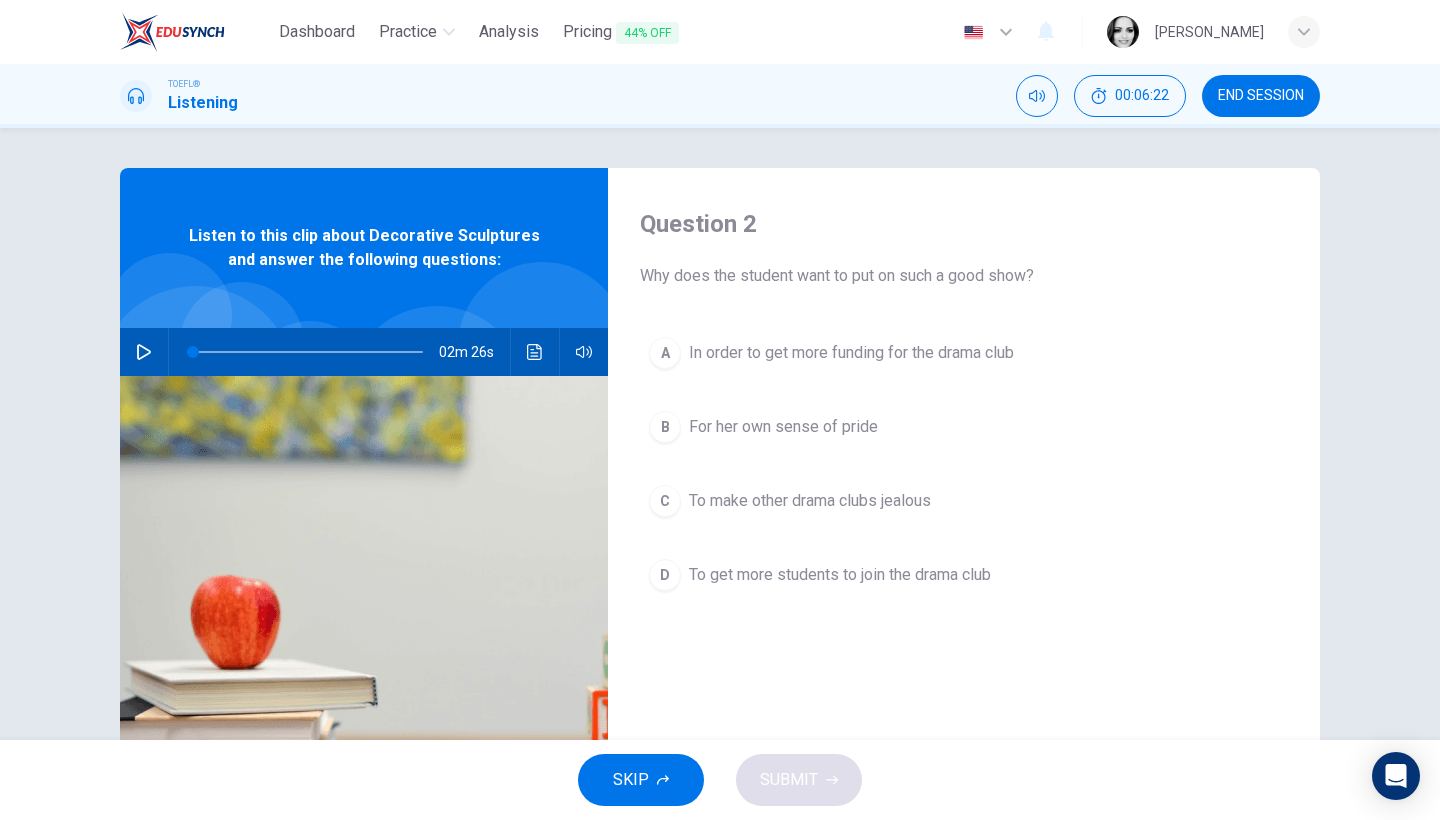 click on "To make other drama clubs jealous" at bounding box center (810, 501) 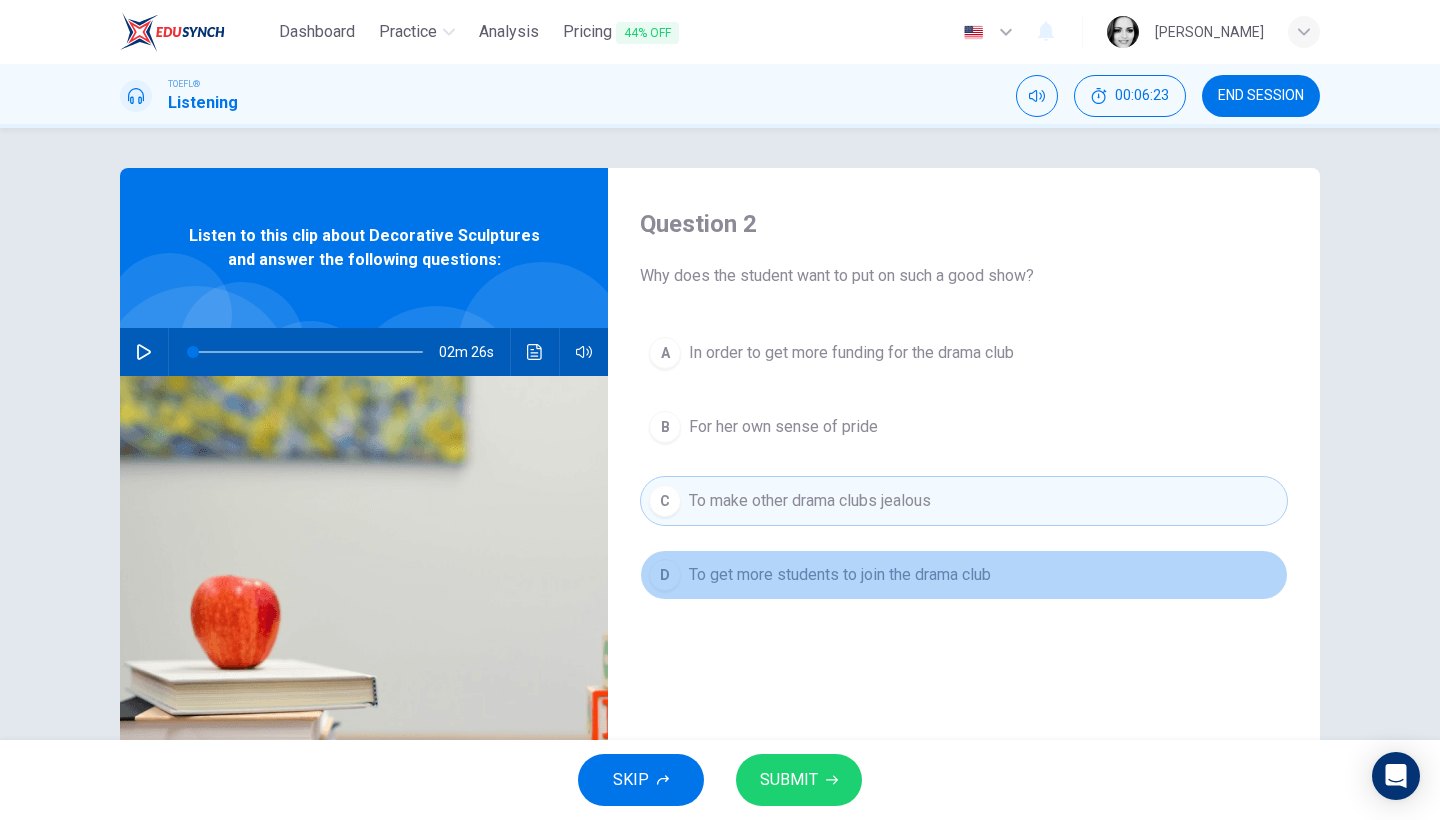 click on "To get more students to join the drama club" at bounding box center (840, 575) 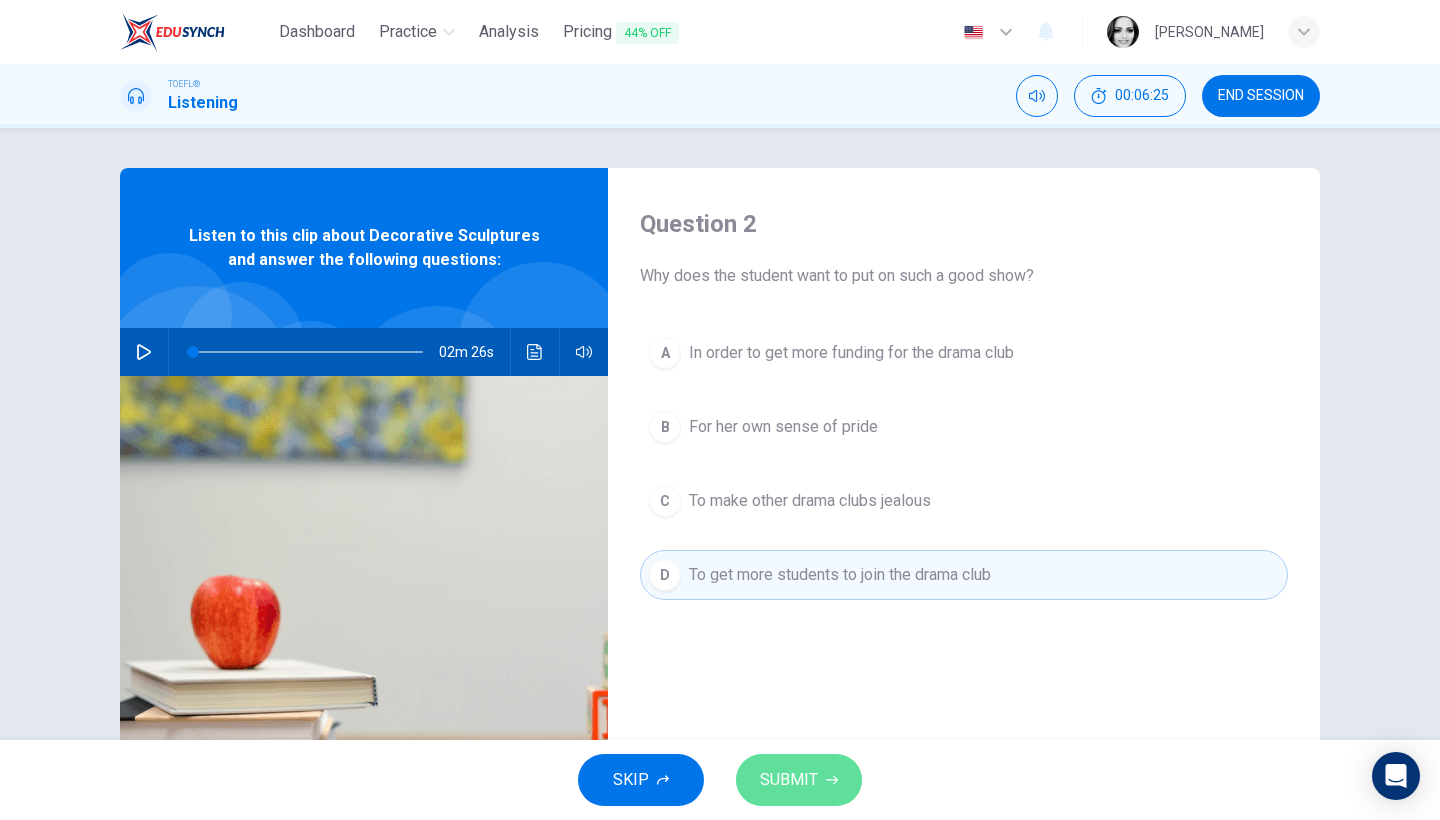 click on "SUBMIT" at bounding box center (799, 780) 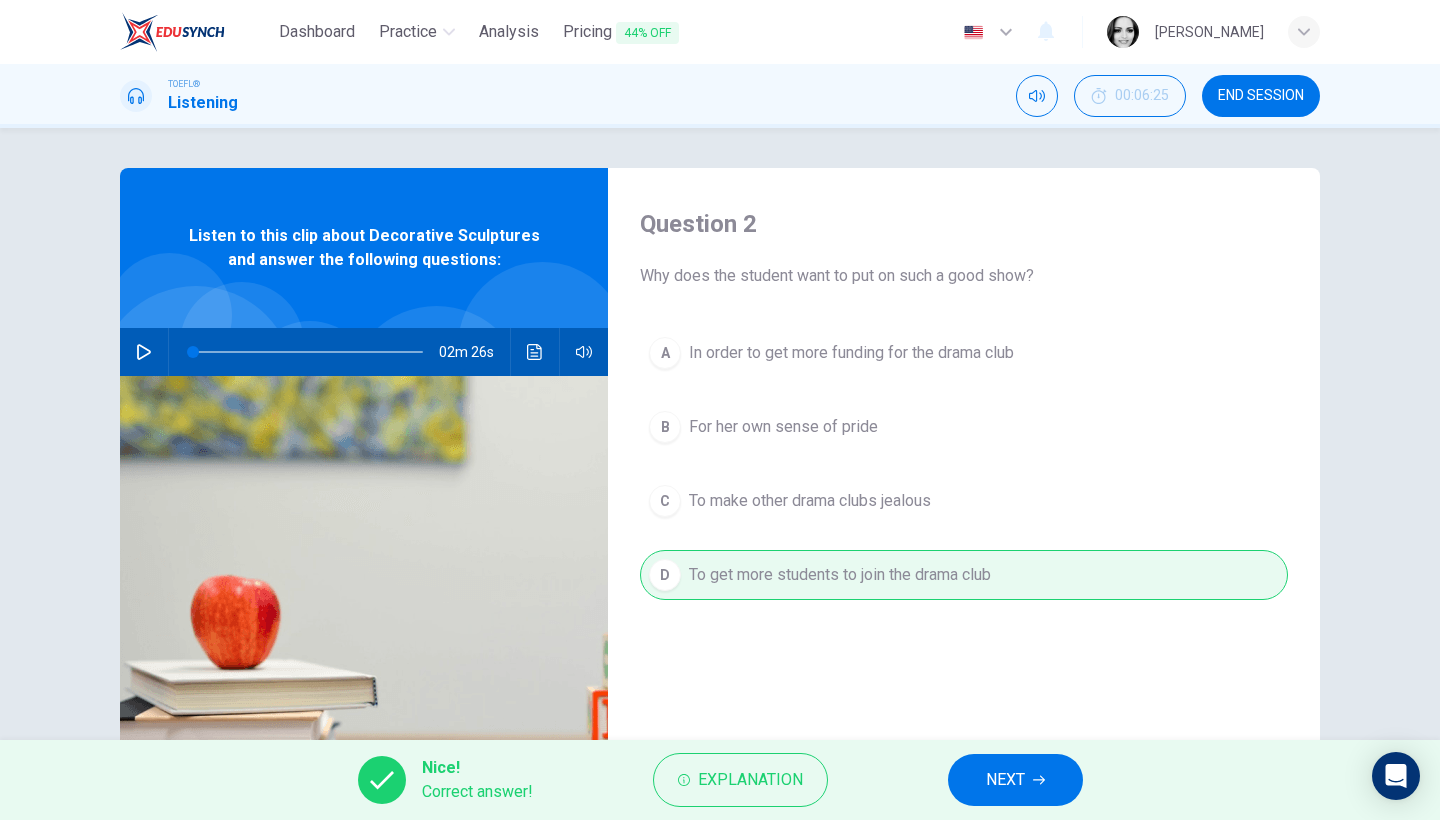 click on "NEXT" at bounding box center (1005, 780) 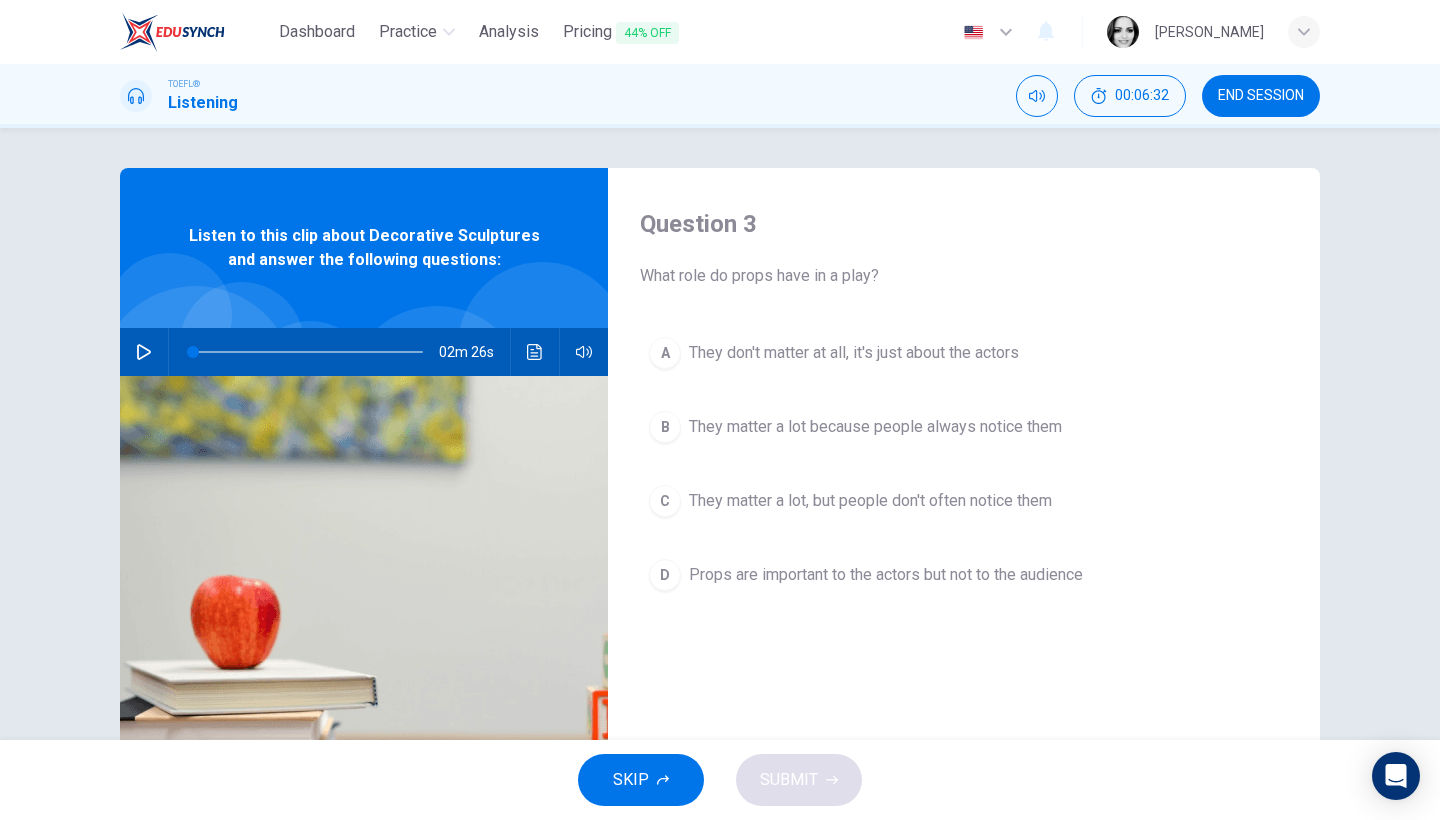 click on "They matter a lot because people always notice them" at bounding box center [875, 427] 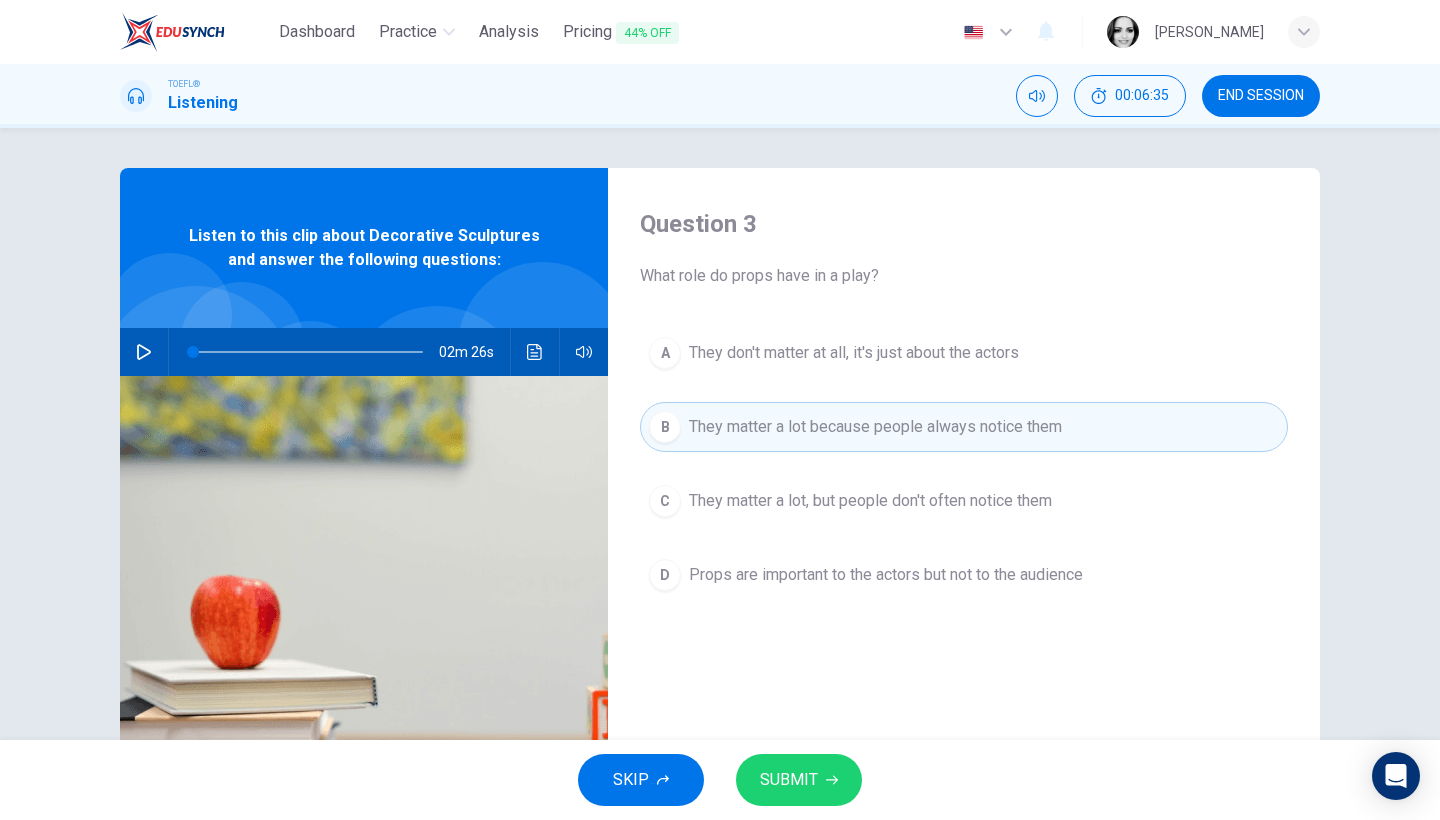 click 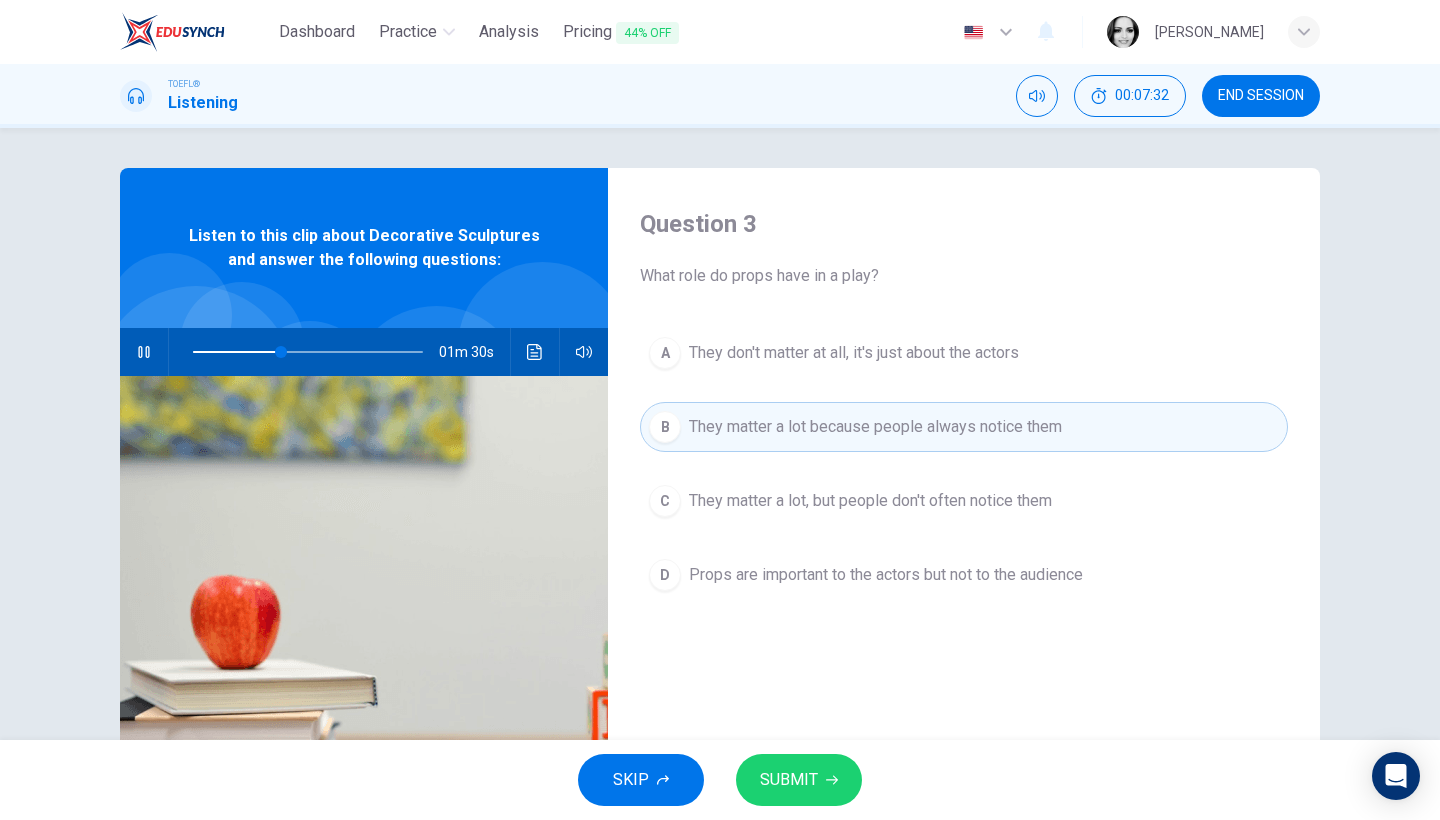 click on "Props are important to the actors but not to the audience" at bounding box center (886, 575) 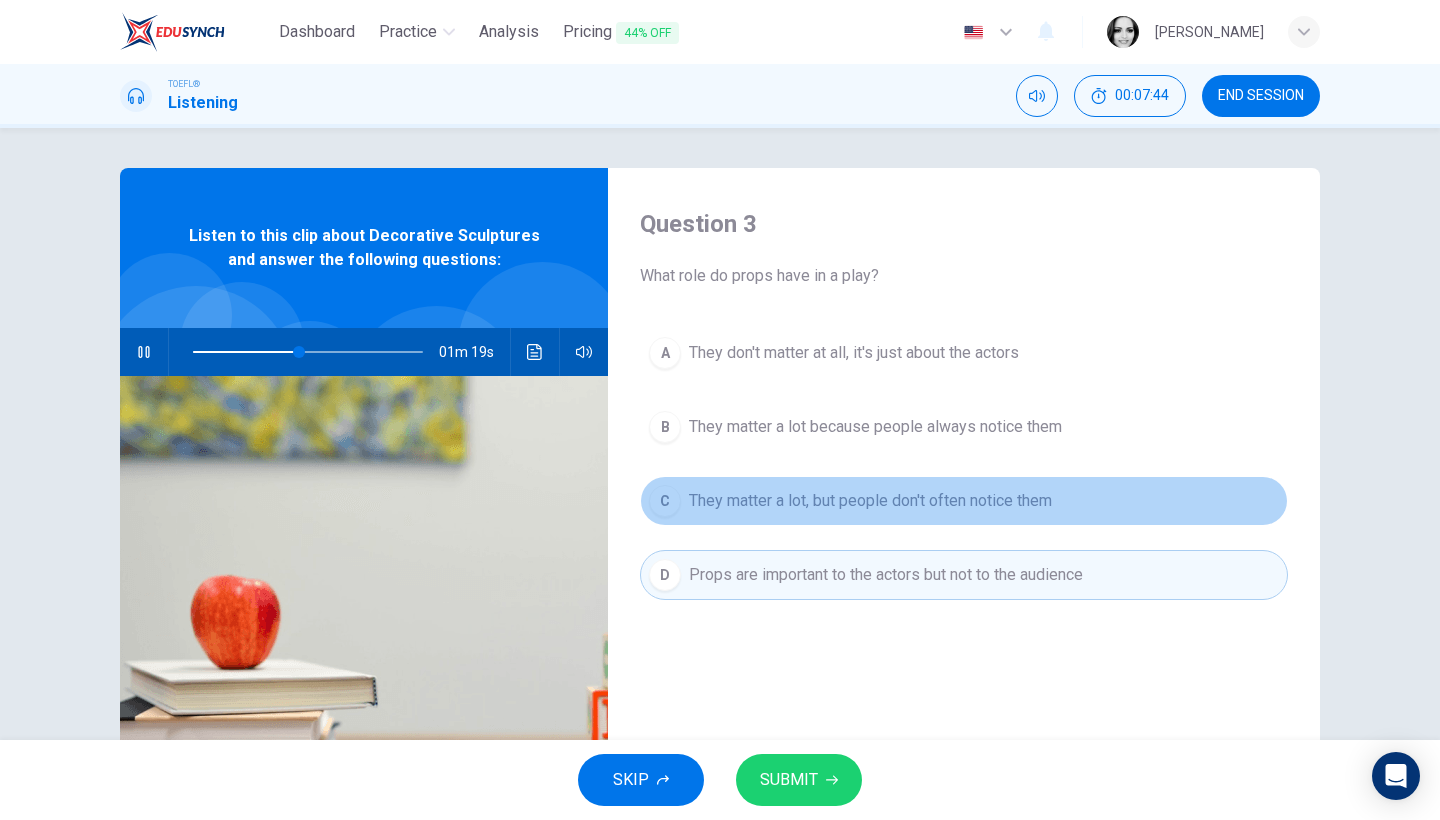 click on "C They matter a lot, but people don't often notice them" at bounding box center [964, 501] 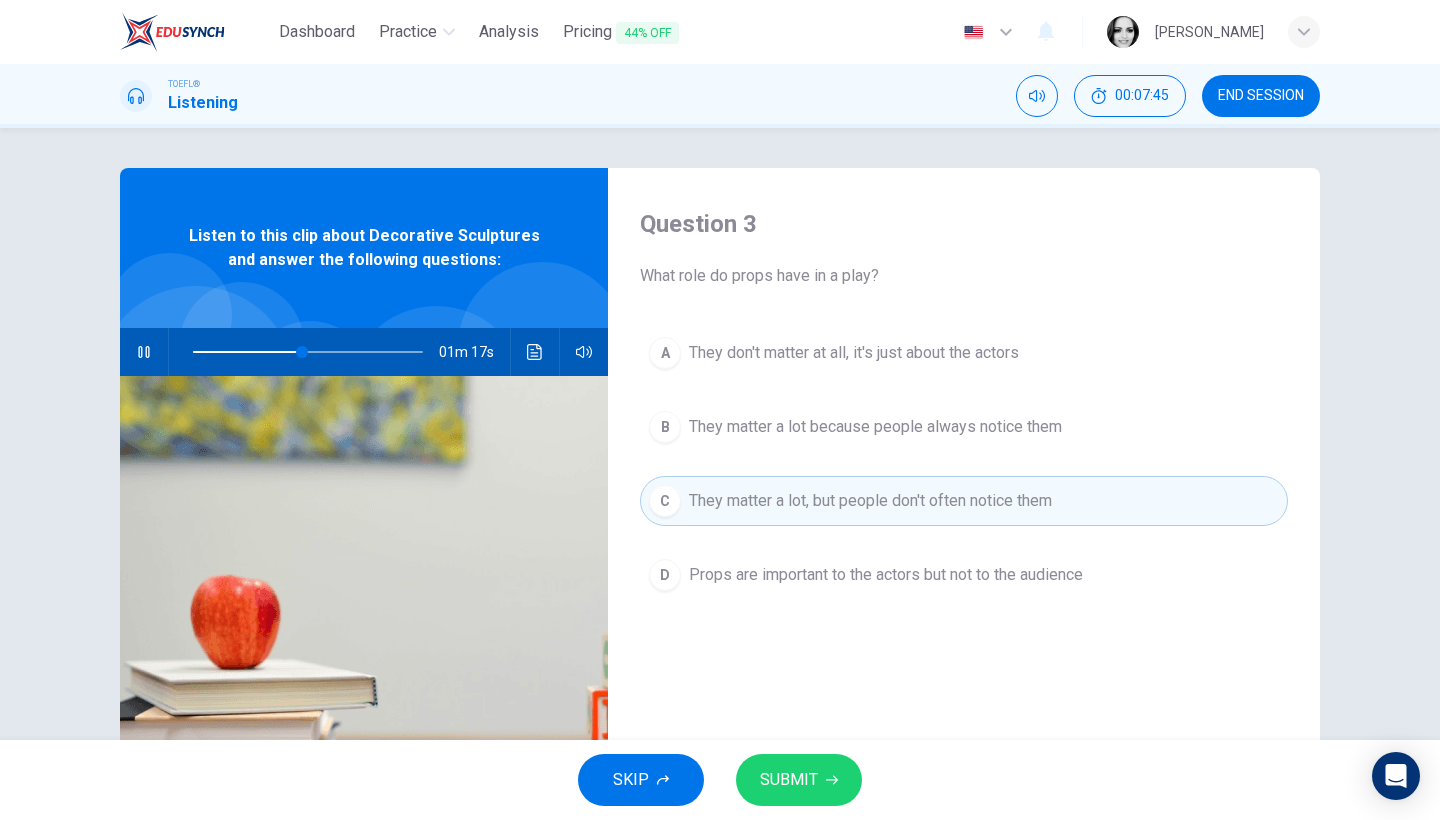 click on "SUBMIT" at bounding box center [789, 780] 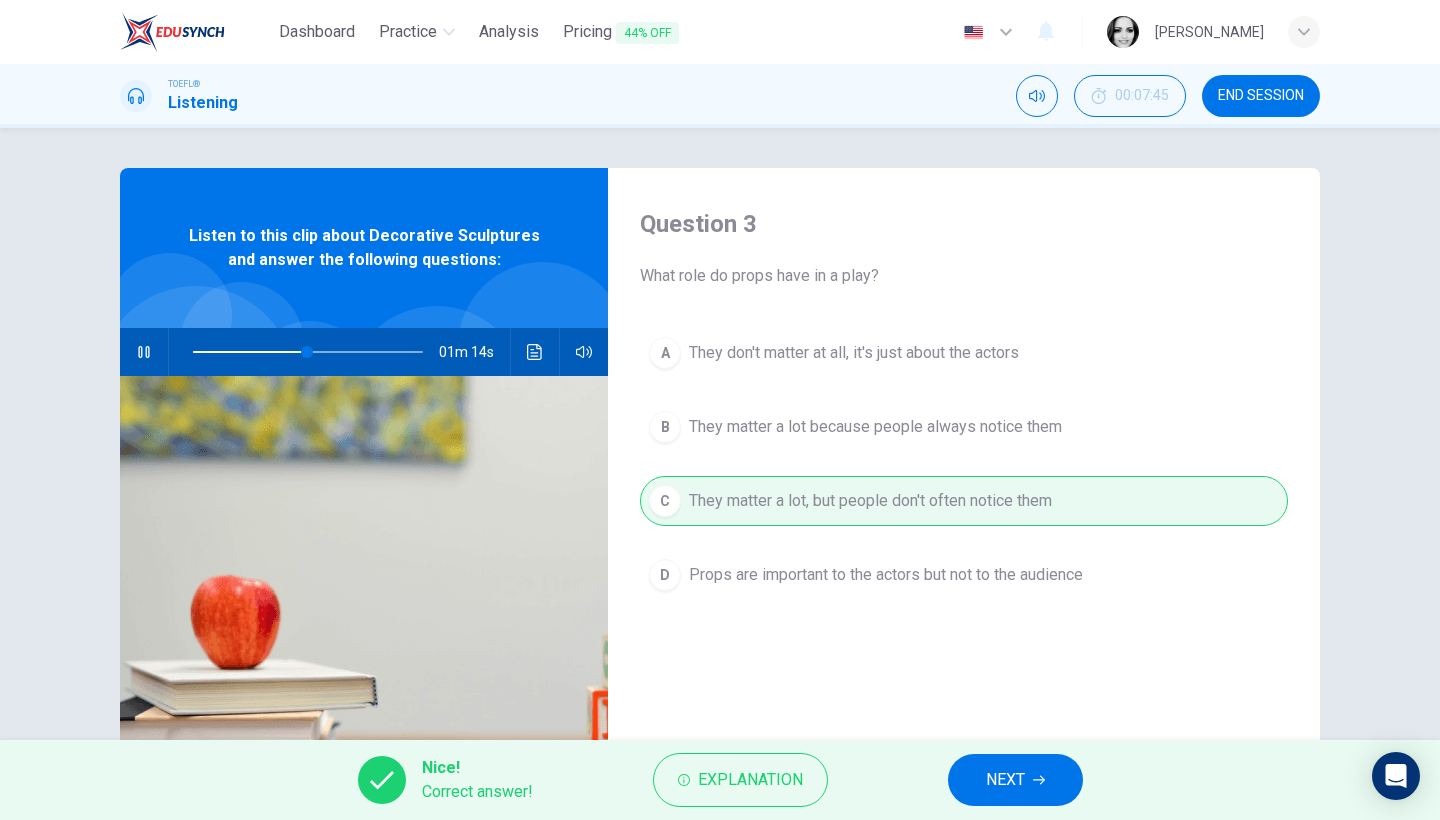 click on "NEXT" at bounding box center [1015, 780] 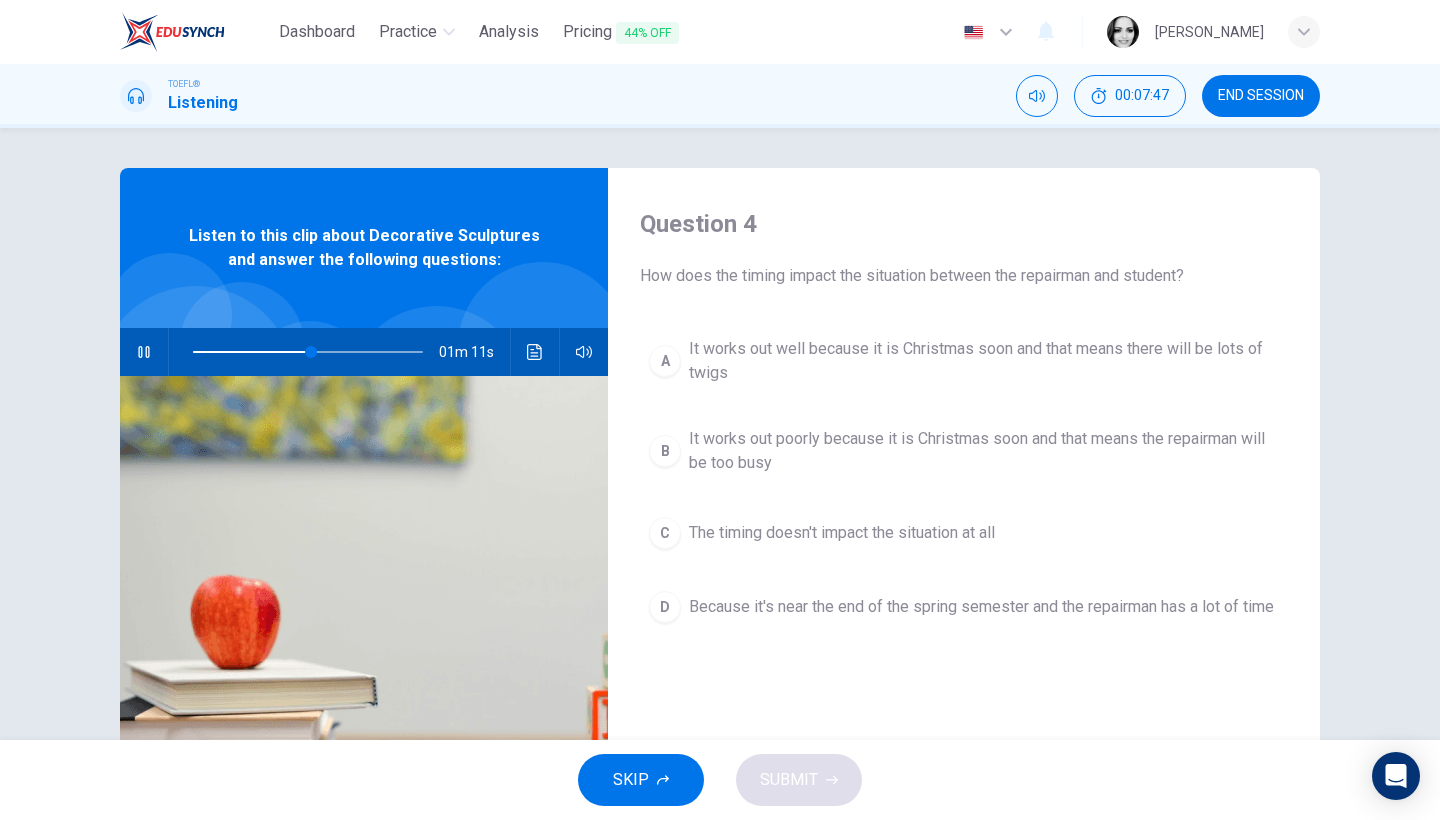 click 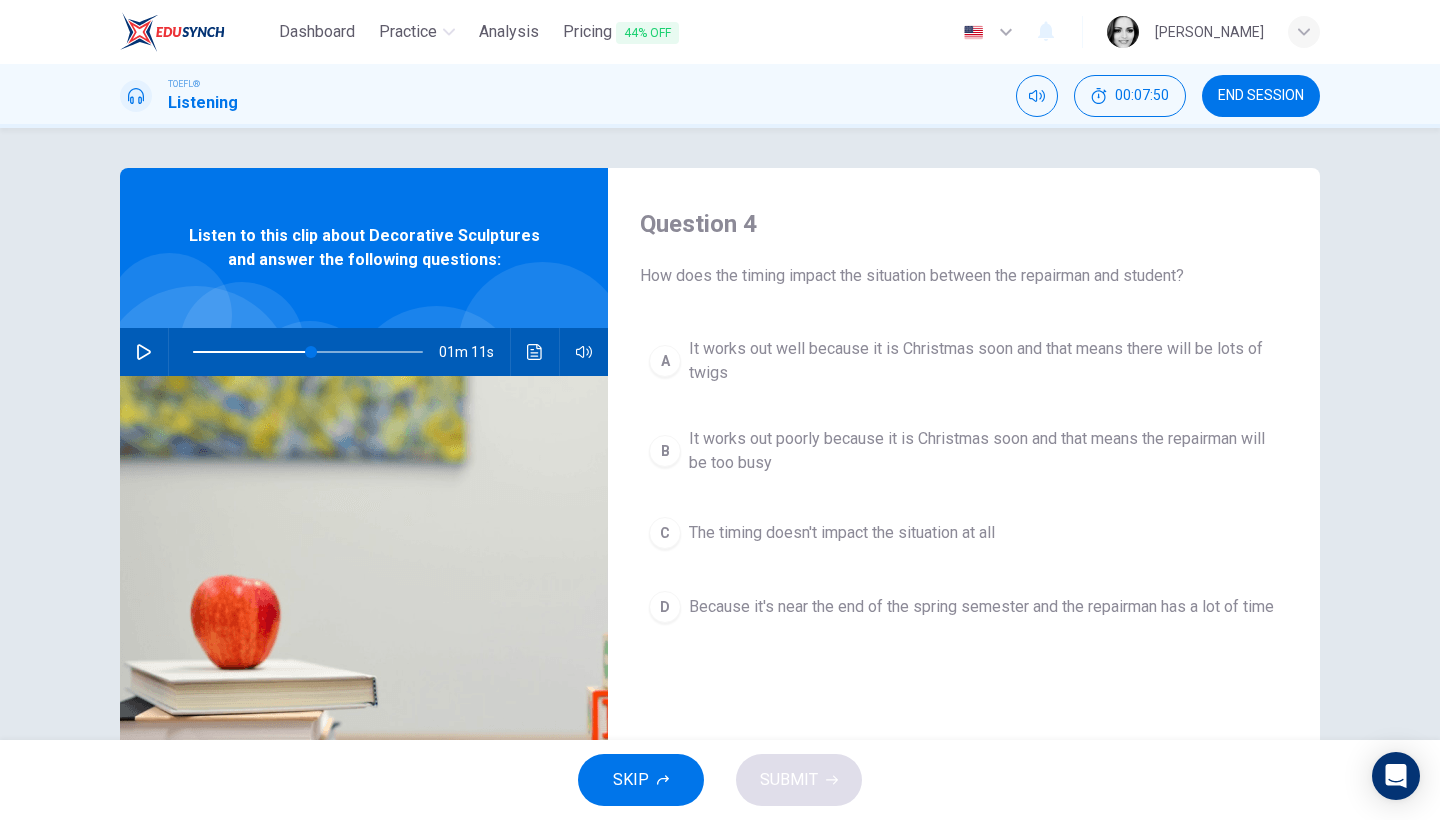 click 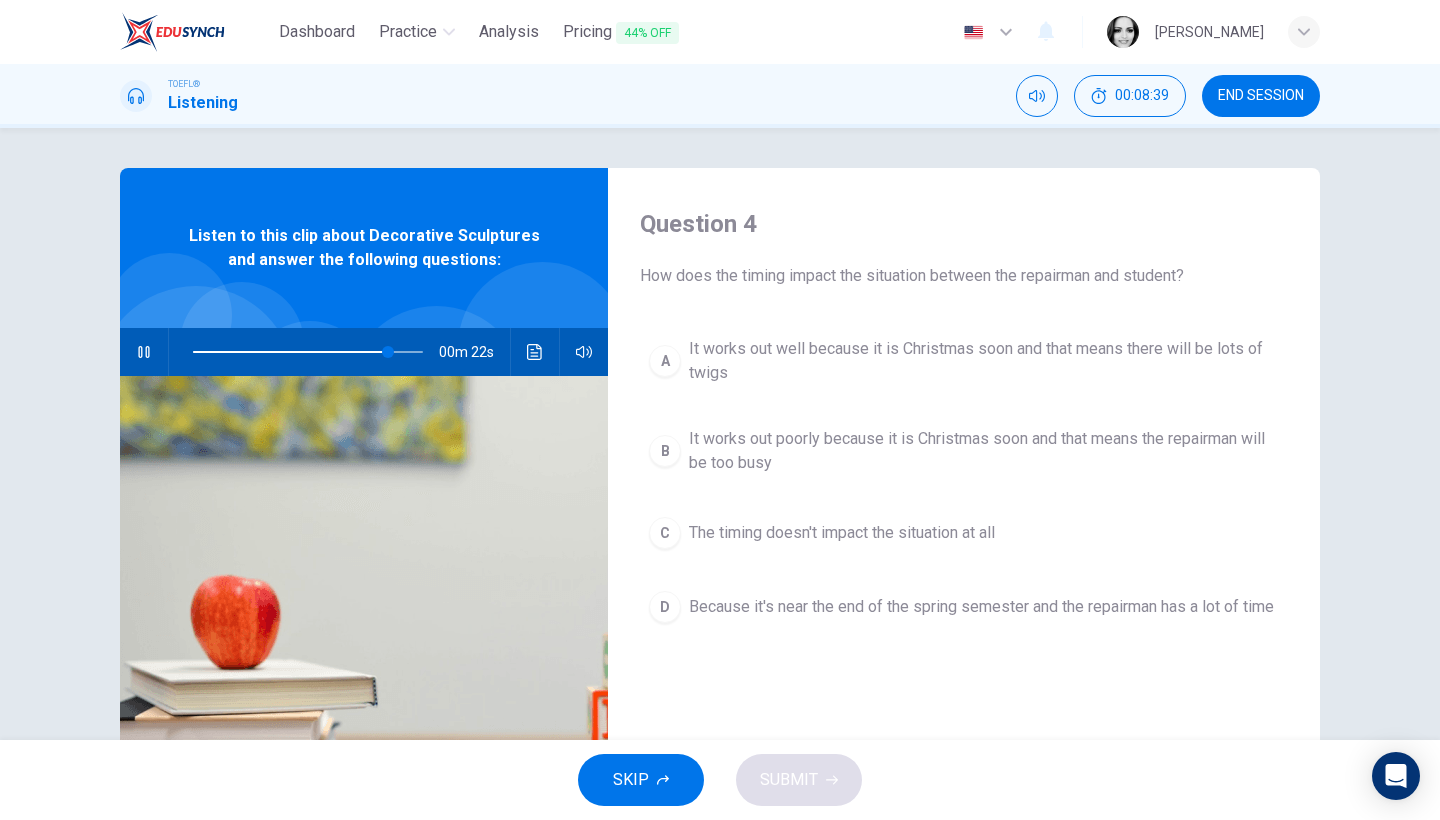 click on "Because it's near the end of the spring semester and the repairman has a lot of time" at bounding box center (981, 607) 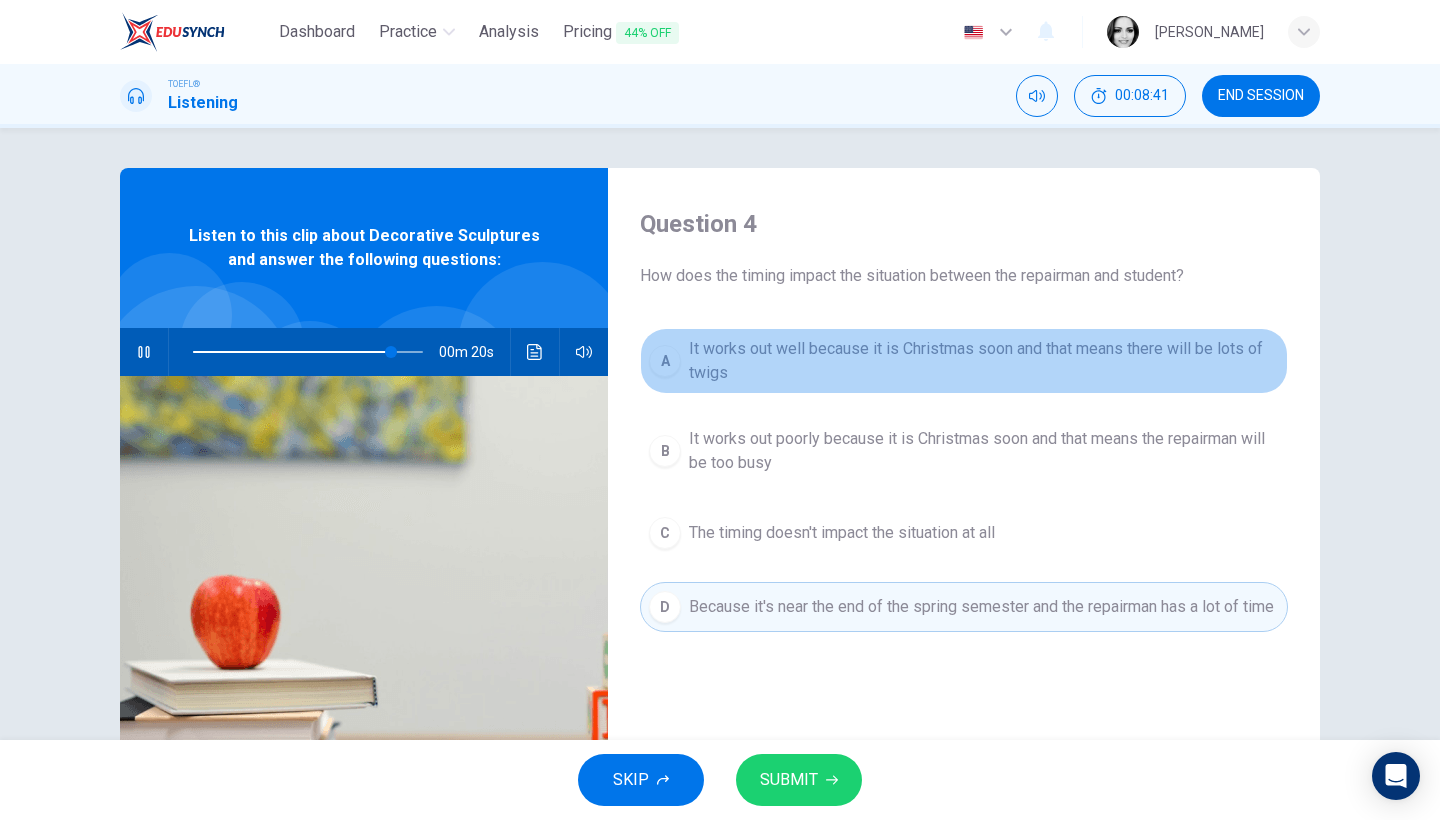 click on "It works out well because it is Christmas soon and that means there will be lots of twigs" at bounding box center [984, 361] 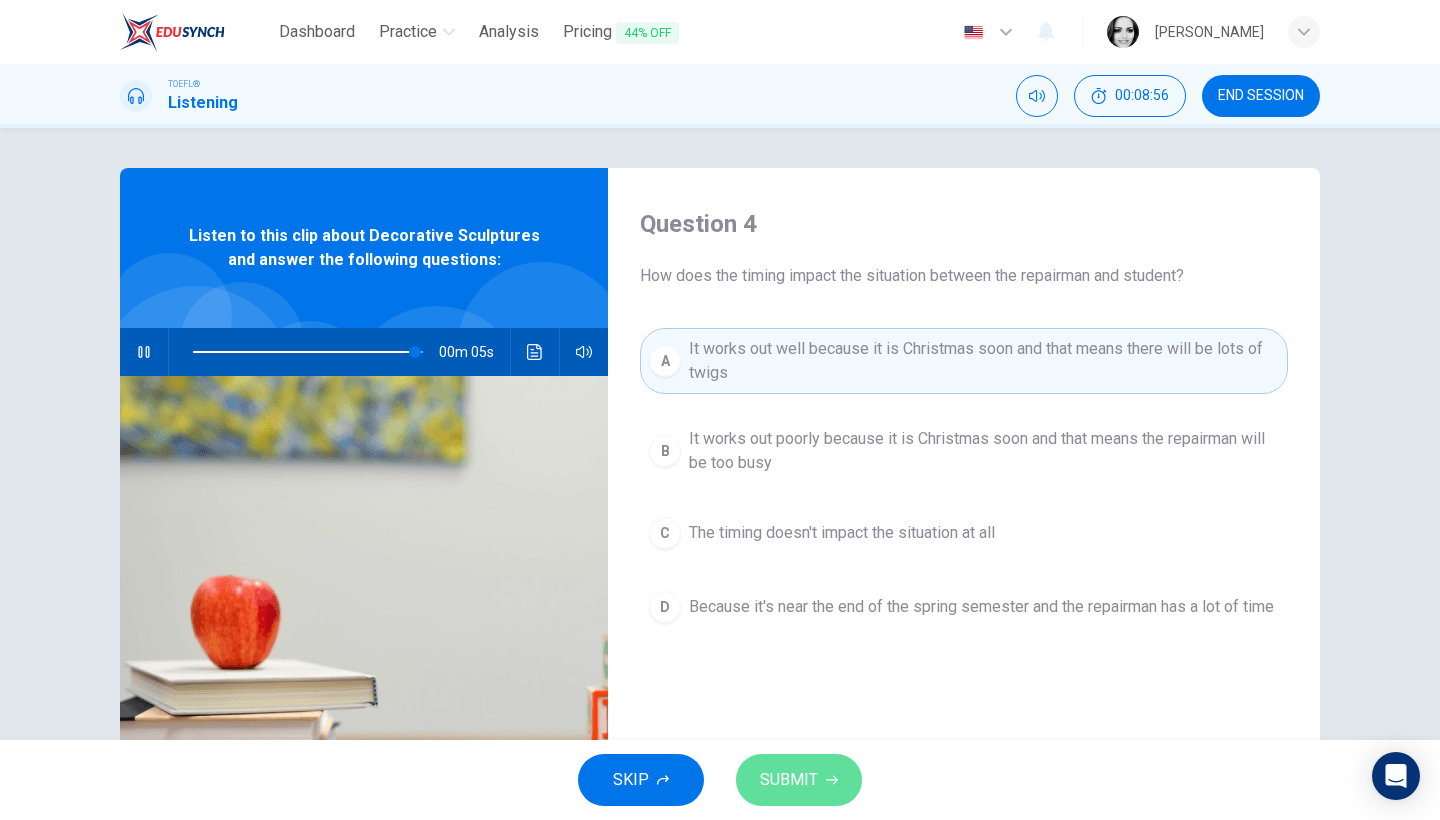 click on "SUBMIT" at bounding box center [789, 780] 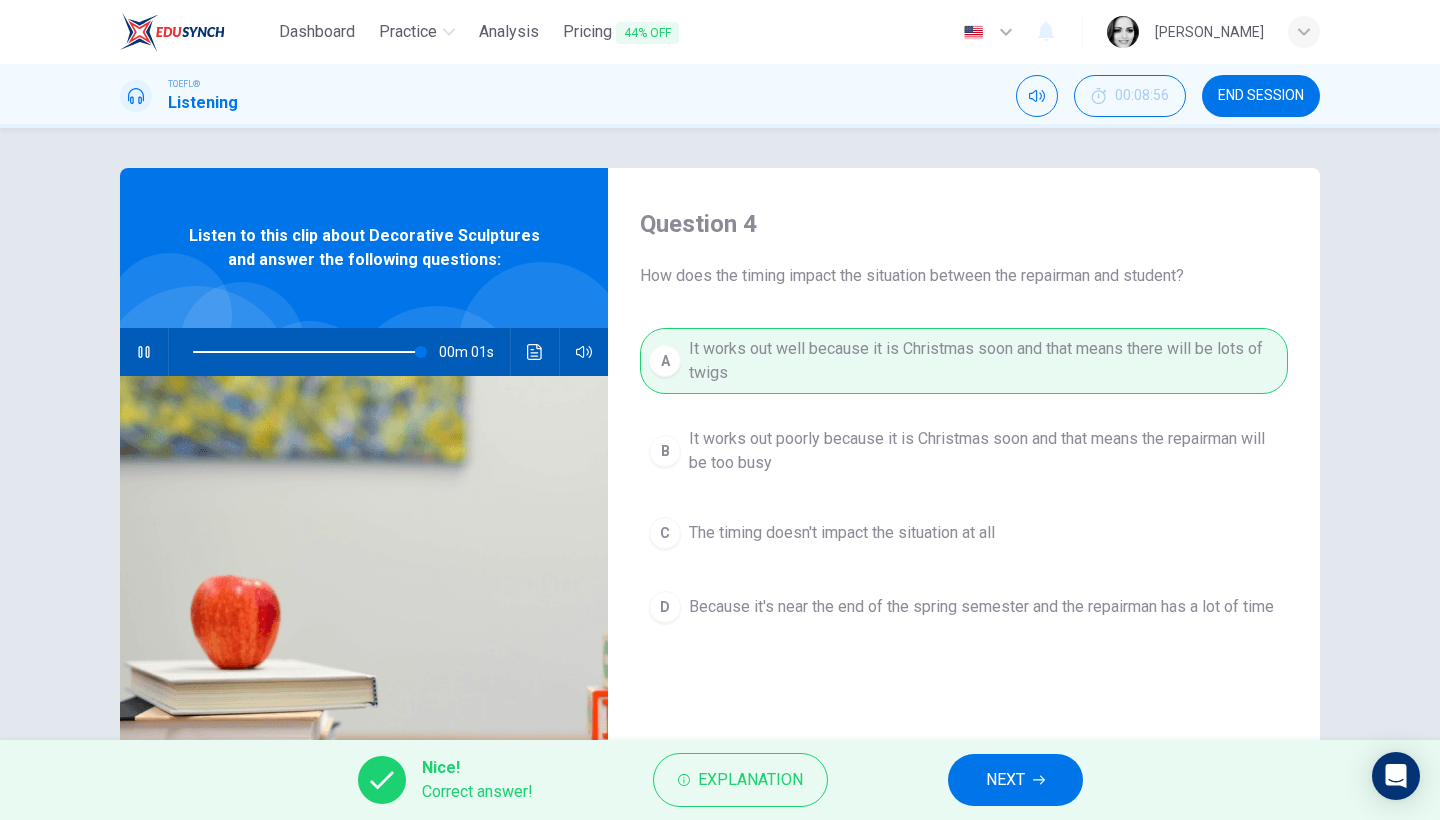 click on "NEXT" at bounding box center (1005, 780) 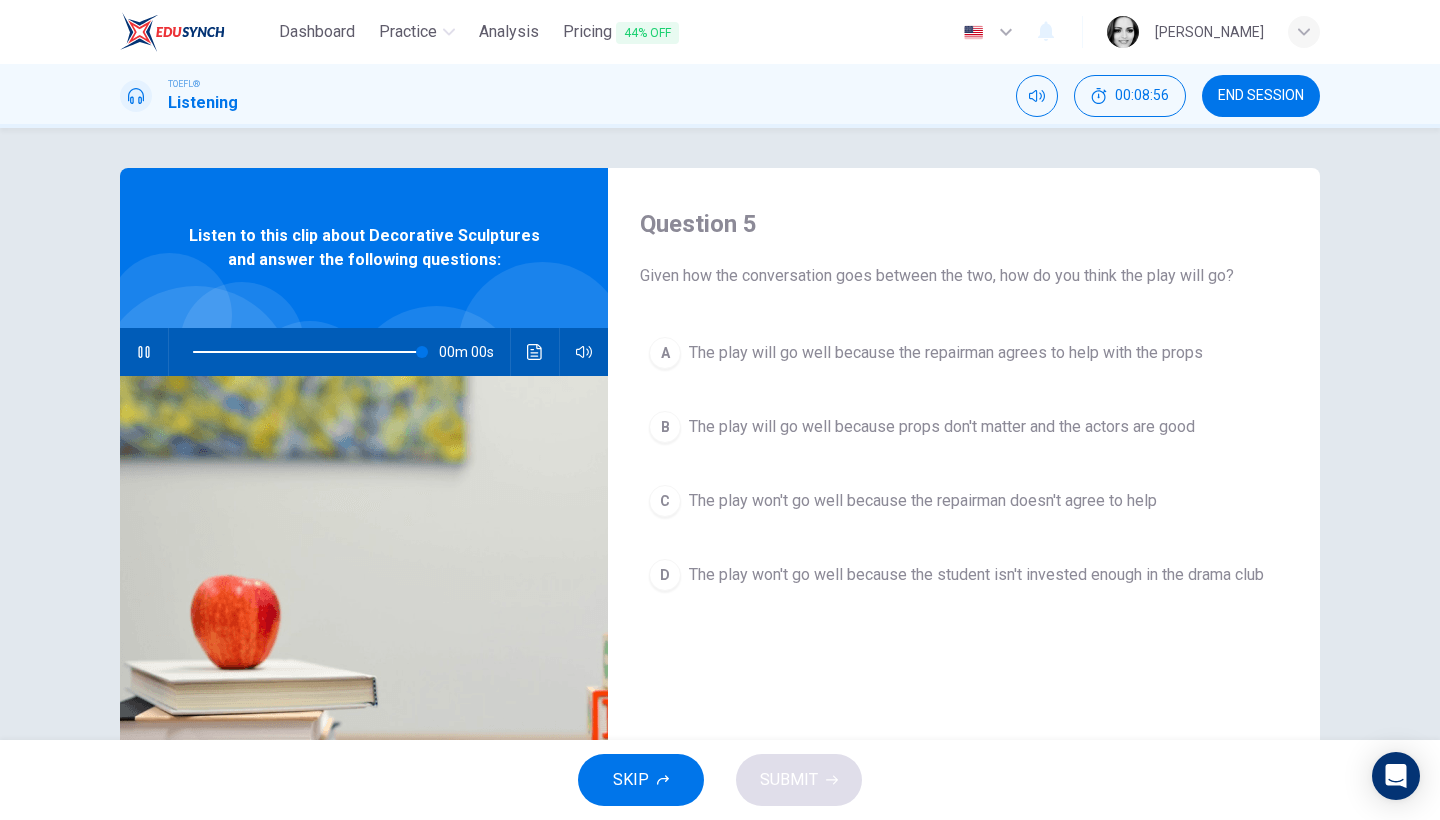 type on "0" 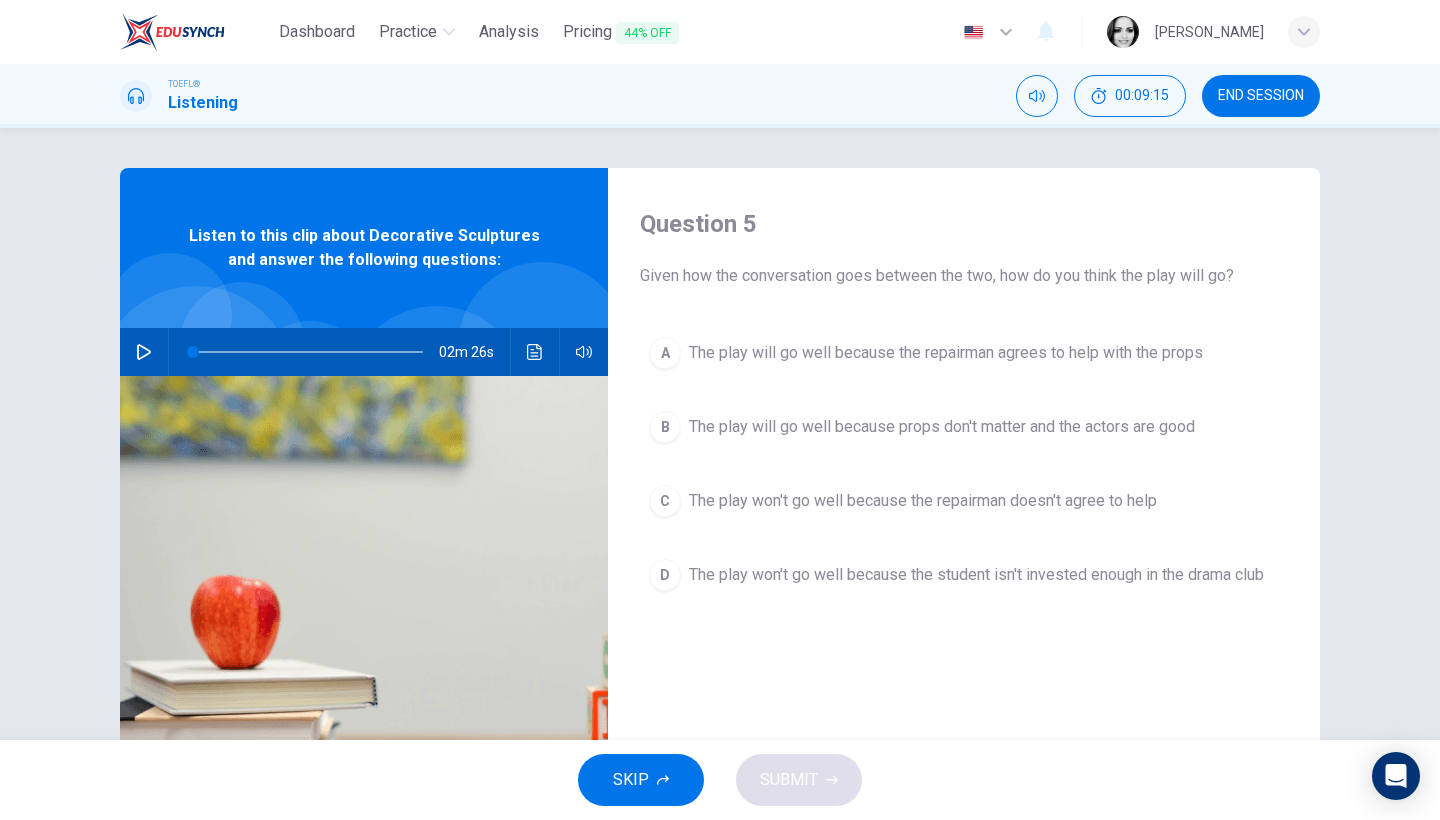 click on "The play will go well because the repairman agrees to help with the props" at bounding box center [946, 353] 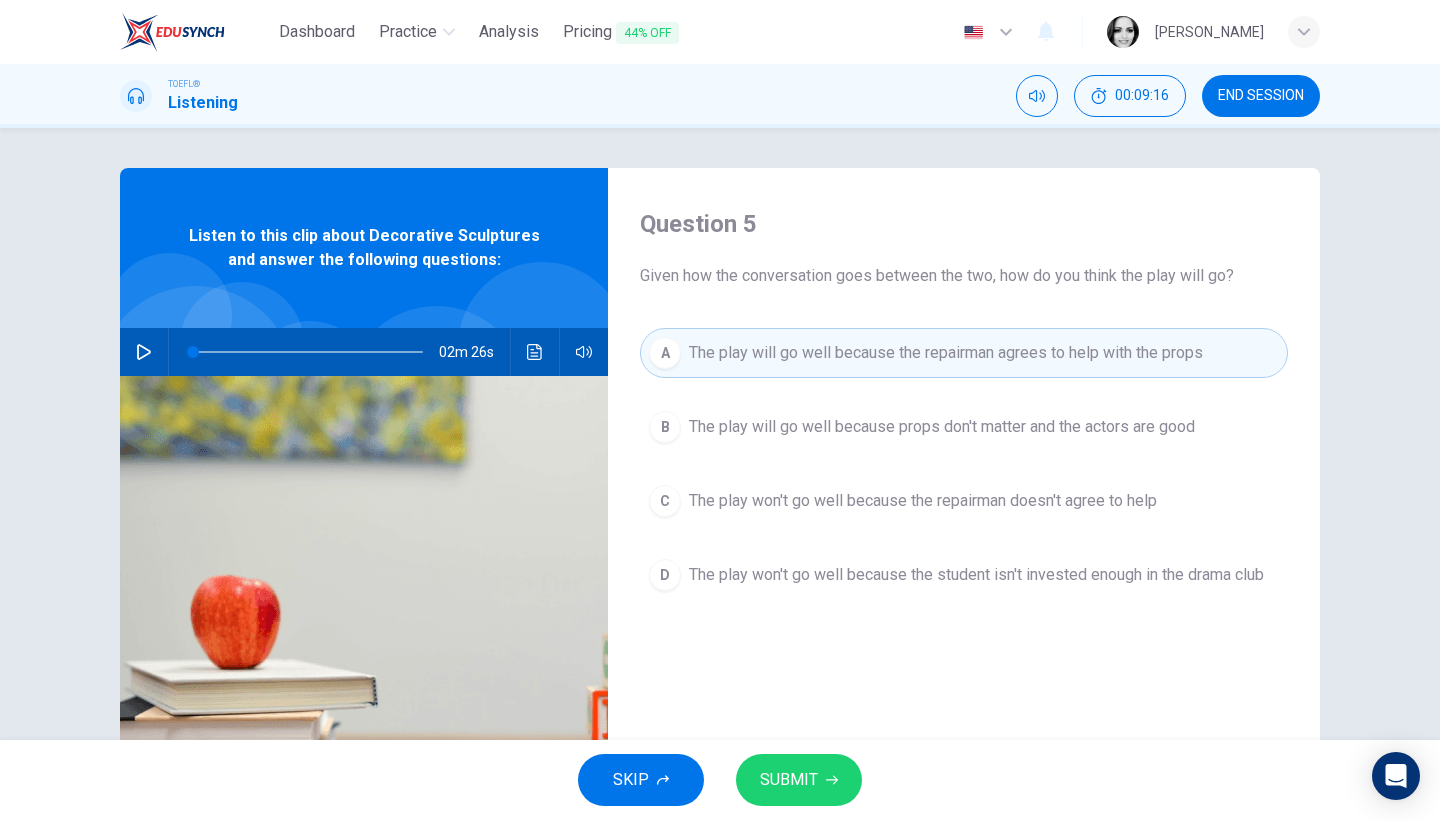 click on "SUBMIT" at bounding box center (789, 780) 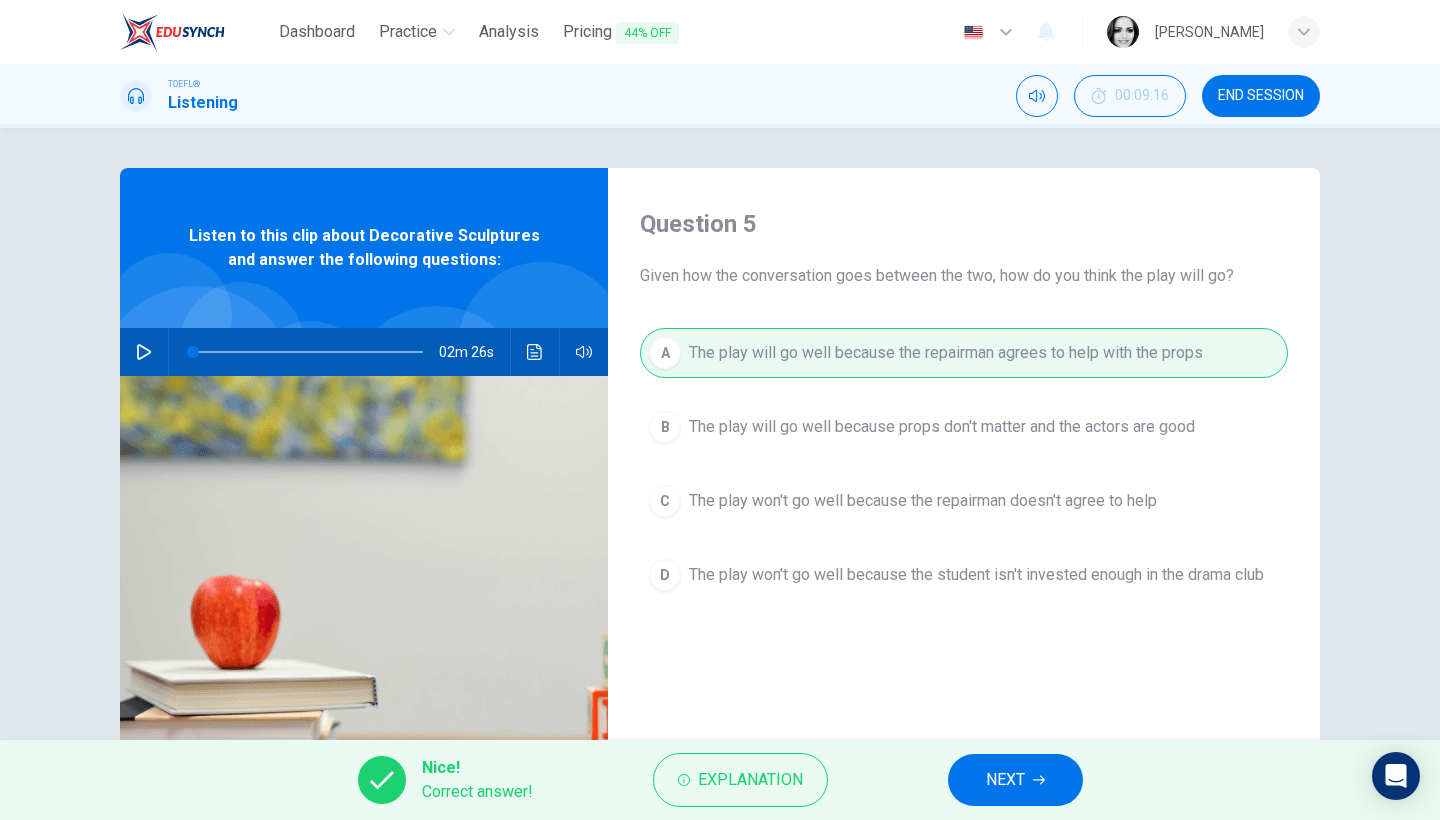 click 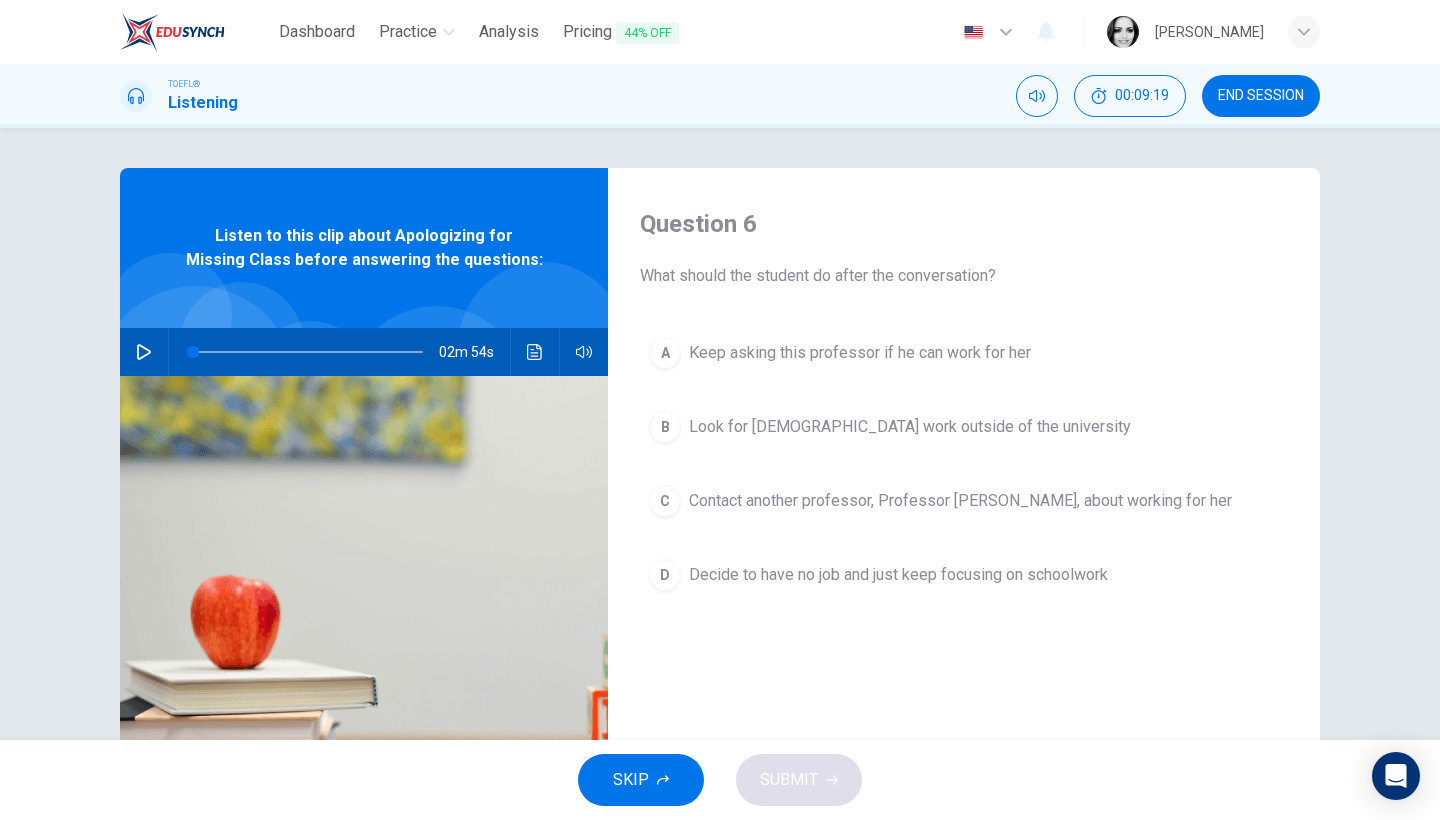 click 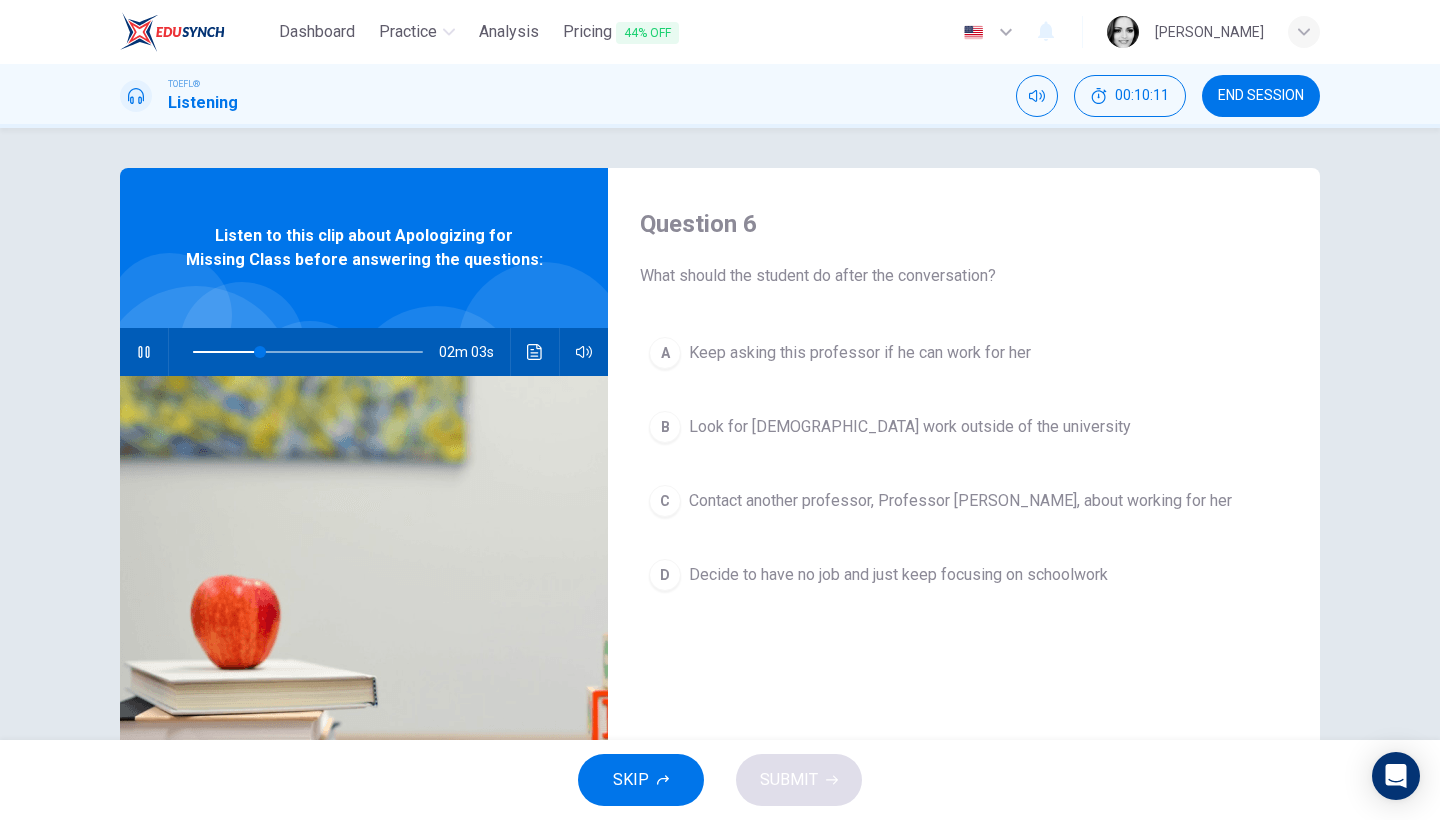 click 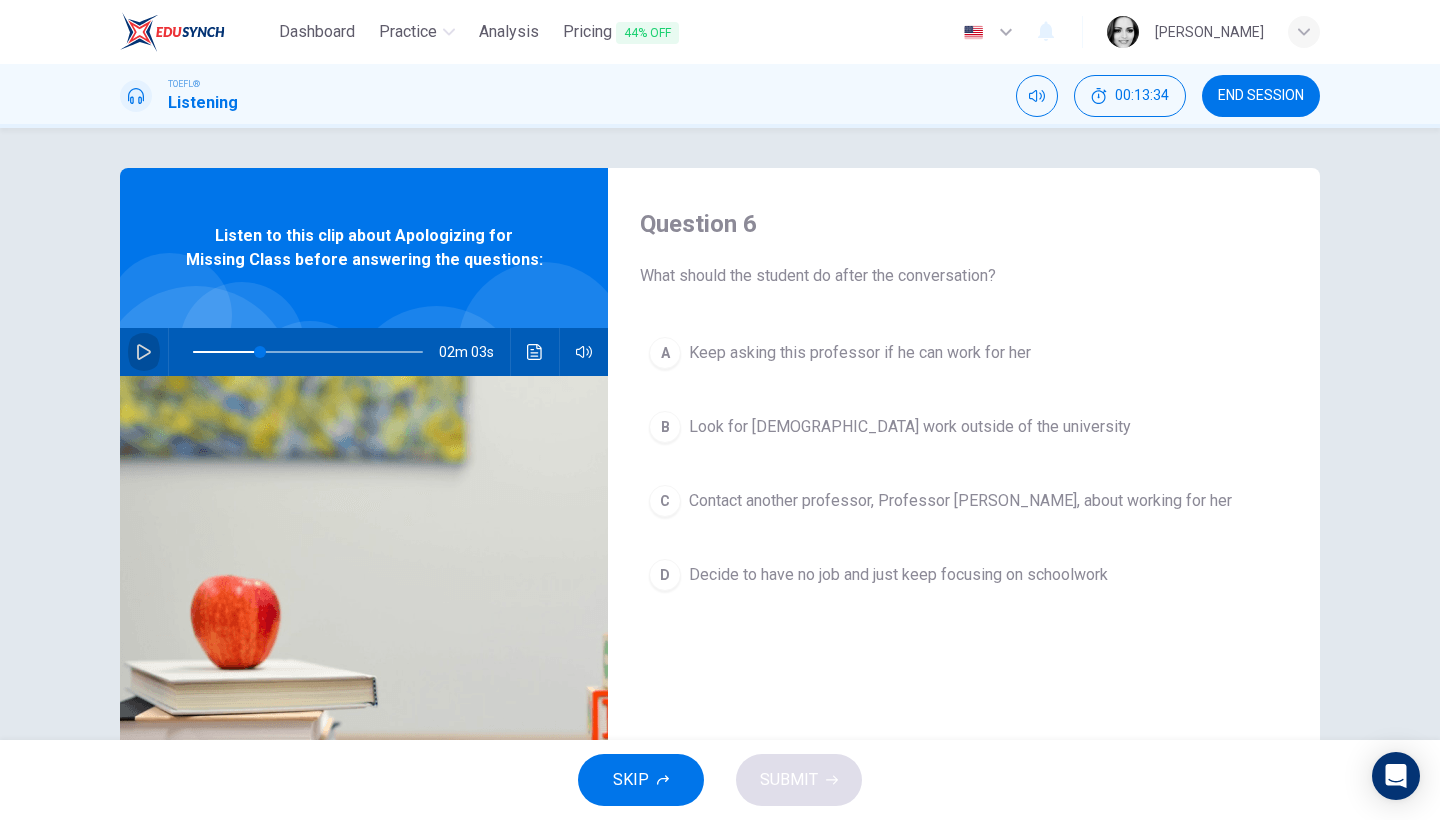 click 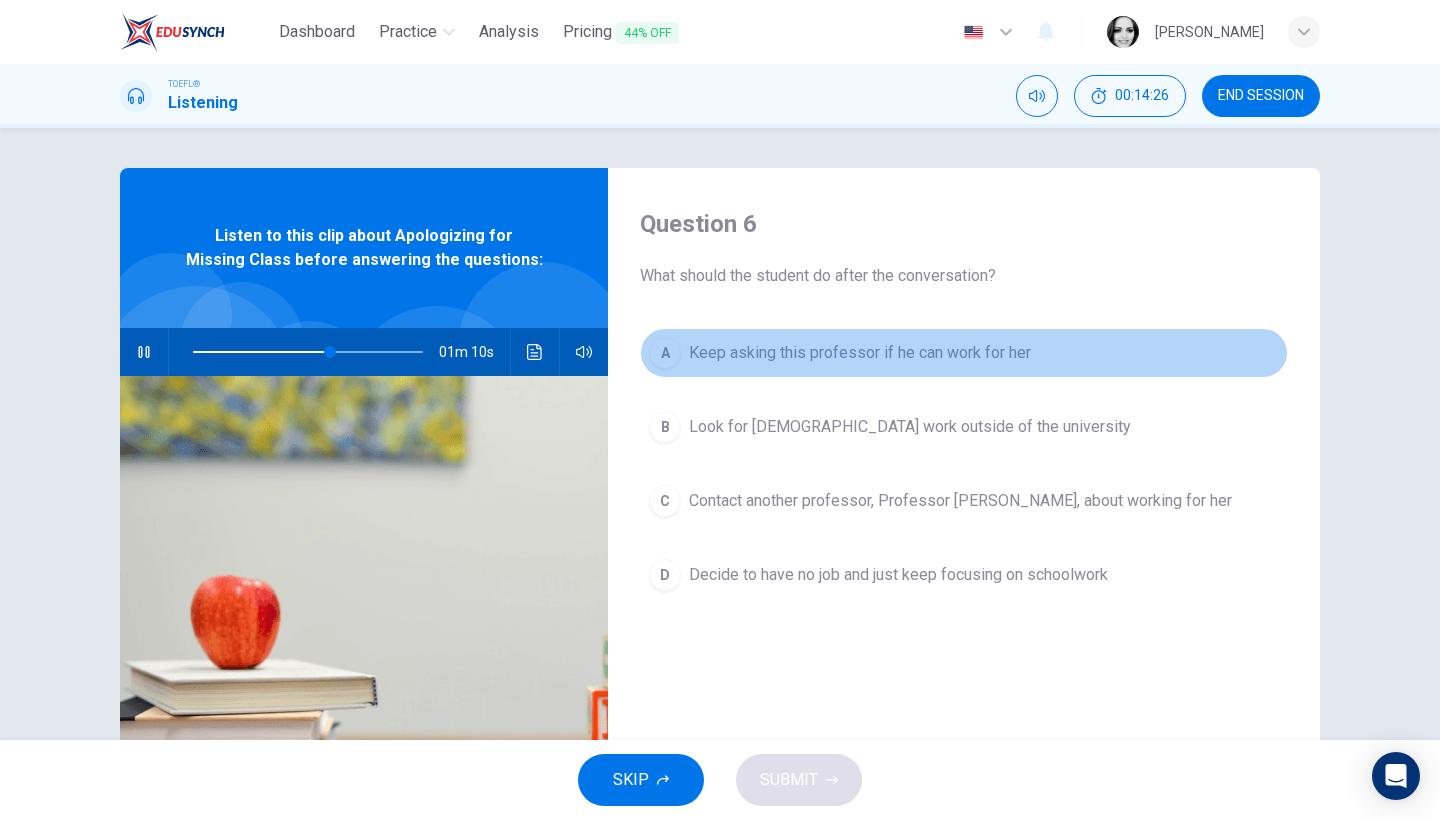 click on "A Keep asking this professor if he can work for her" at bounding box center (964, 353) 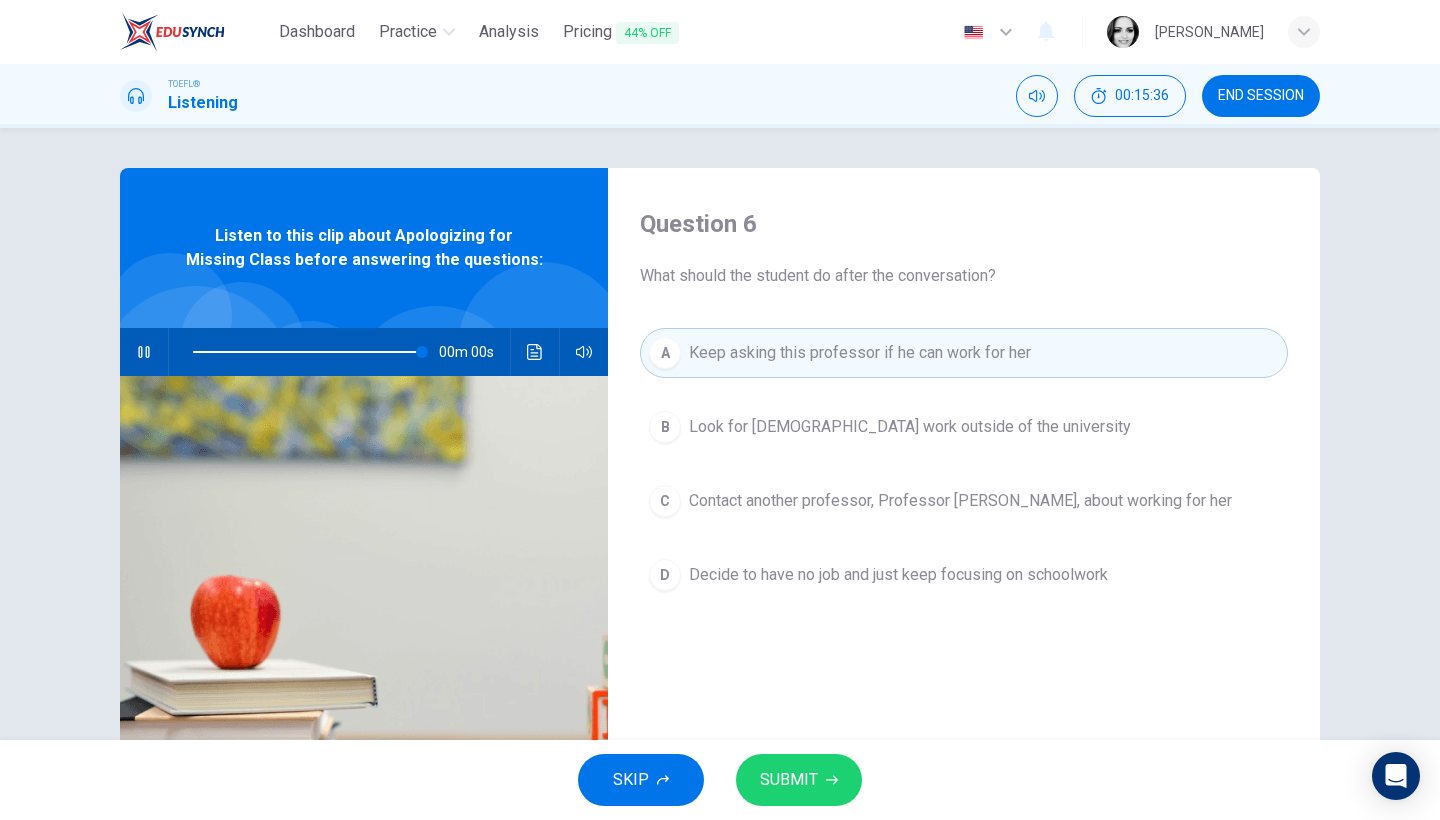 click on "SUBMIT" at bounding box center [789, 780] 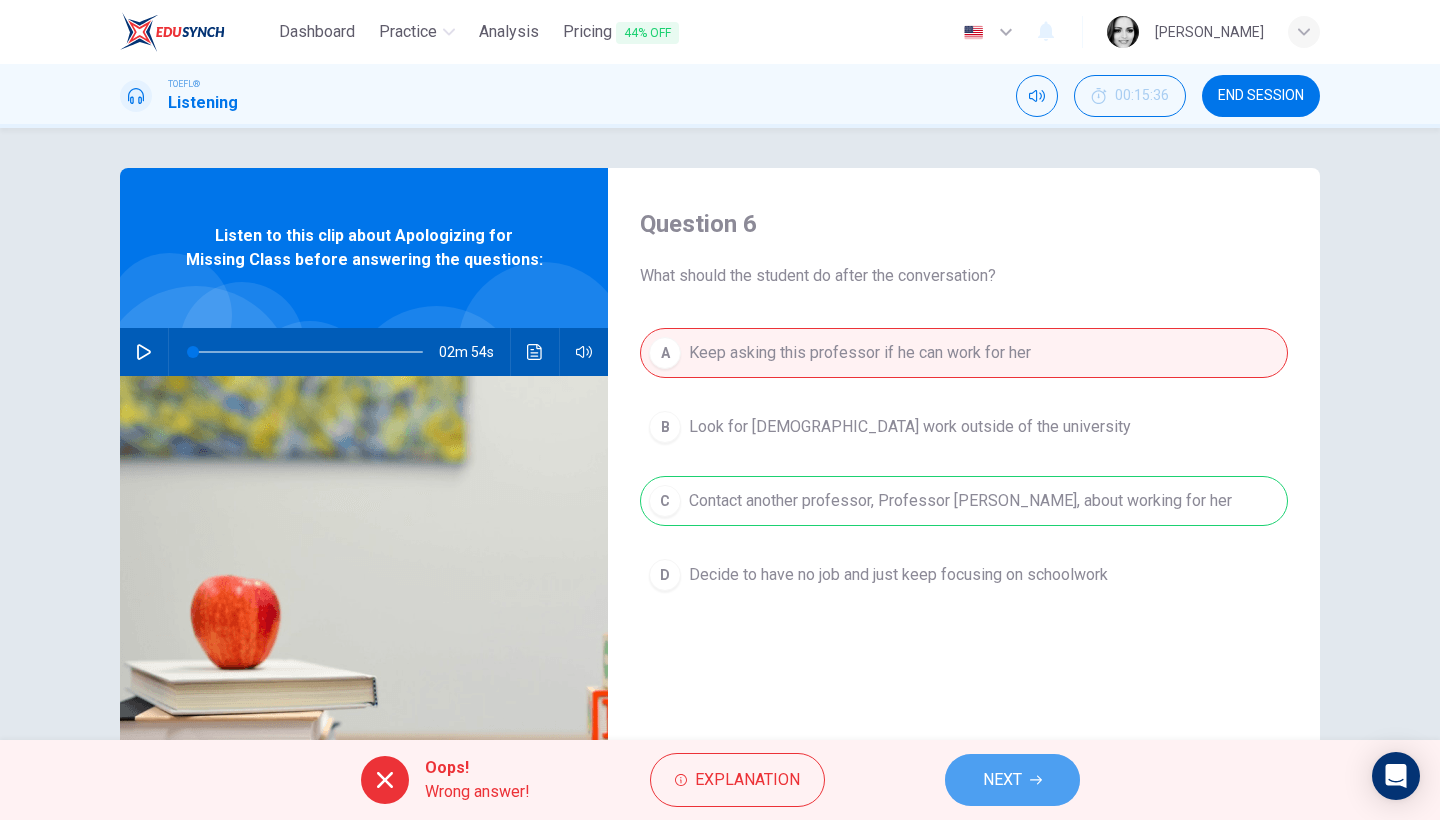 click on "NEXT" at bounding box center (1002, 780) 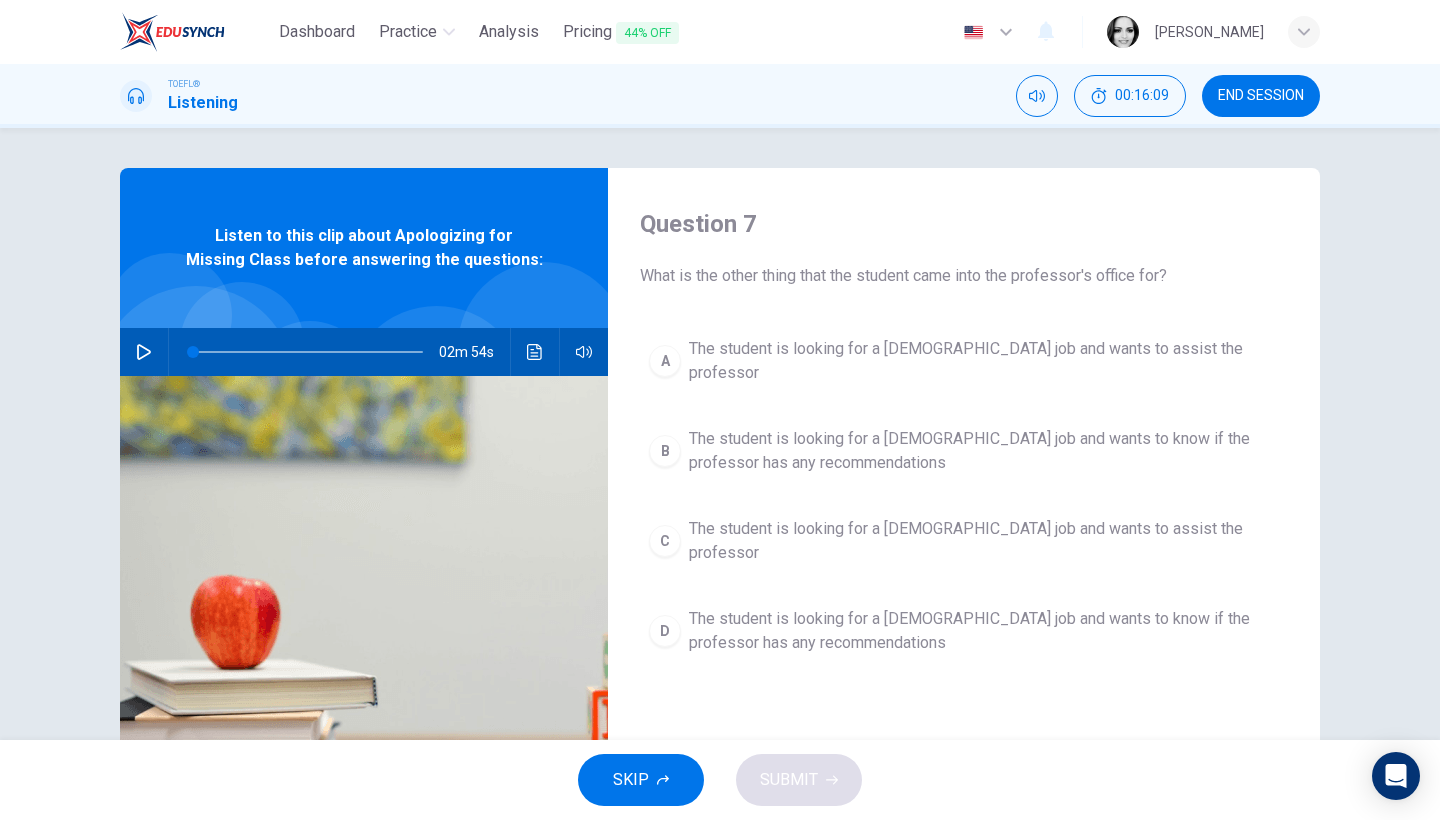 click on "A The student is looking for a [DEMOGRAPHIC_DATA] job and wants to assist the professor" at bounding box center (964, 361) 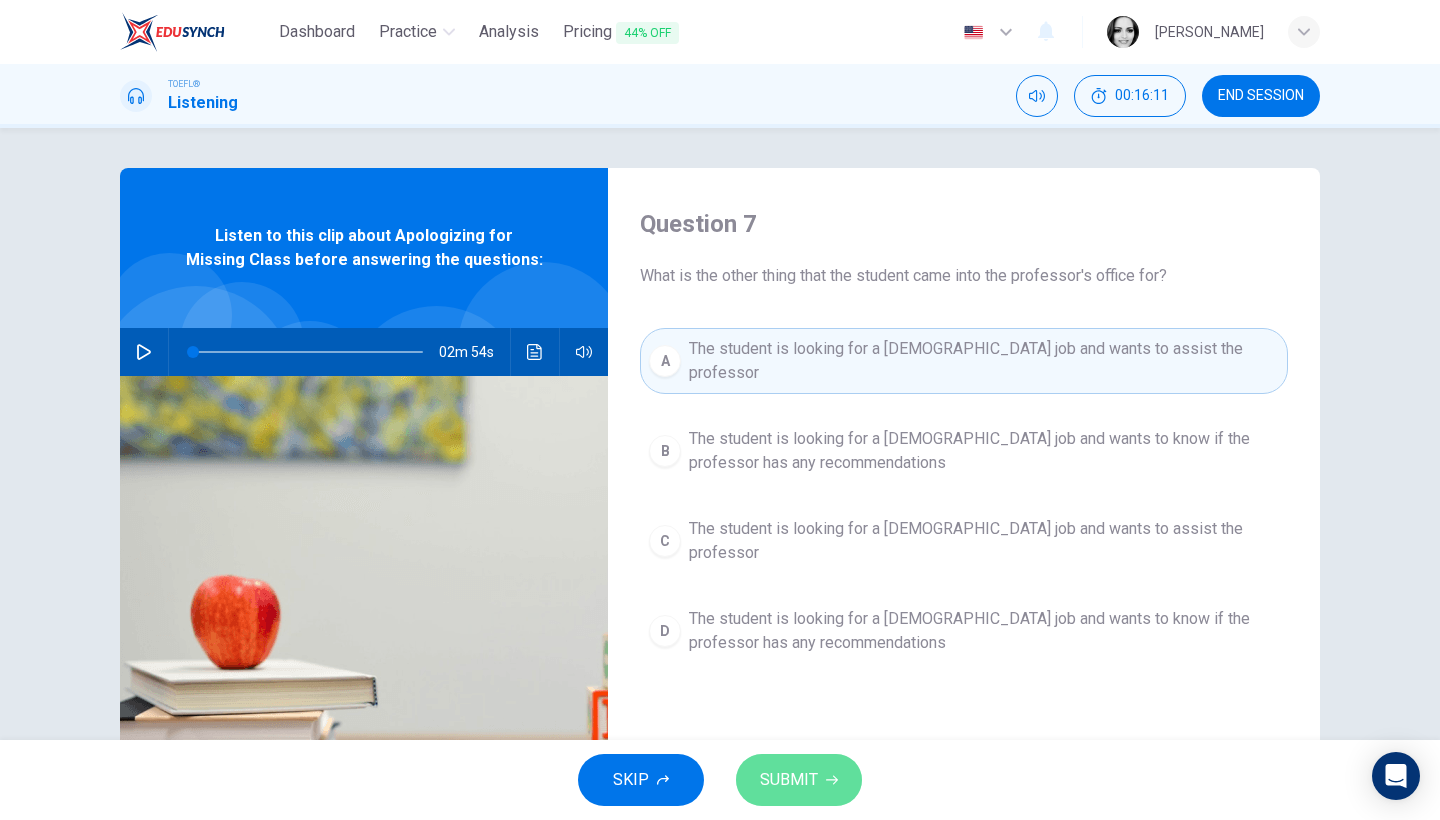 click on "SUBMIT" at bounding box center [789, 780] 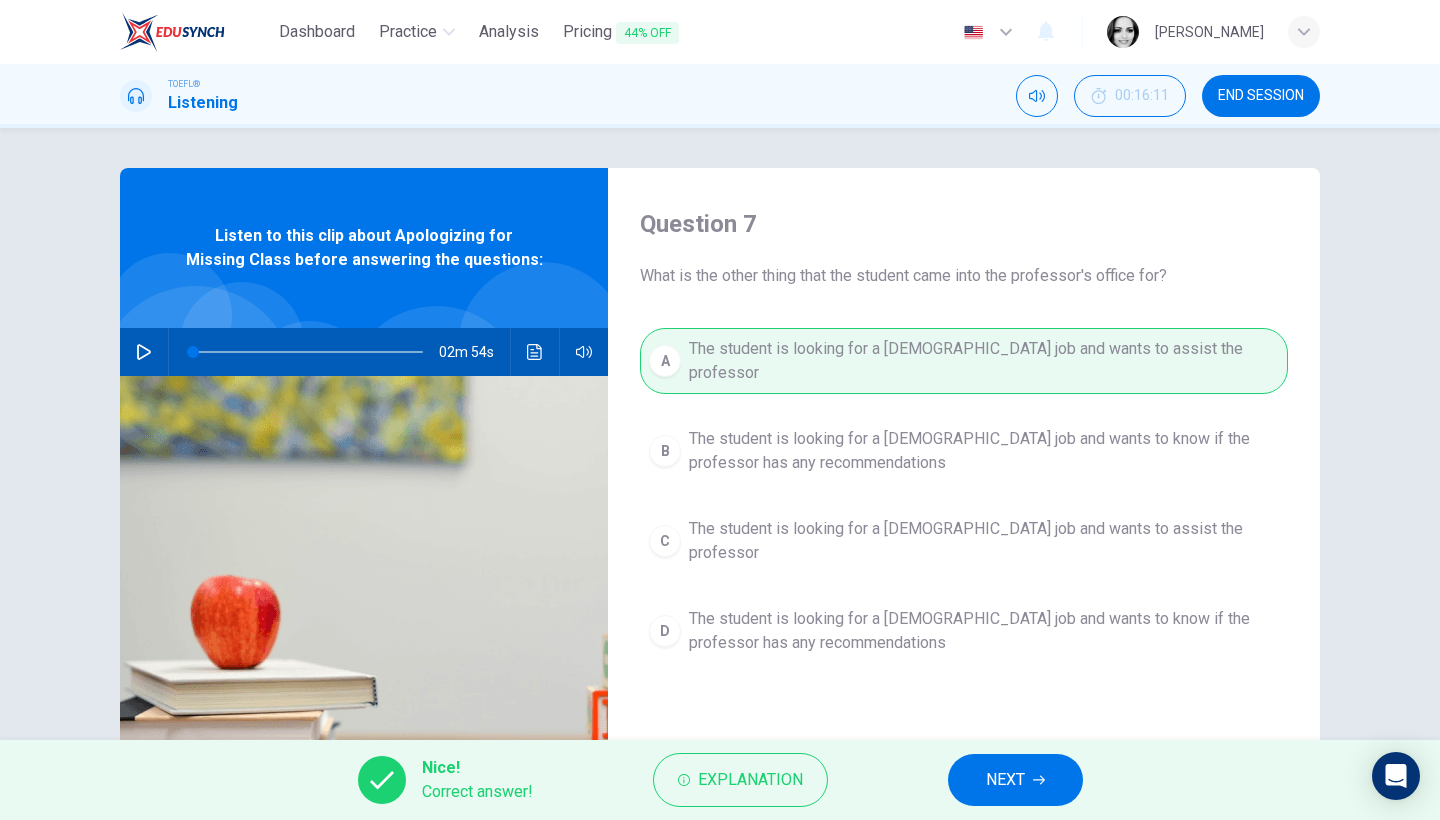 click on "NEXT" at bounding box center [1005, 780] 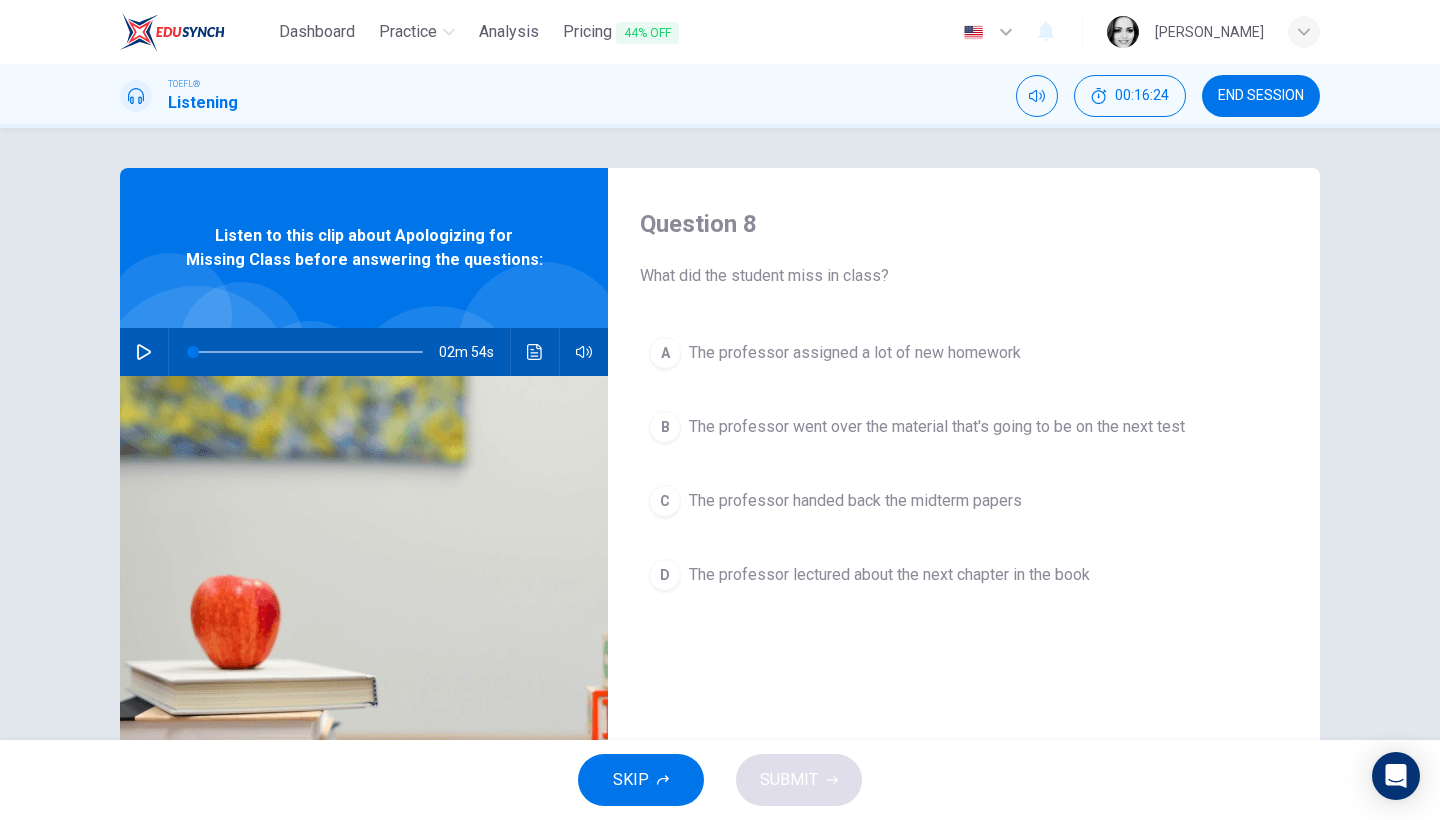 click on "The professor lectured about the next chapter in the book" at bounding box center [889, 575] 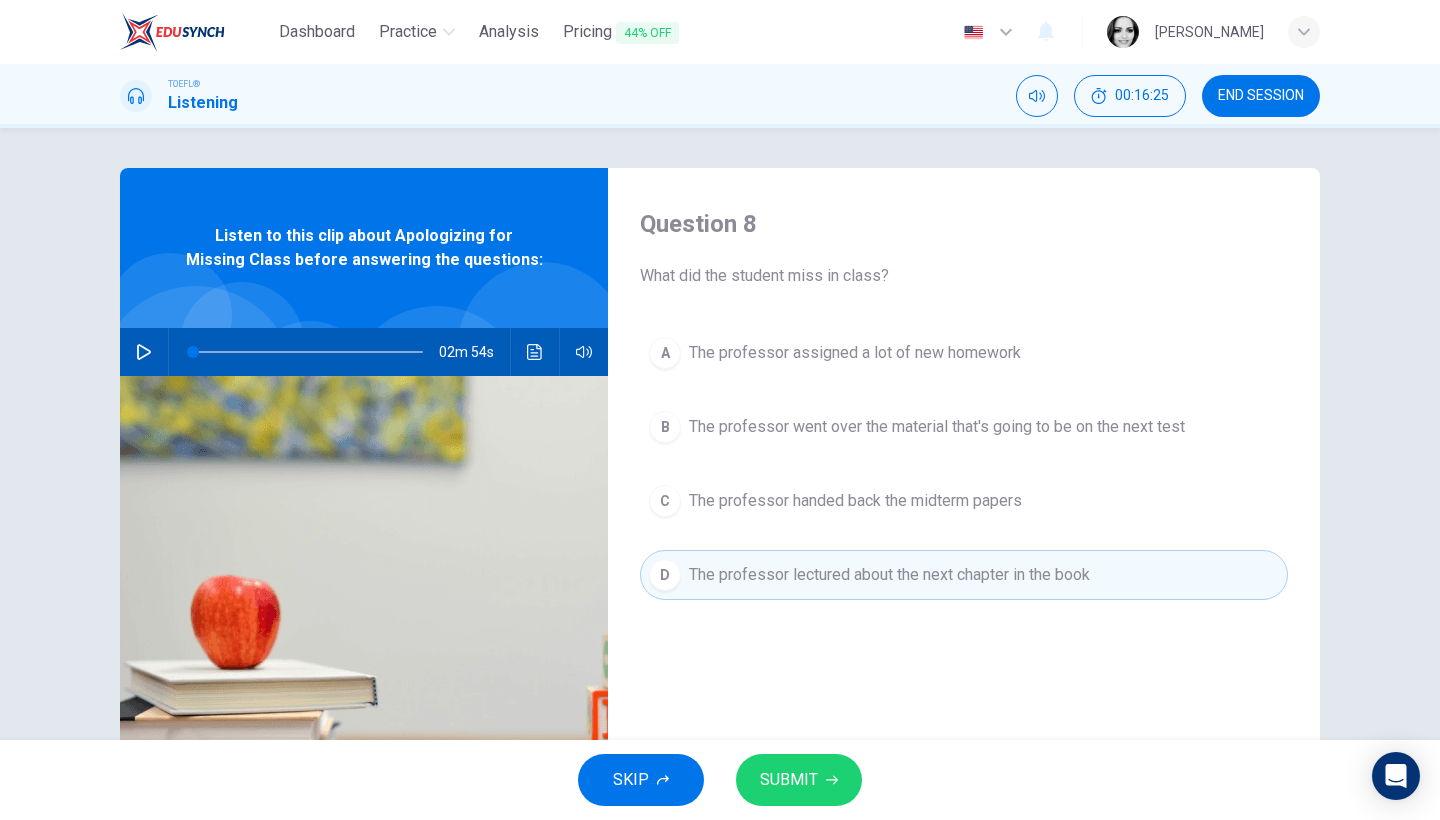 click on "SUBMIT" at bounding box center (799, 780) 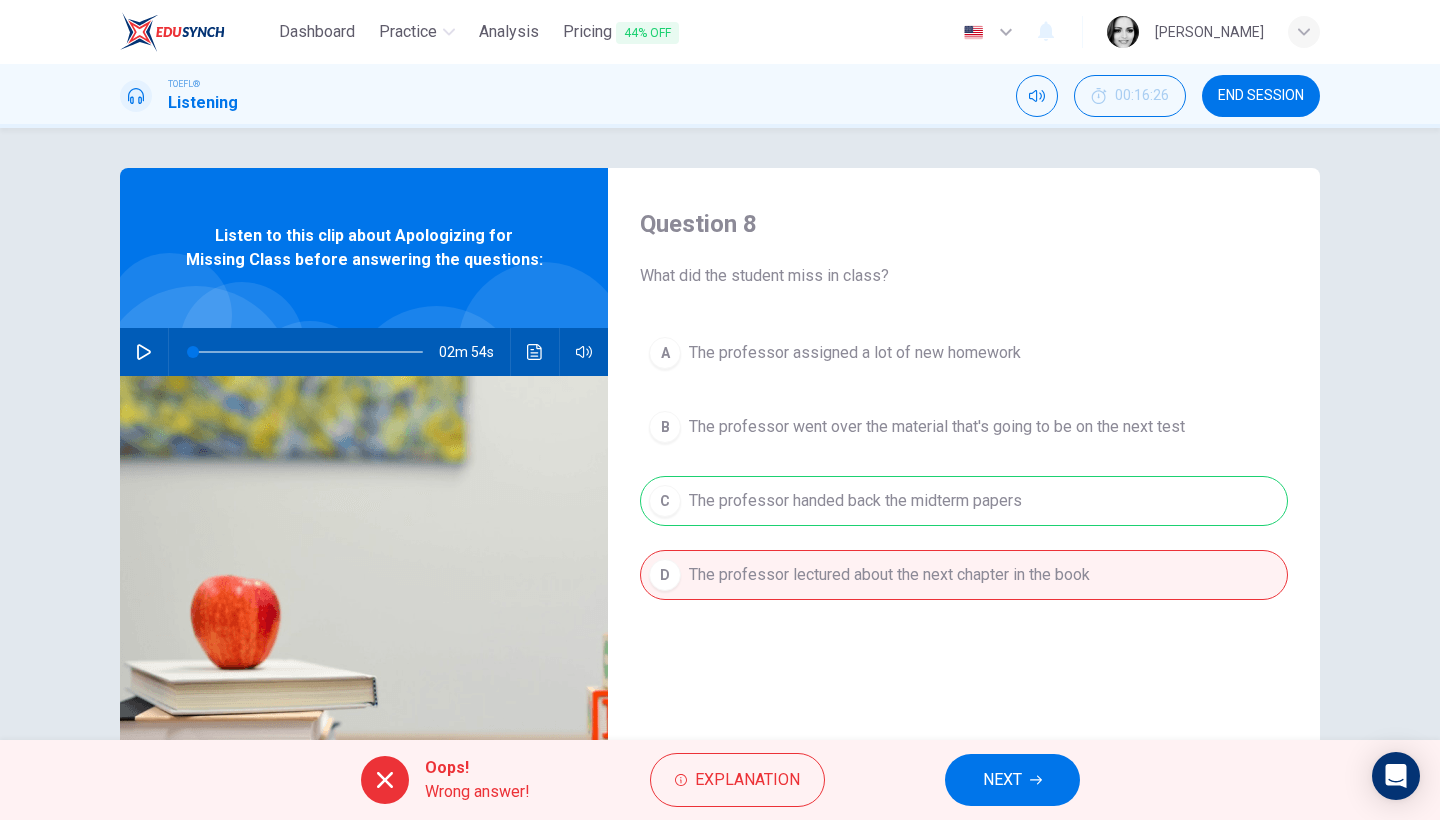 click on "NEXT" at bounding box center (1012, 780) 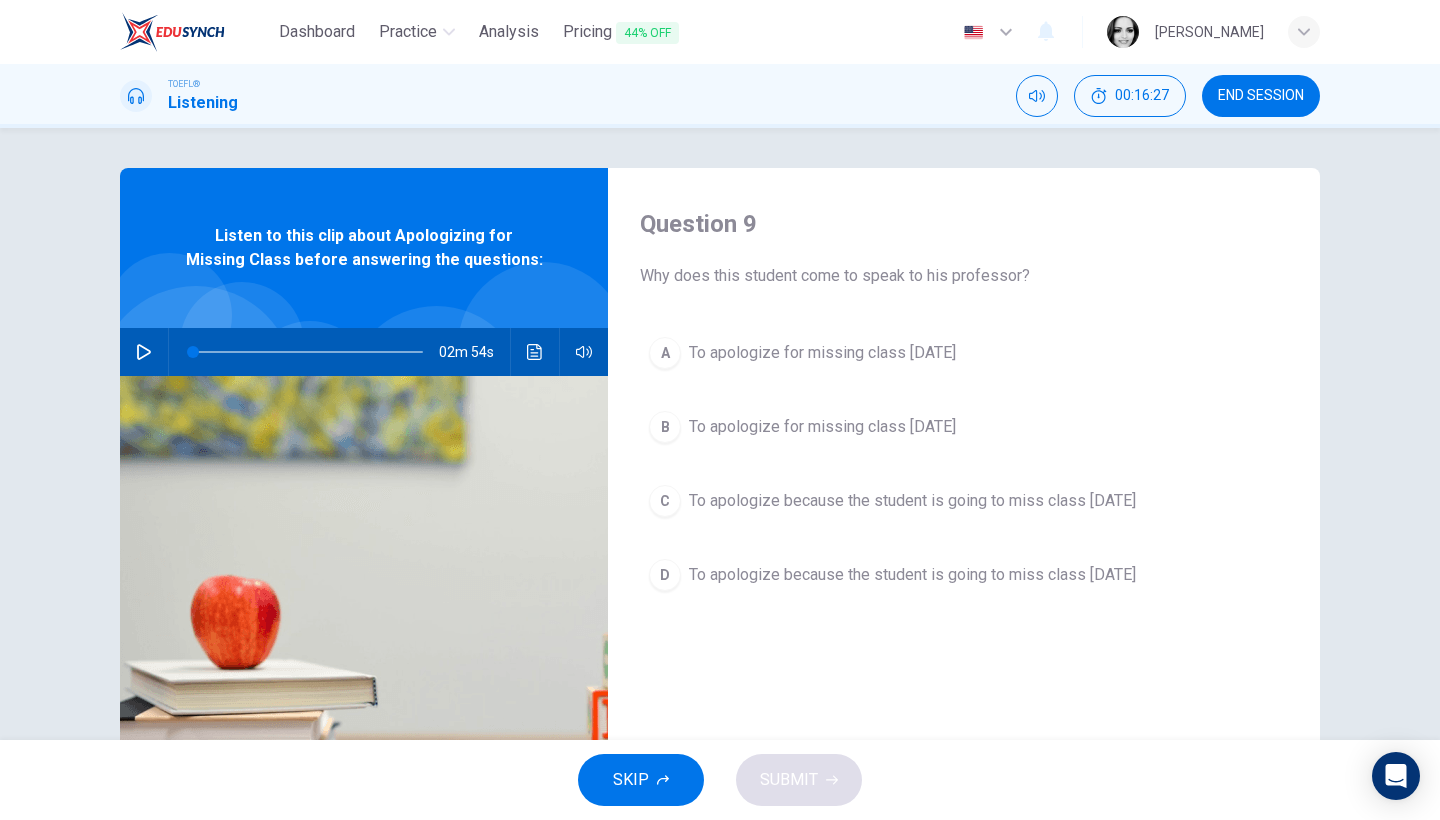 click on "To apologize for missing class [DATE]" at bounding box center [822, 353] 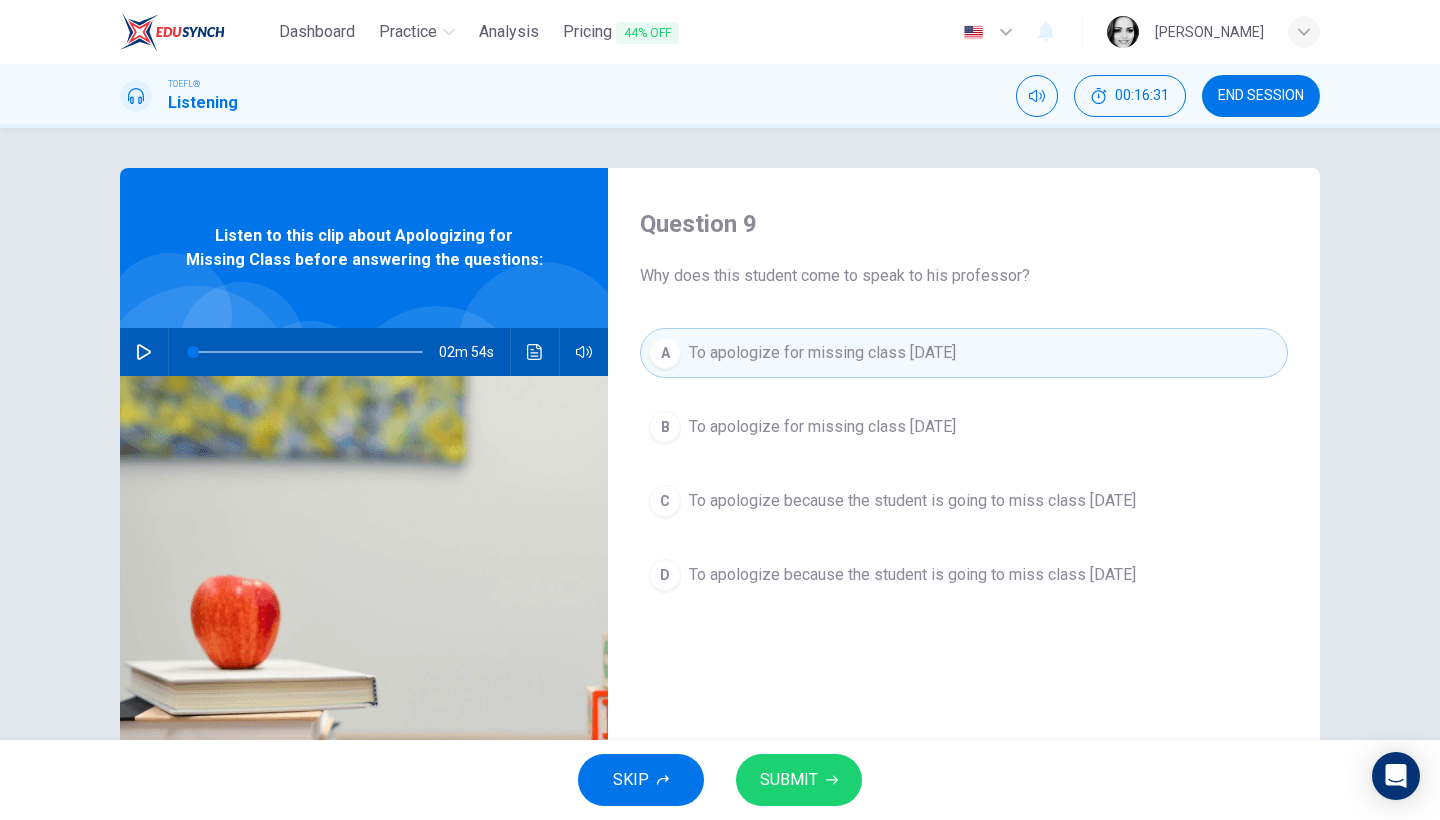 click 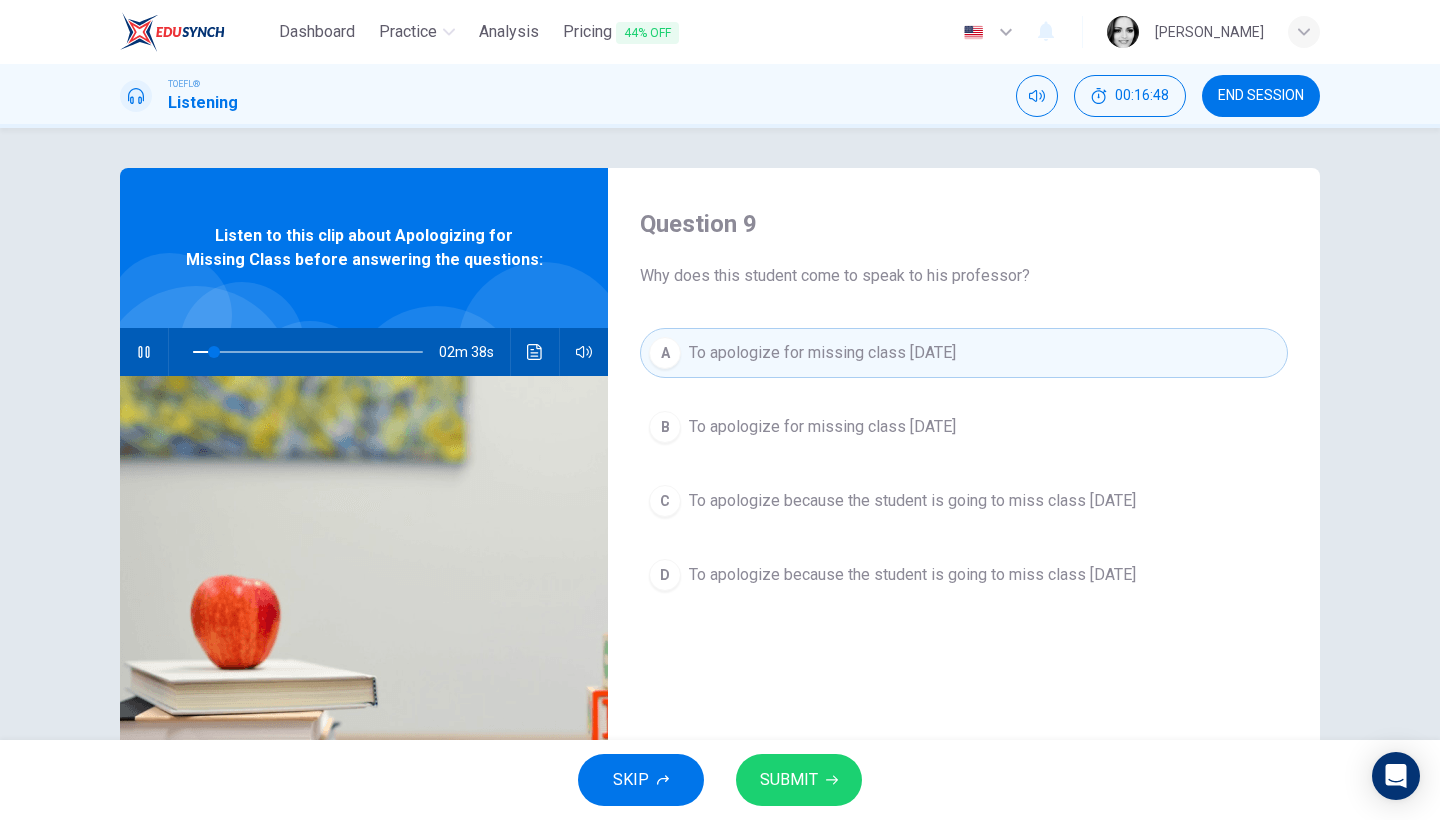 click on "SUBMIT" at bounding box center [789, 780] 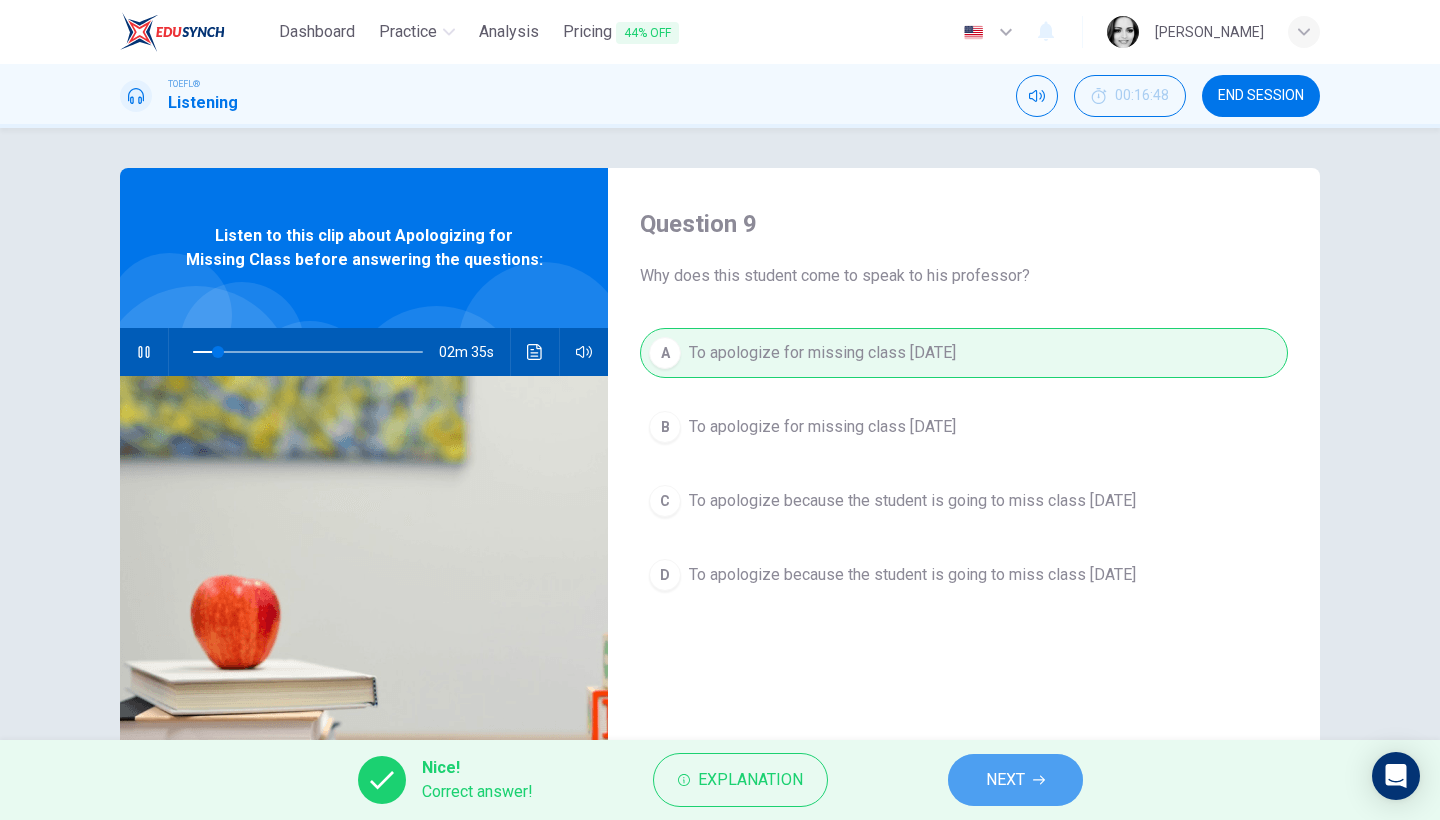 click on "NEXT" at bounding box center [1005, 780] 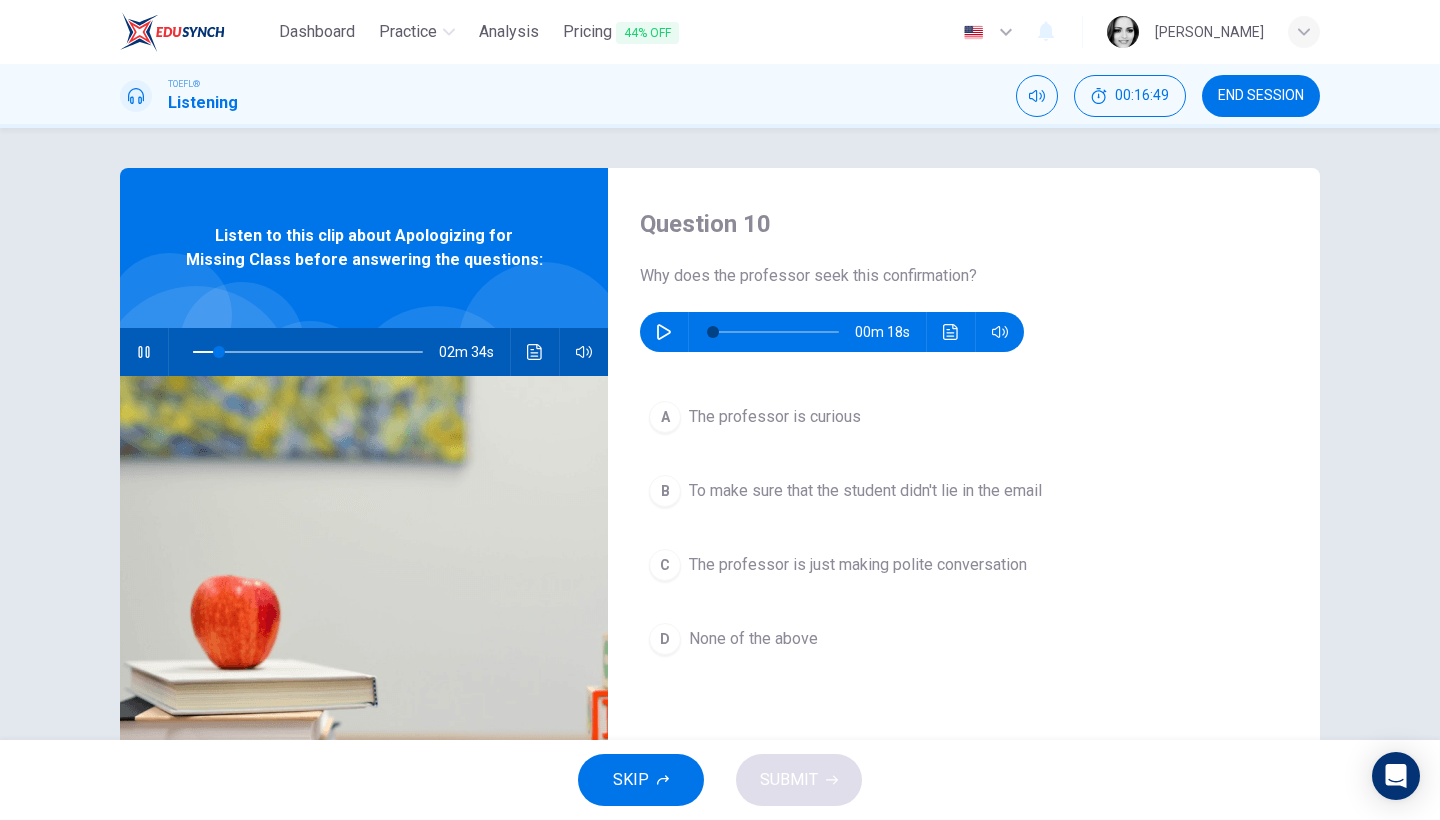 click 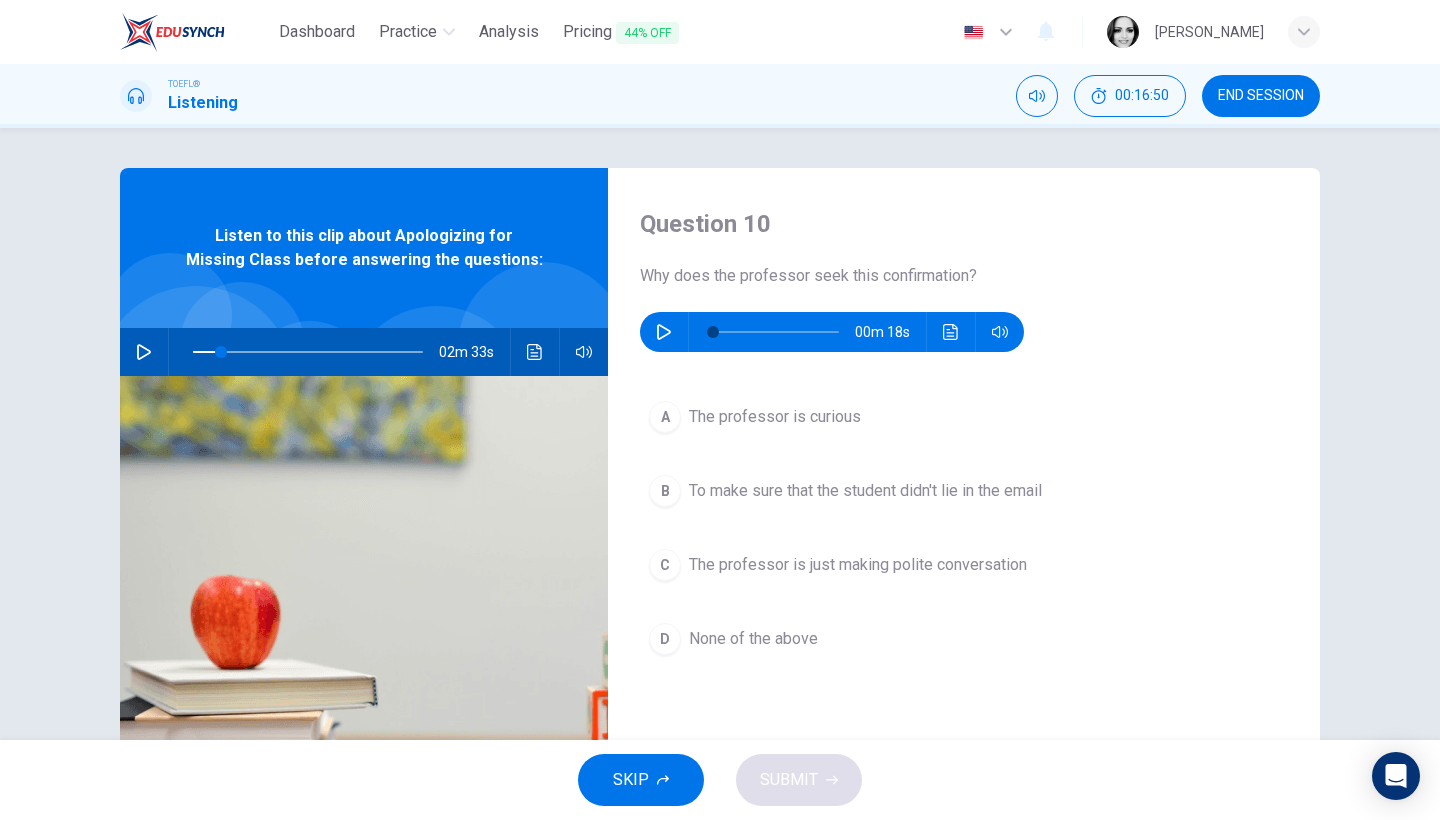 type on "12" 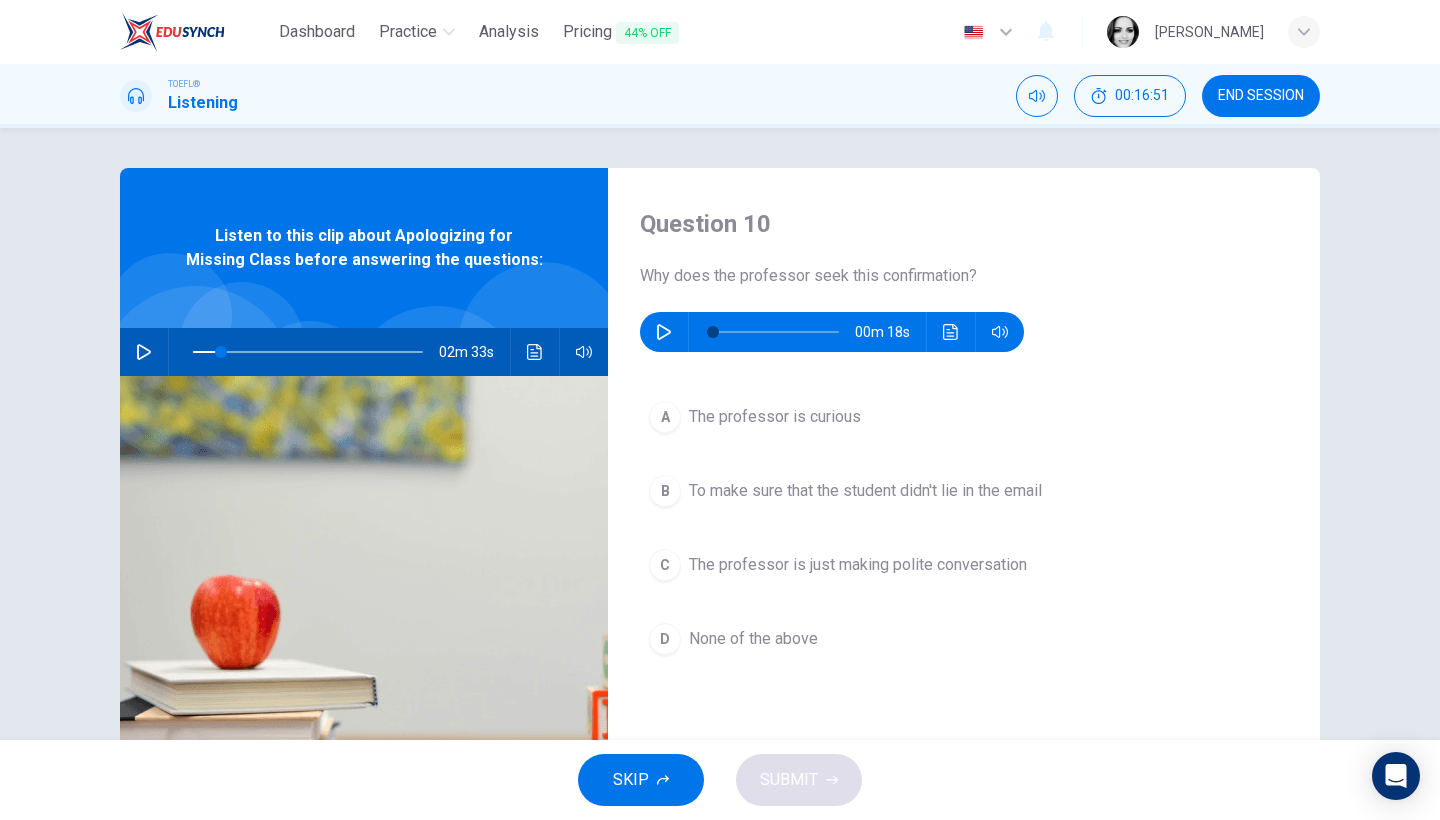 click 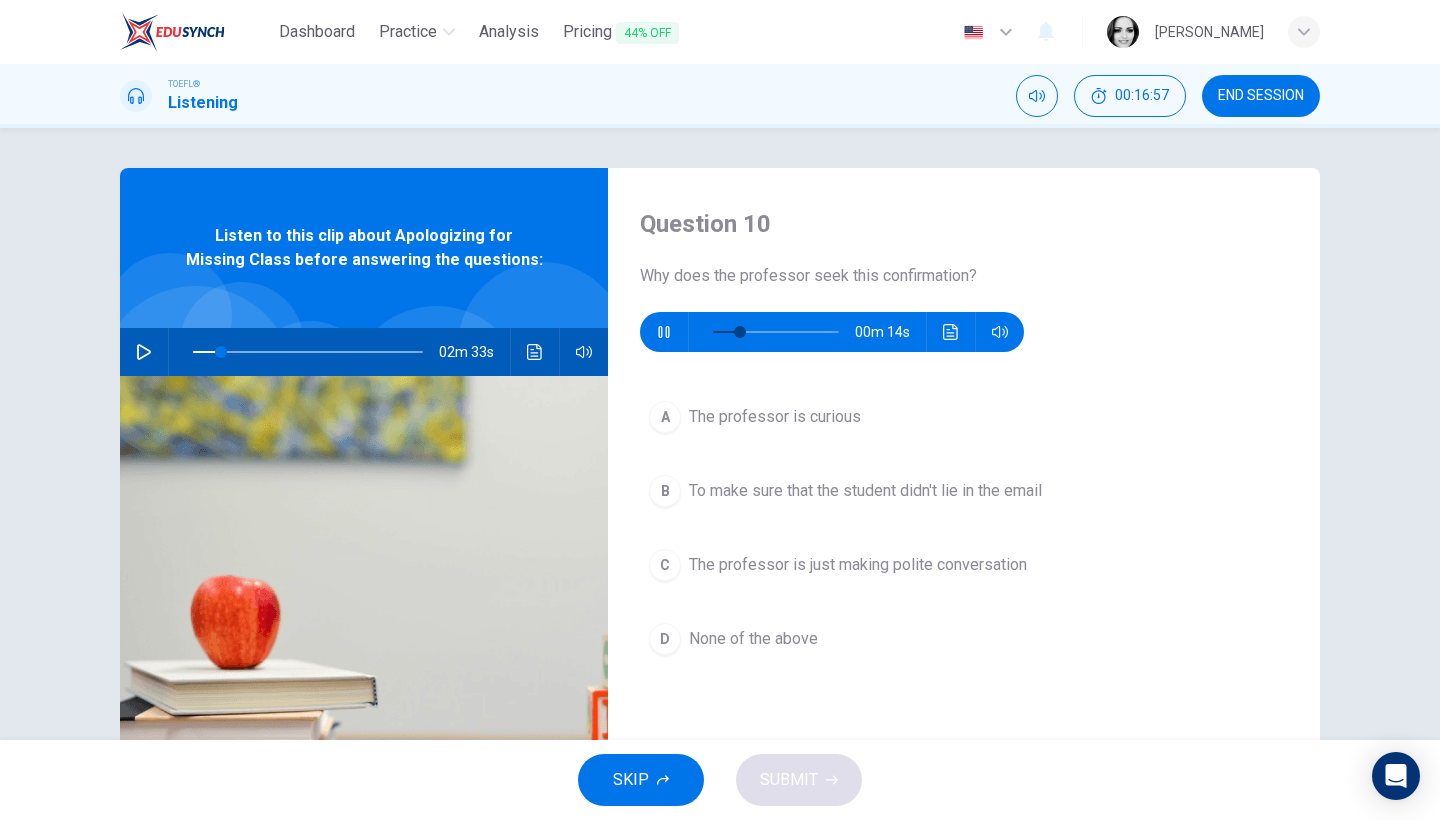 type on "27" 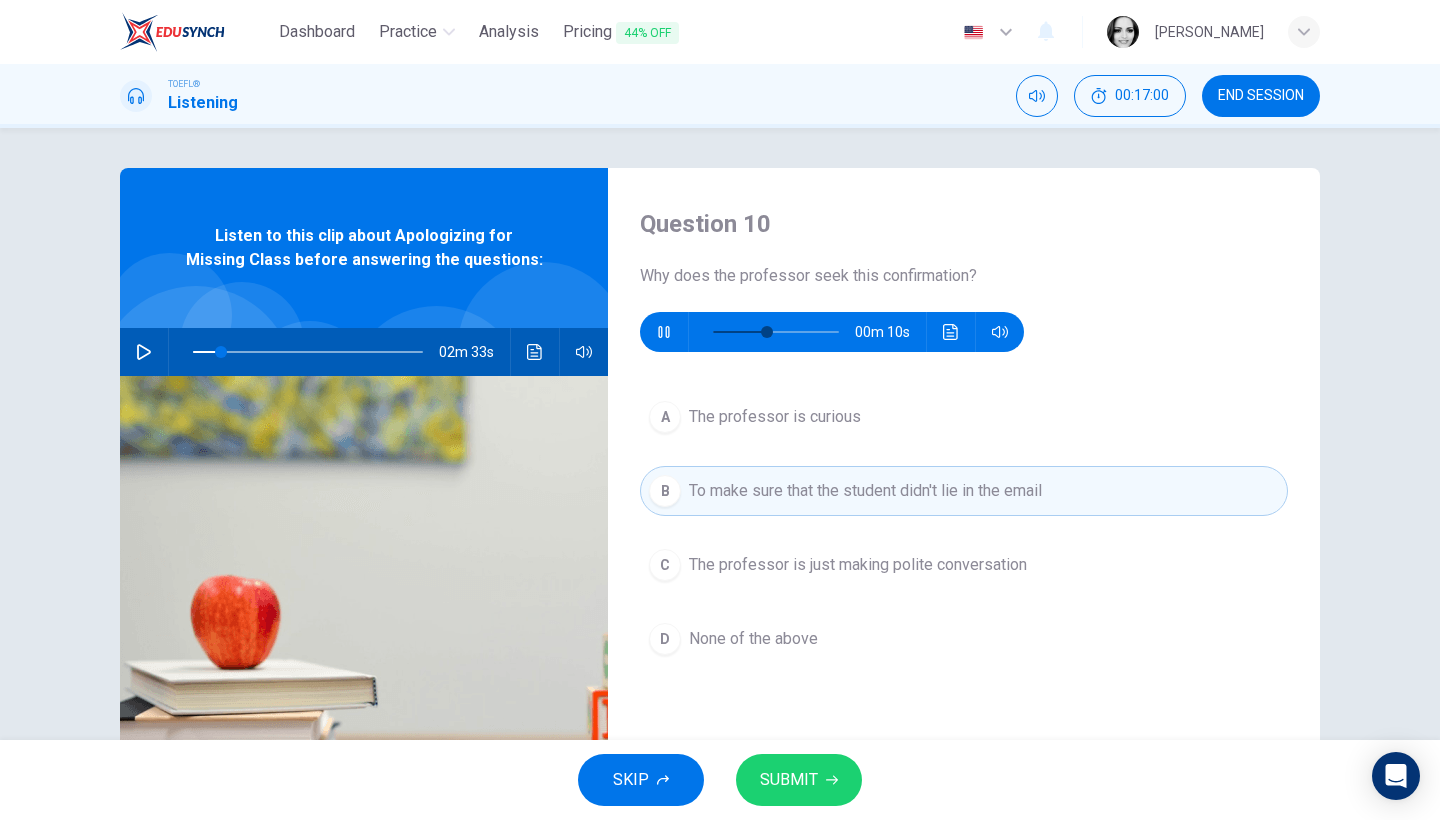 type on "48" 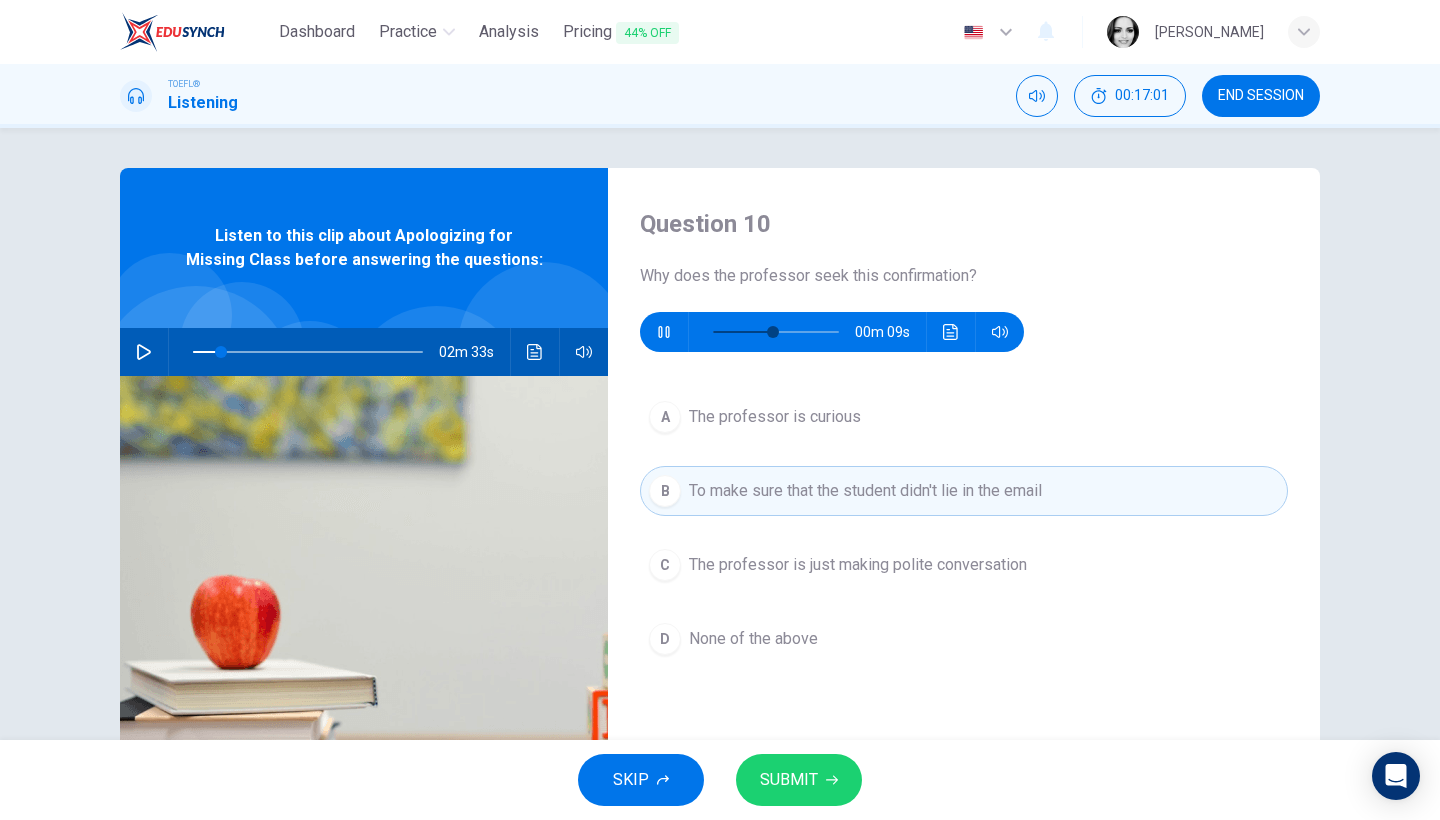 click on "The professor is curious" at bounding box center (775, 417) 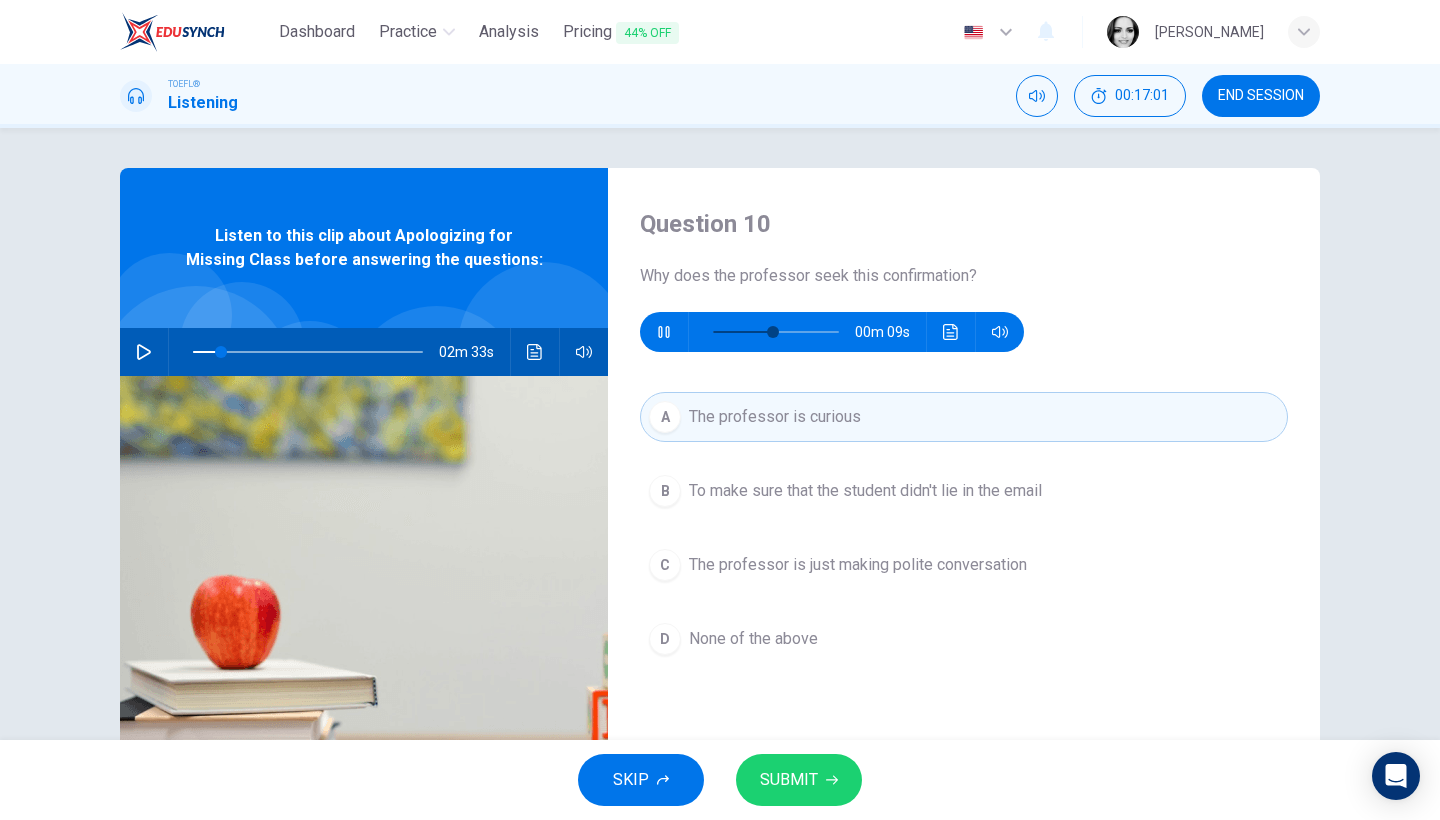 type on "12" 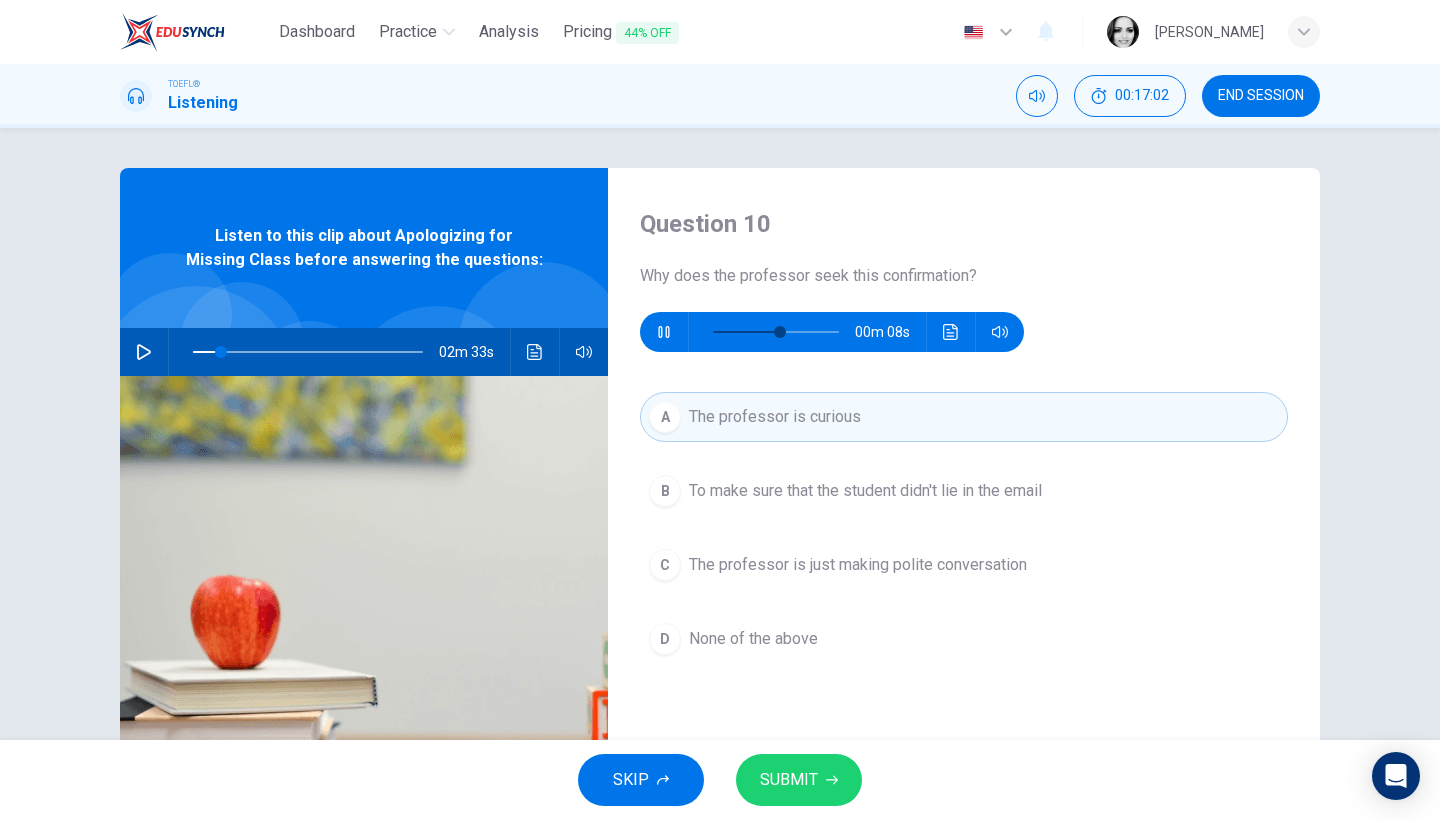 type on "53" 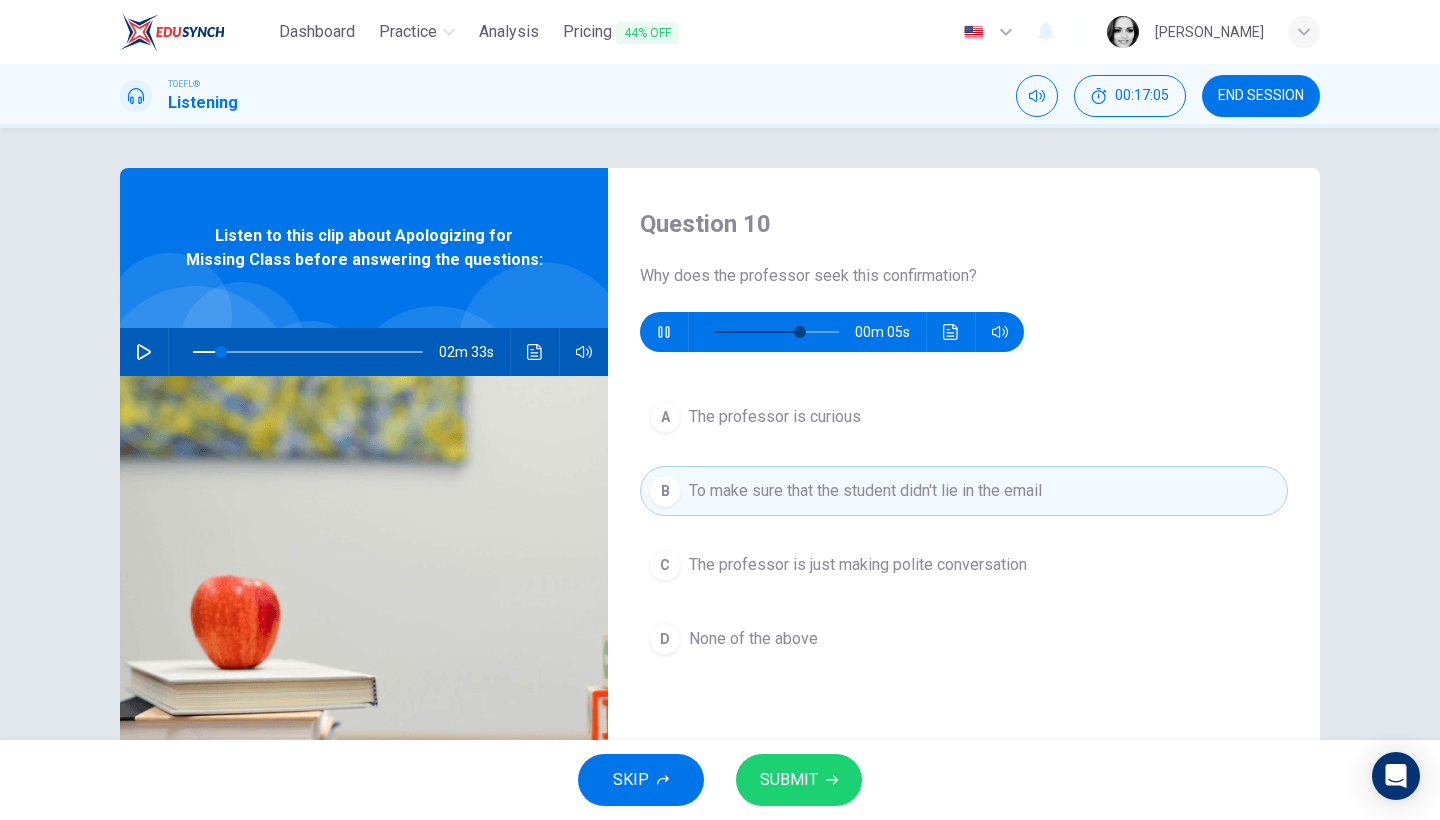 type on "74" 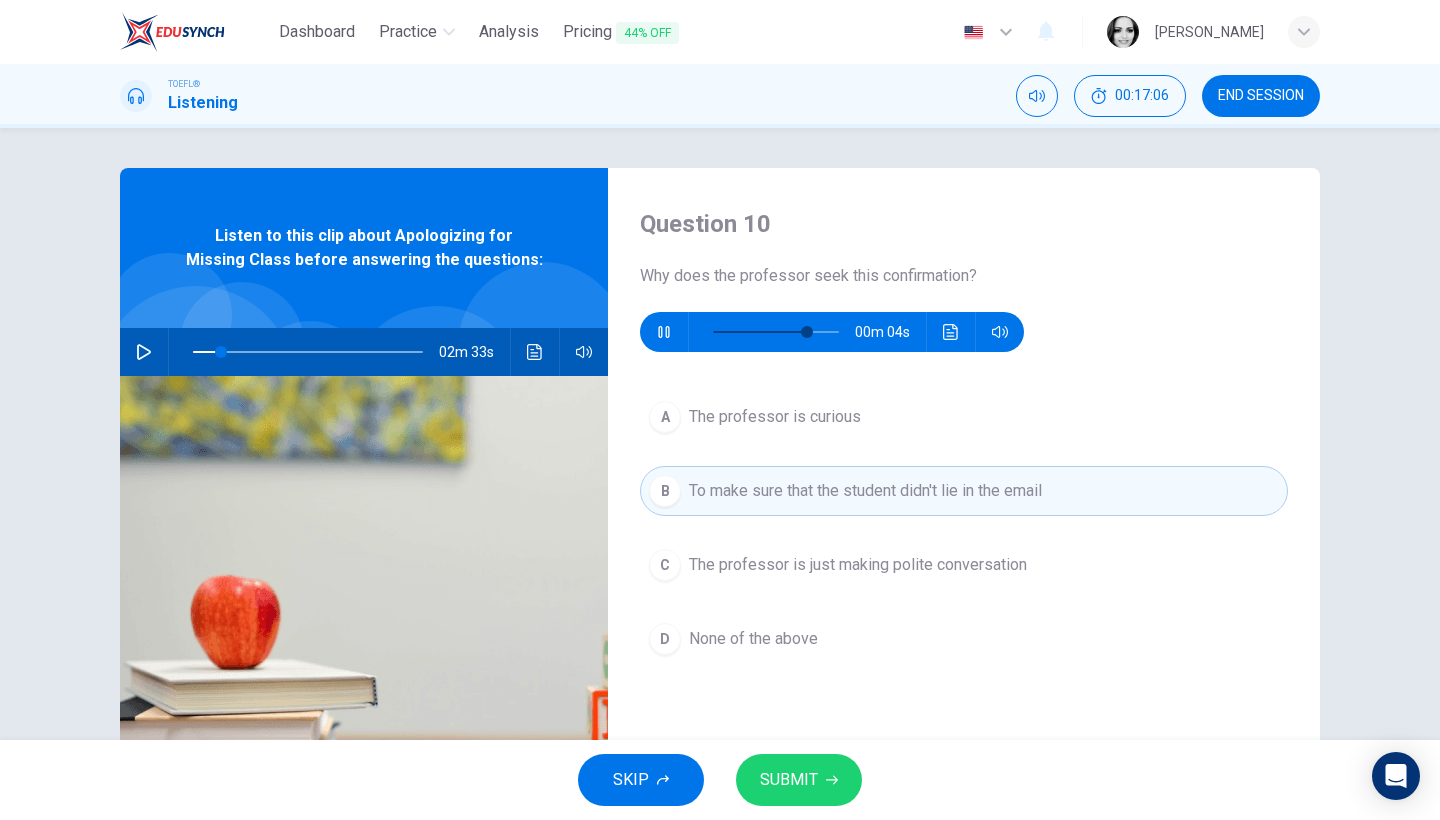 click on "The professor is just making polite conversation" at bounding box center (858, 565) 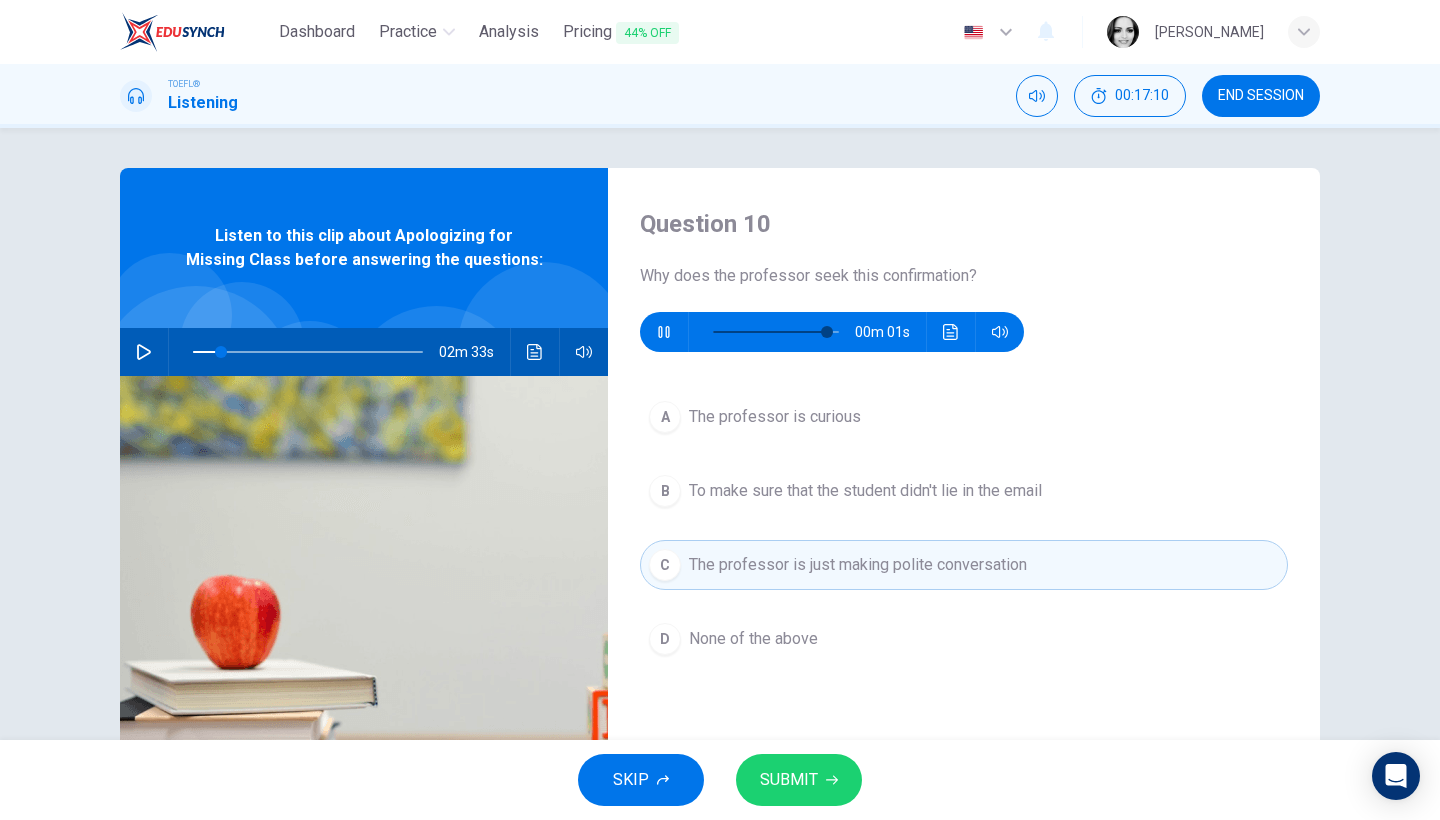 type on "96" 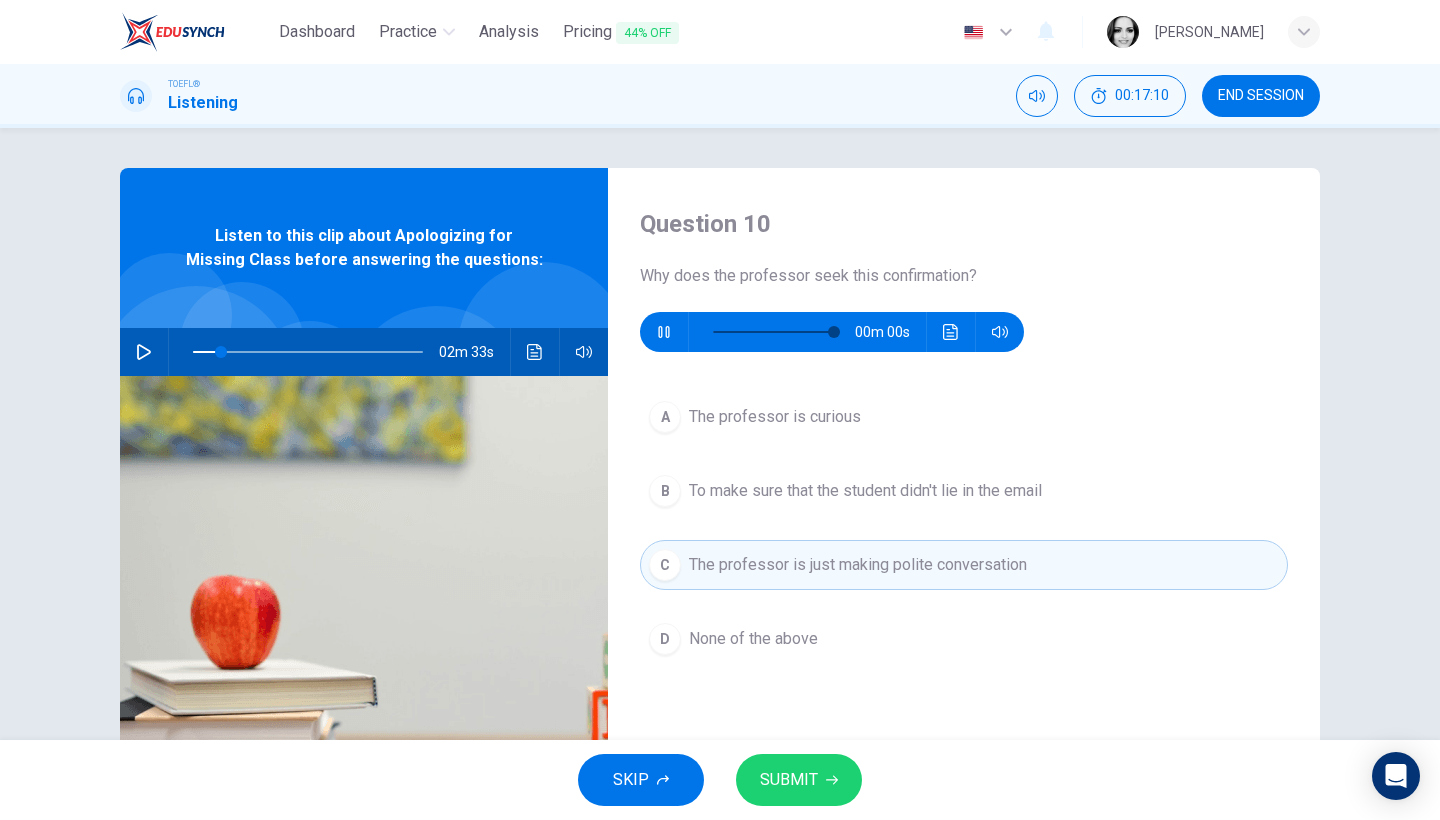 click 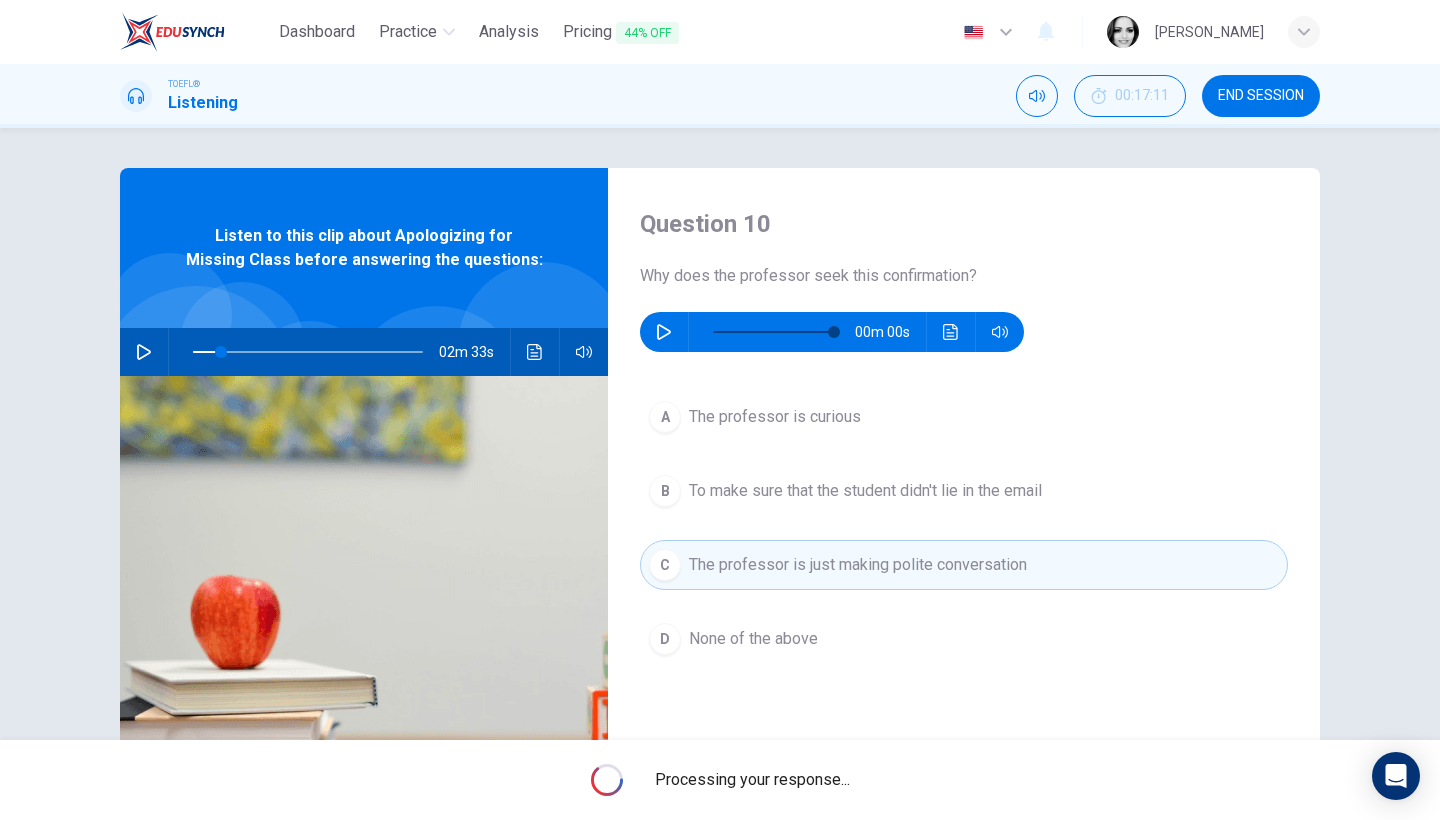 type on "0" 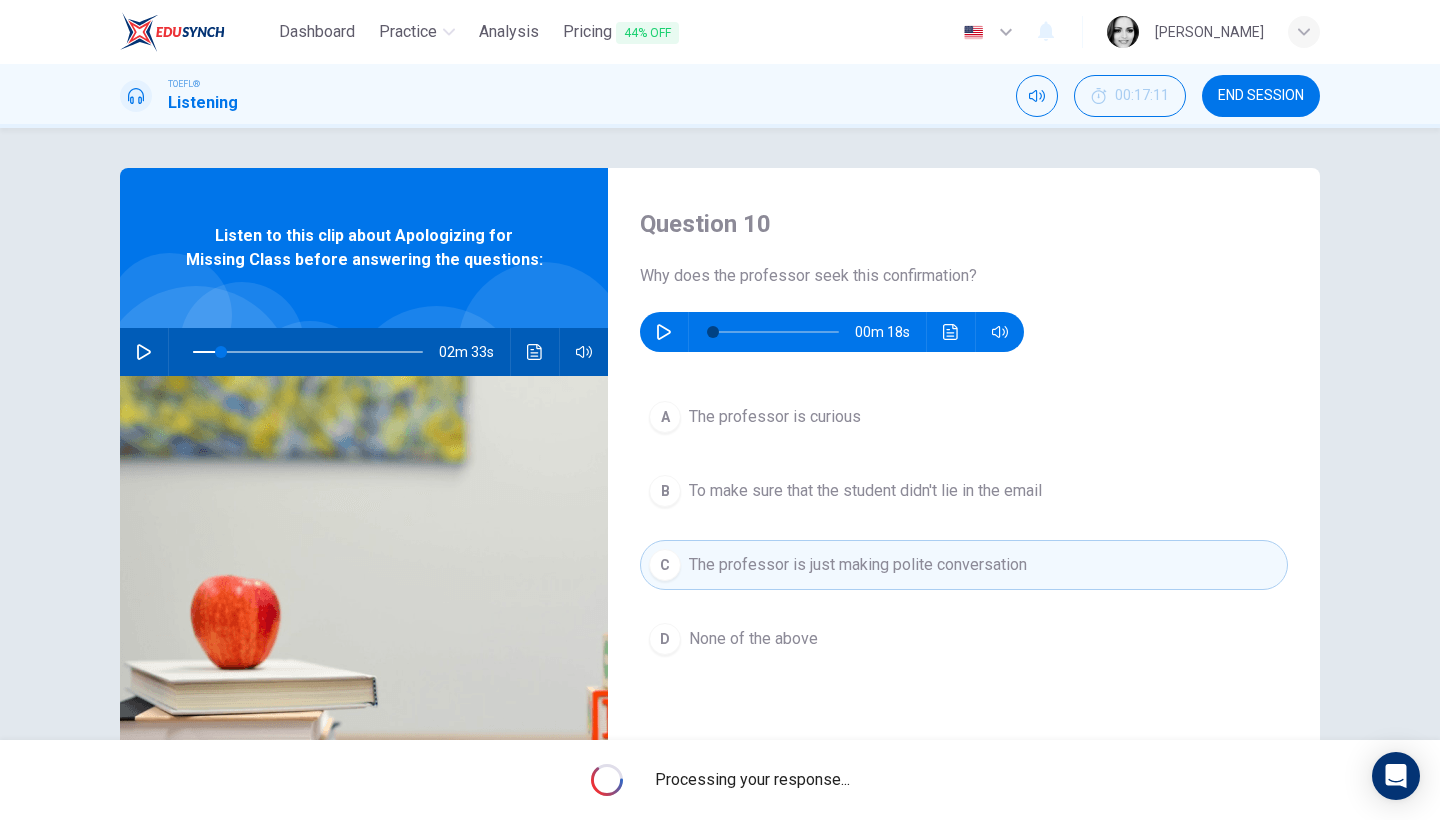 type on "12" 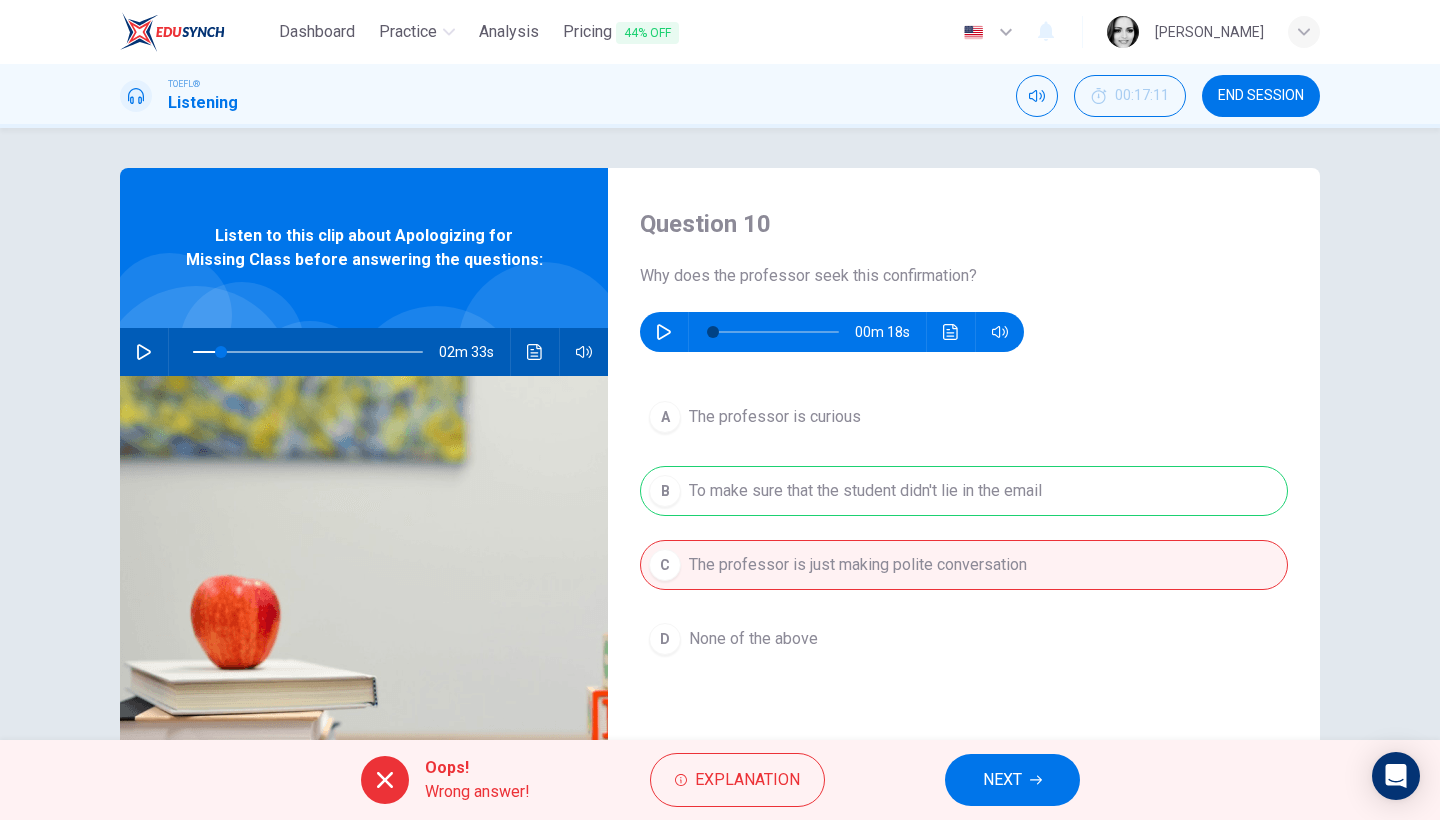 click on "NEXT" at bounding box center [1012, 780] 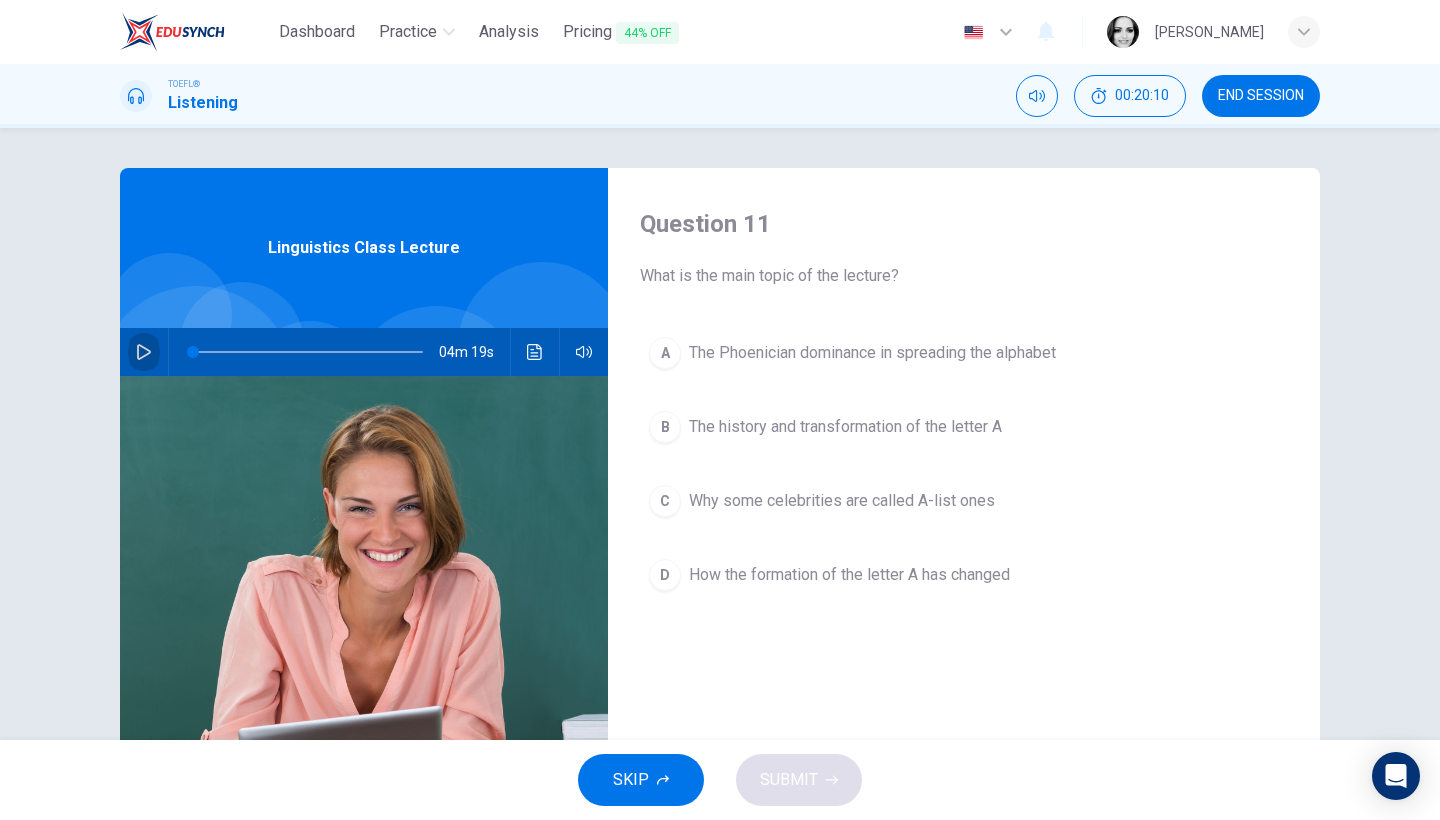 click 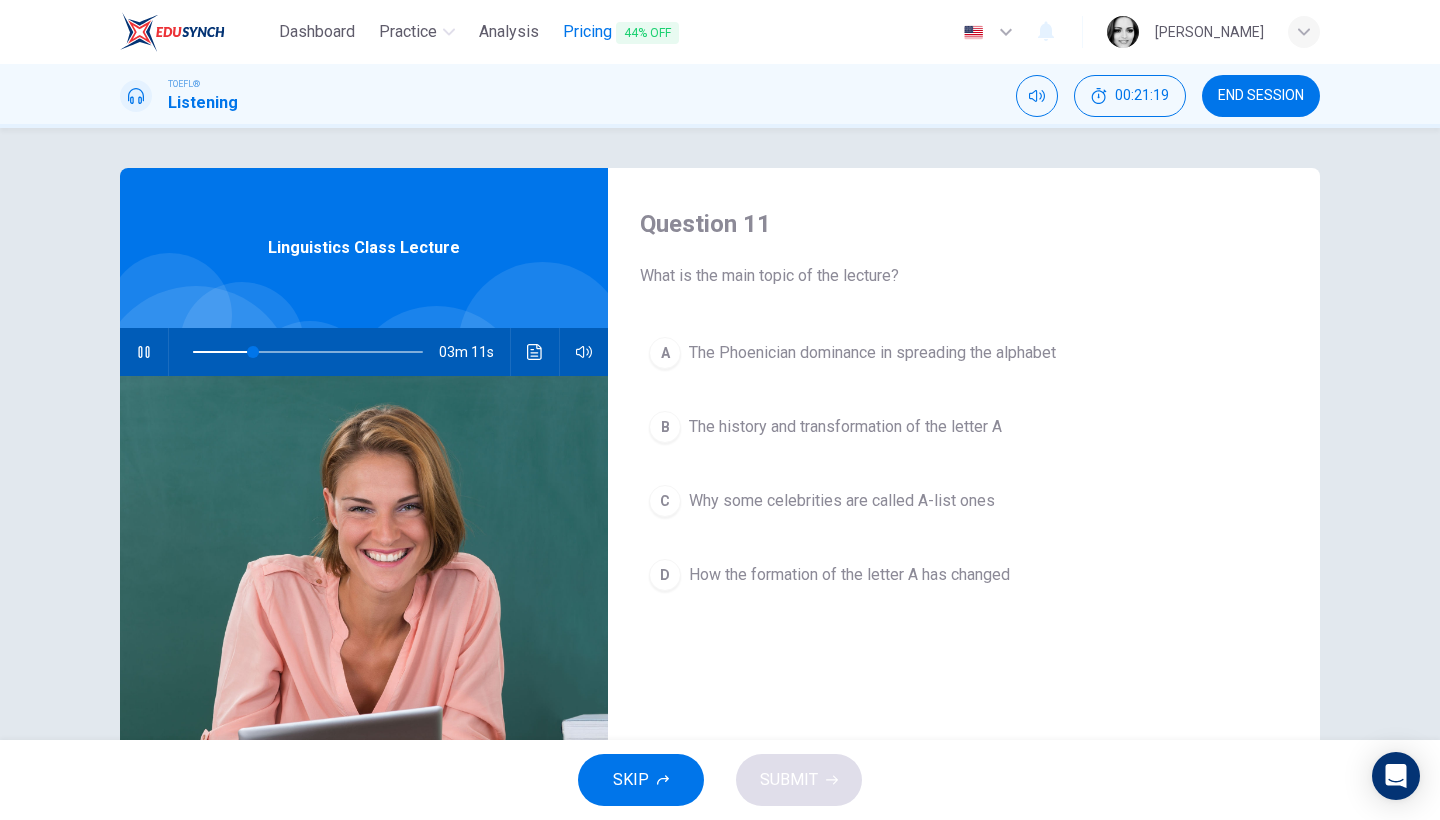 click on "Pricing 44% OFF" at bounding box center [621, 32] 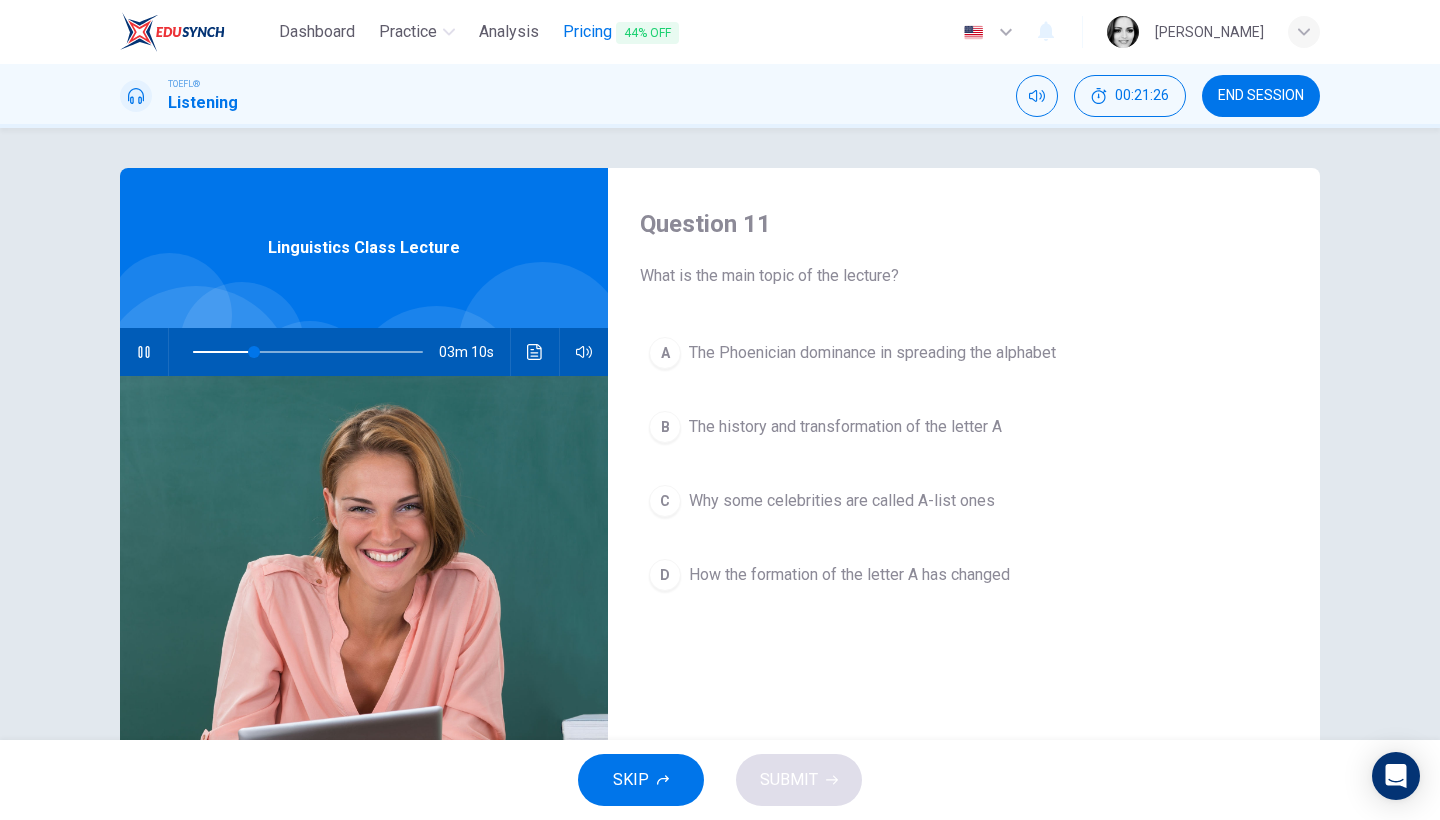 click on "44% OFF" at bounding box center (647, 33) 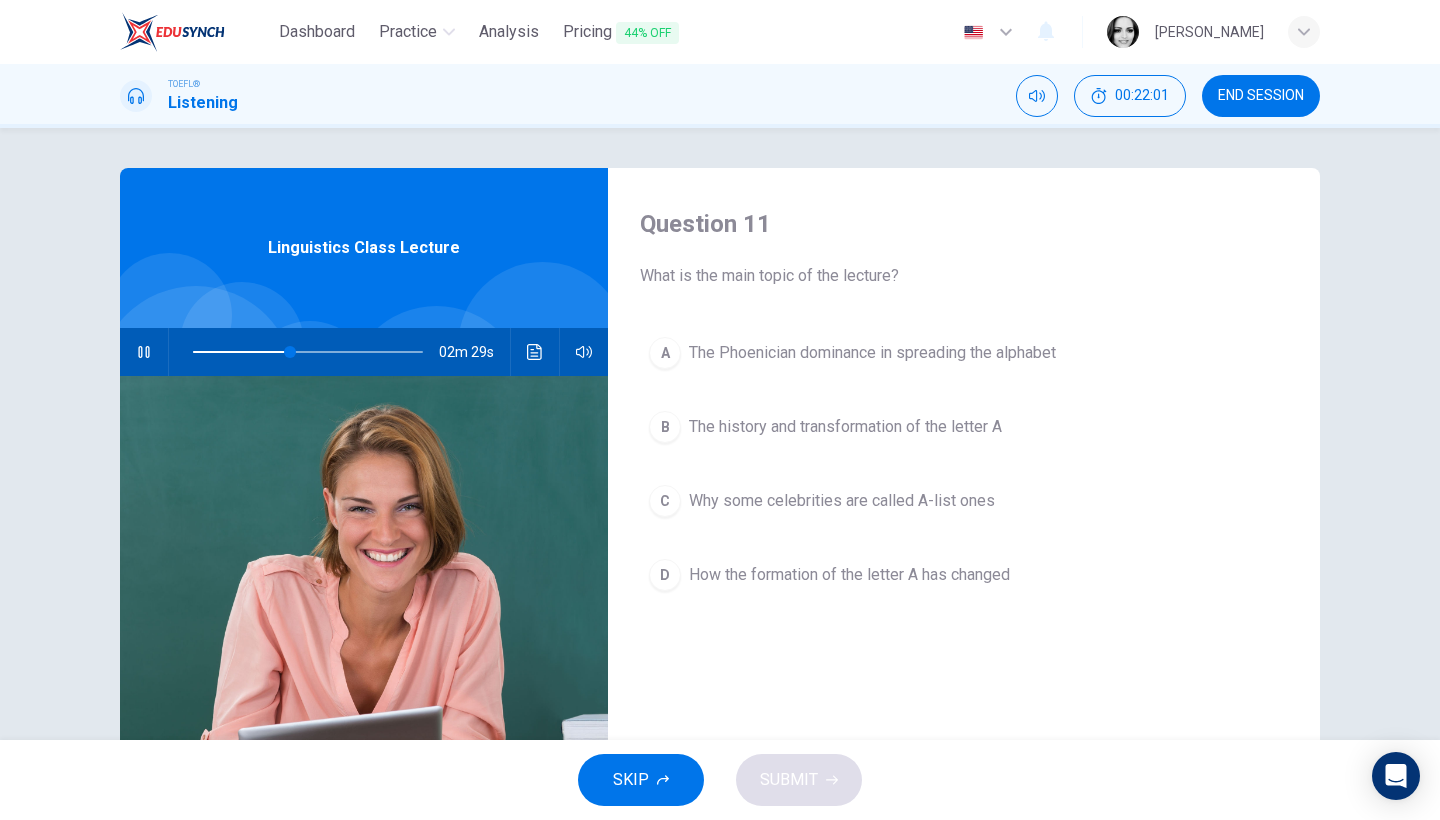 type on "43" 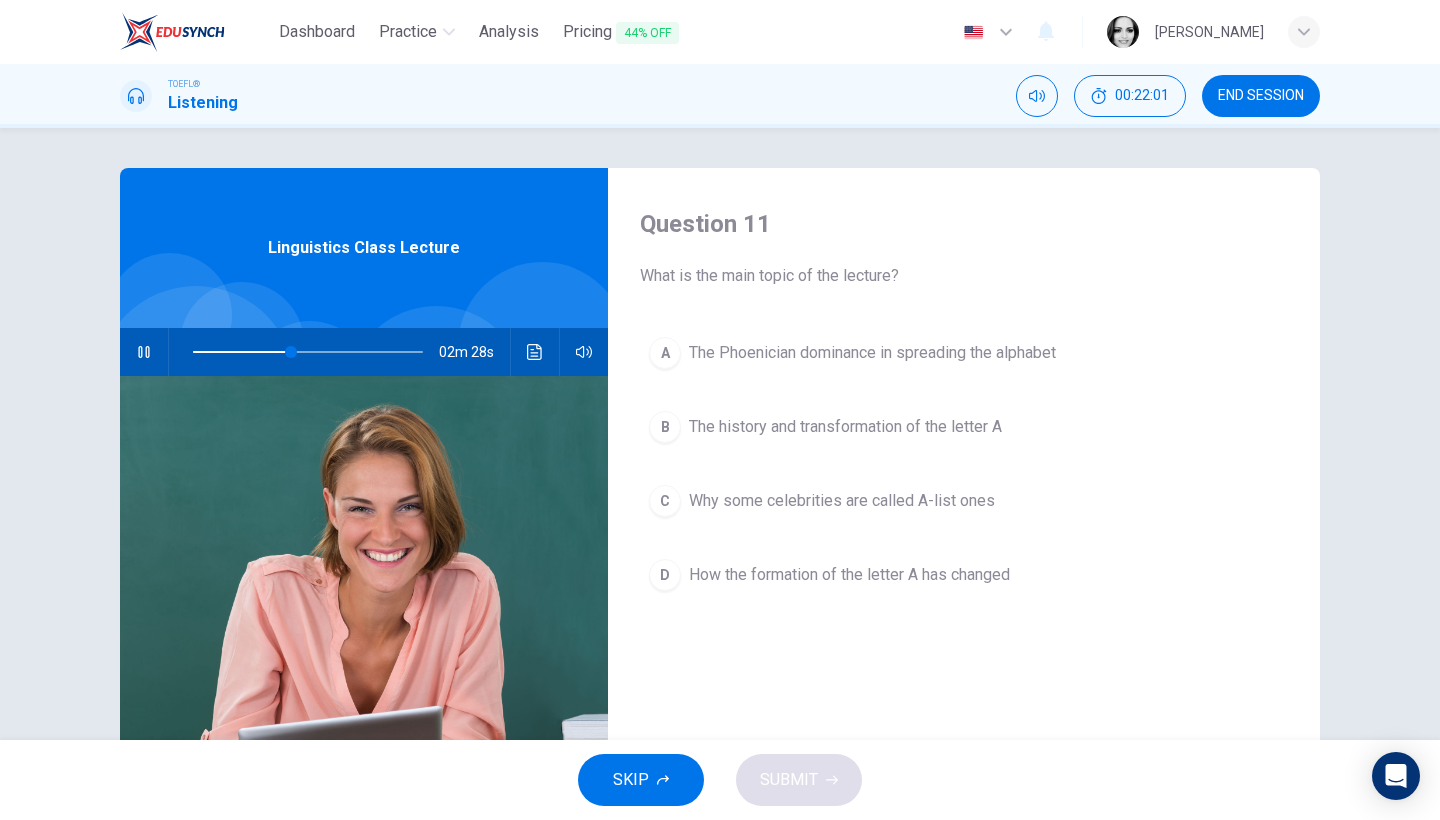 click on "END SESSION" at bounding box center [1261, 96] 